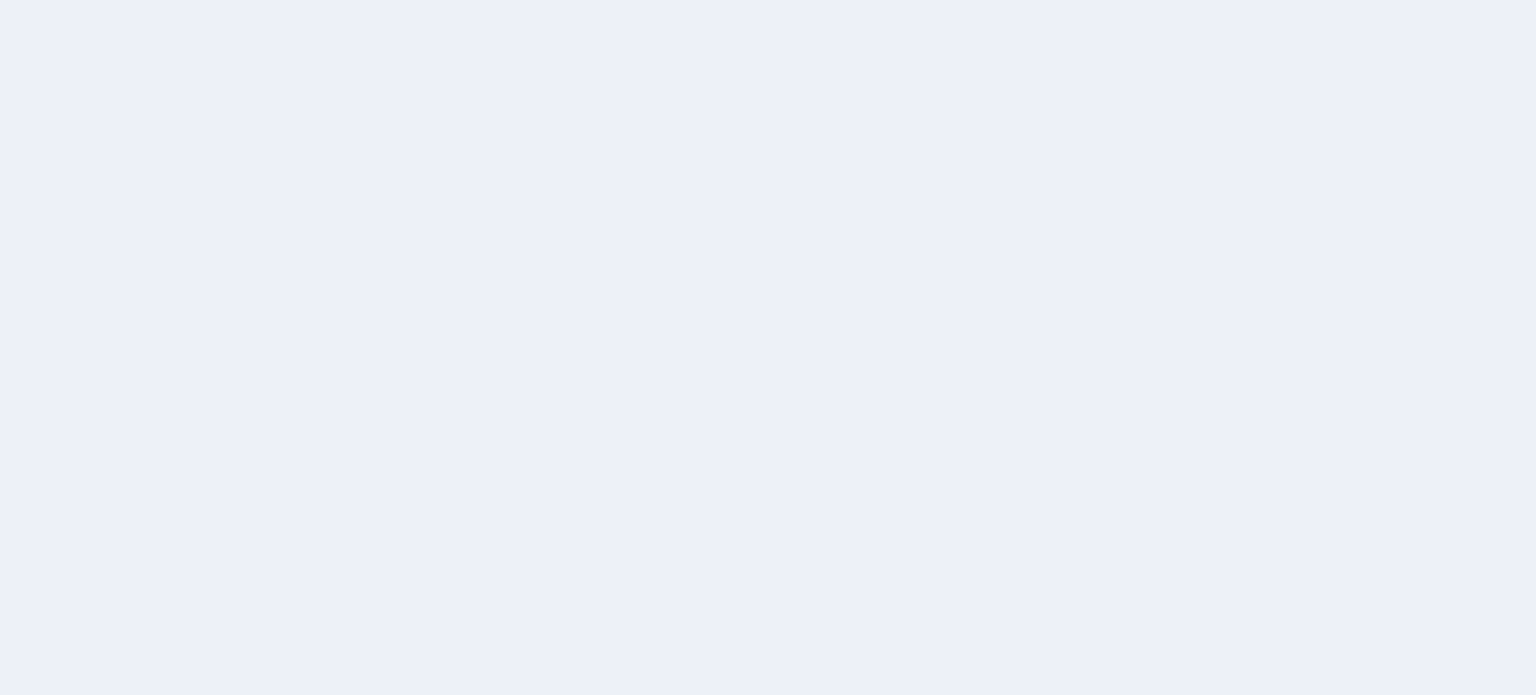 scroll, scrollTop: 0, scrollLeft: 0, axis: both 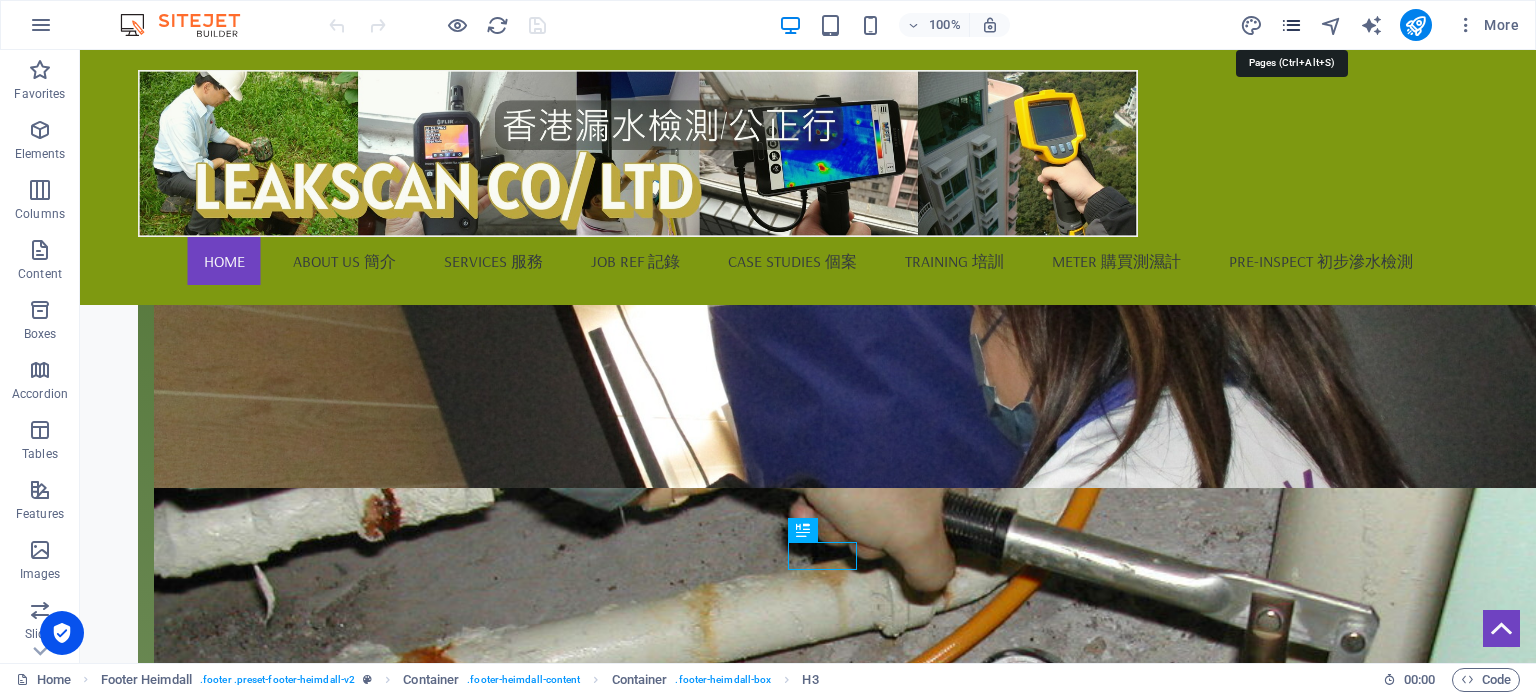 click at bounding box center [1291, 25] 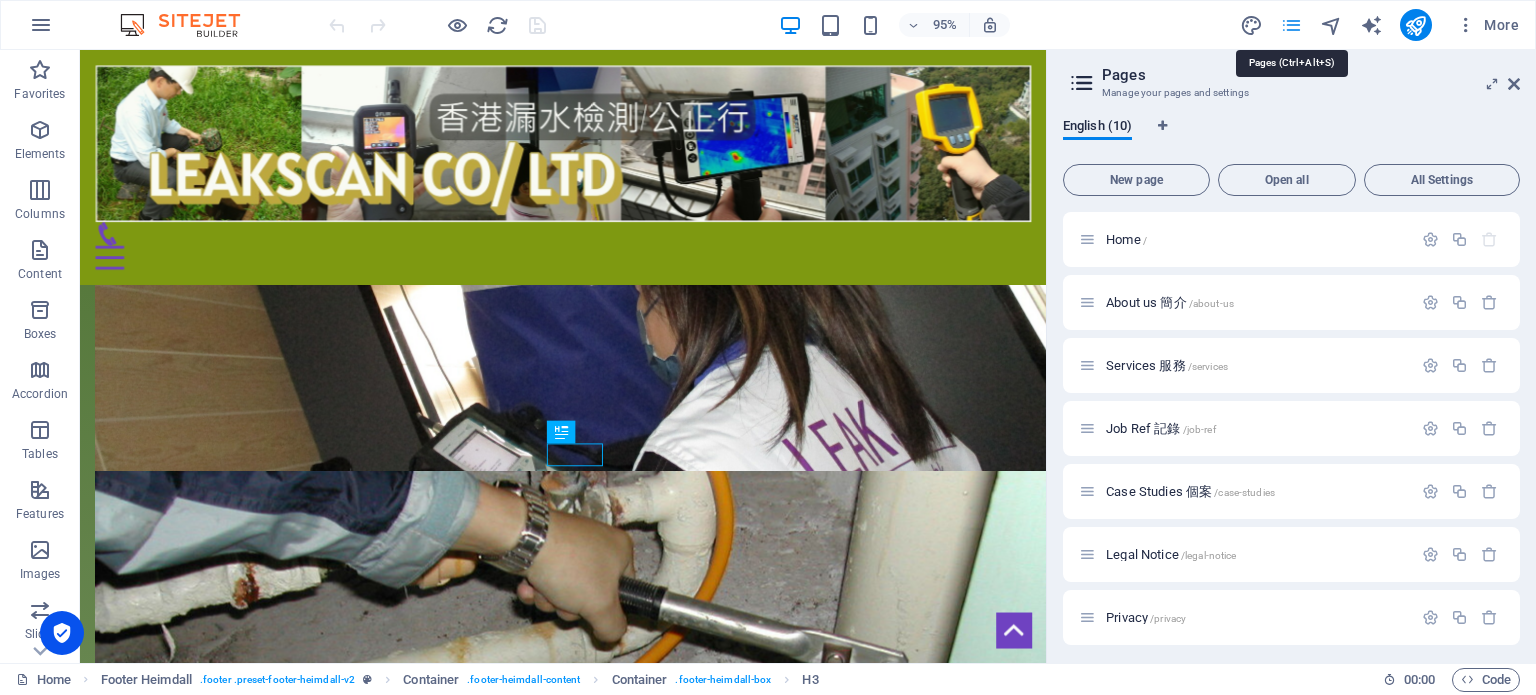 scroll, scrollTop: 864, scrollLeft: 0, axis: vertical 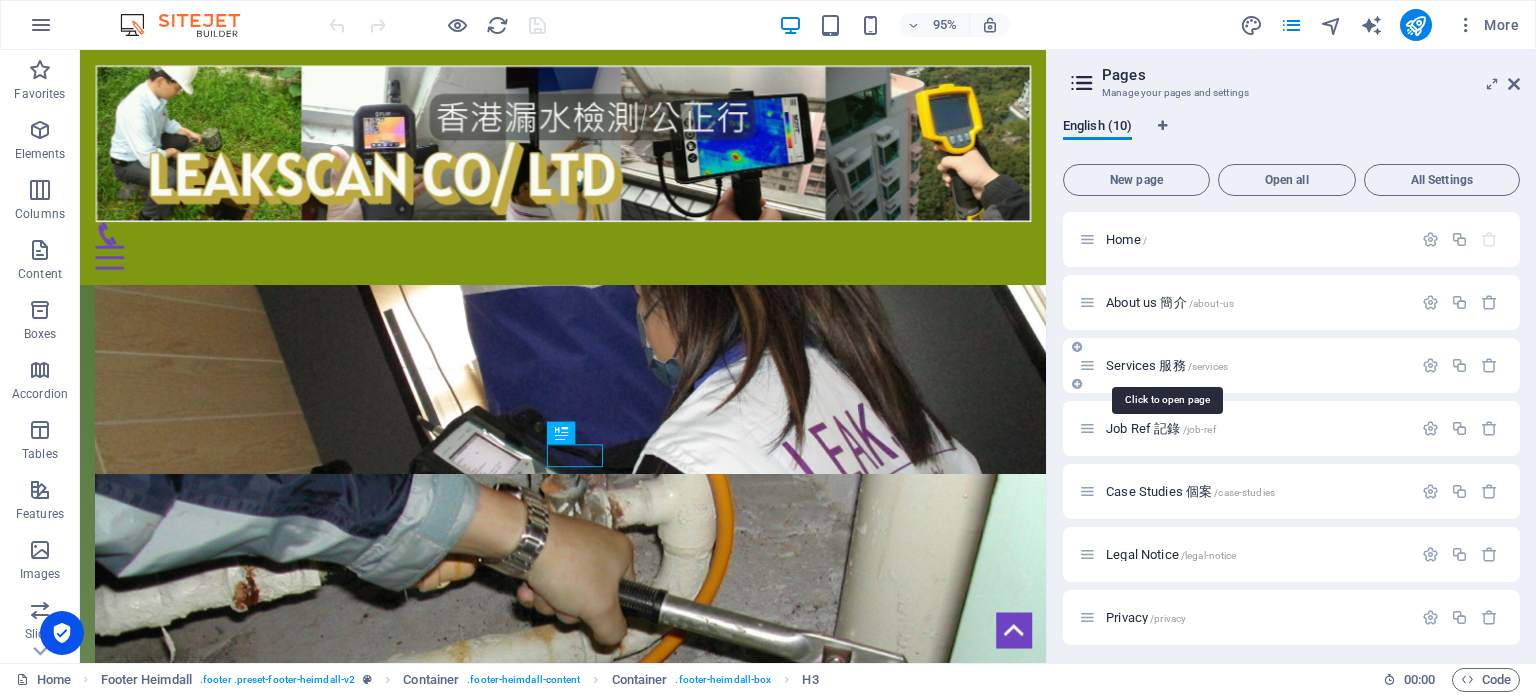 click on "Services 服務 /services" at bounding box center [1167, 365] 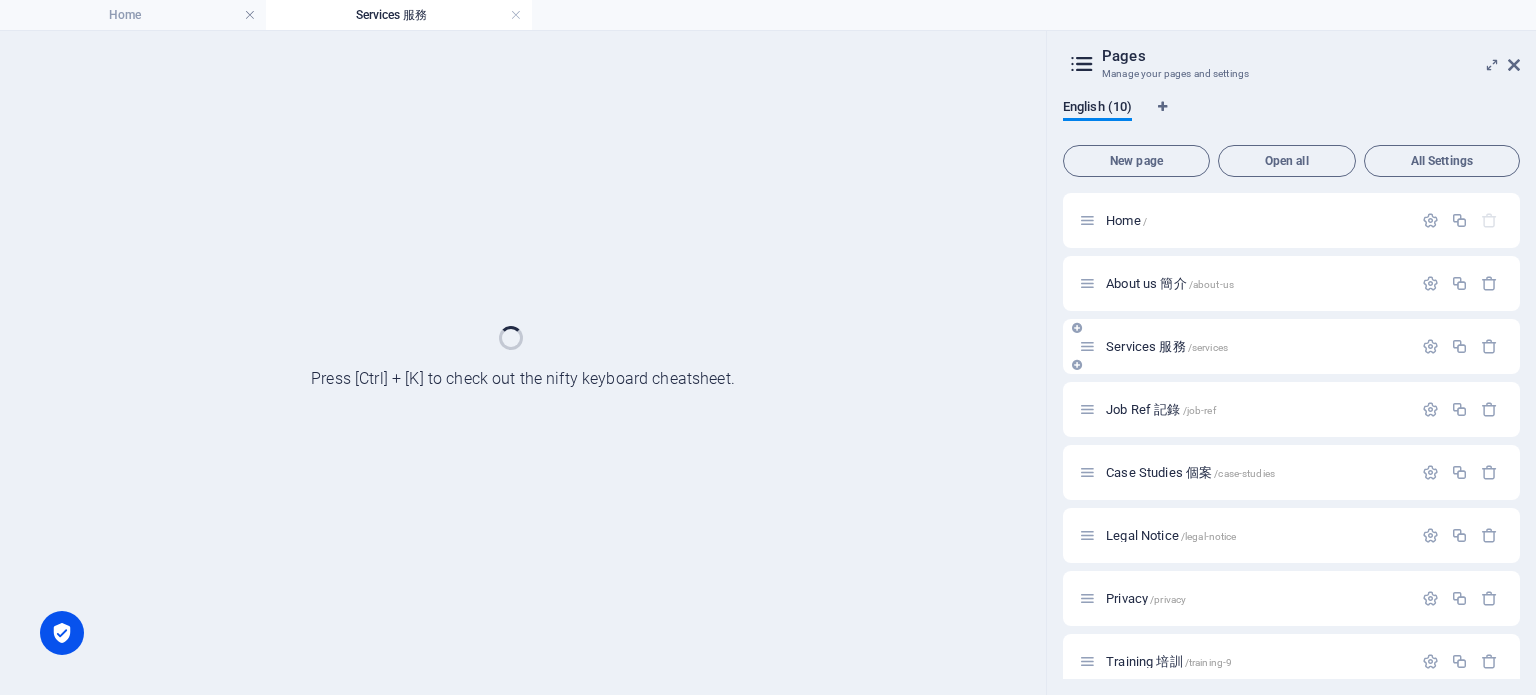 scroll, scrollTop: 0, scrollLeft: 0, axis: both 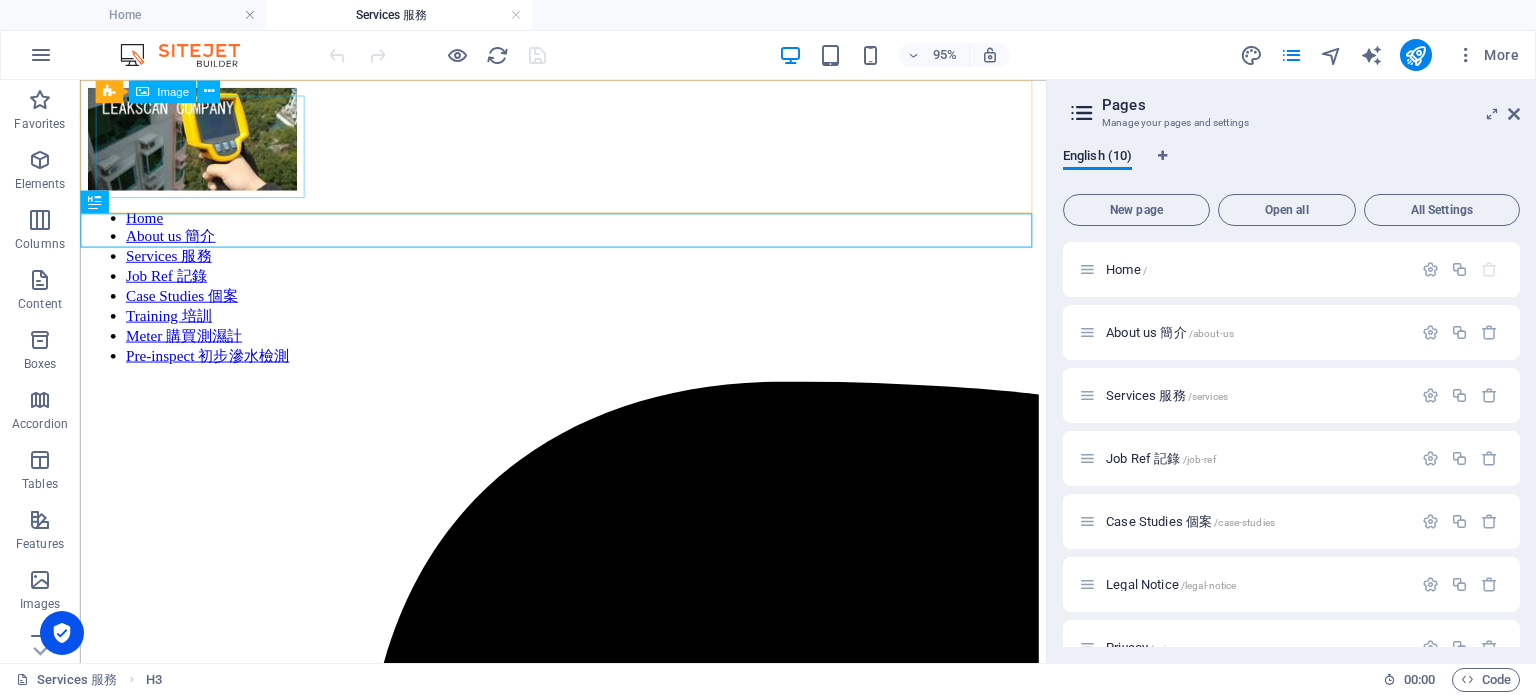 click at bounding box center [588, 144] 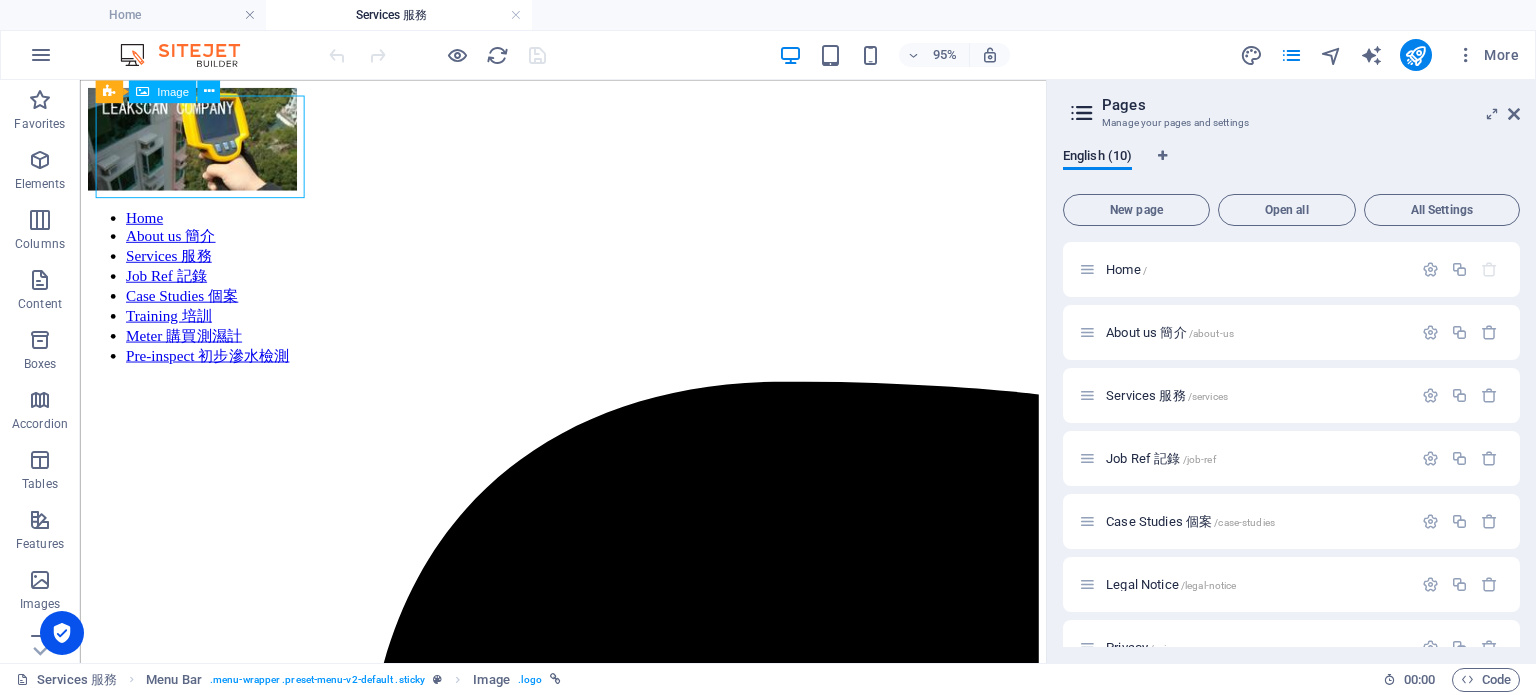 click at bounding box center (588, 144) 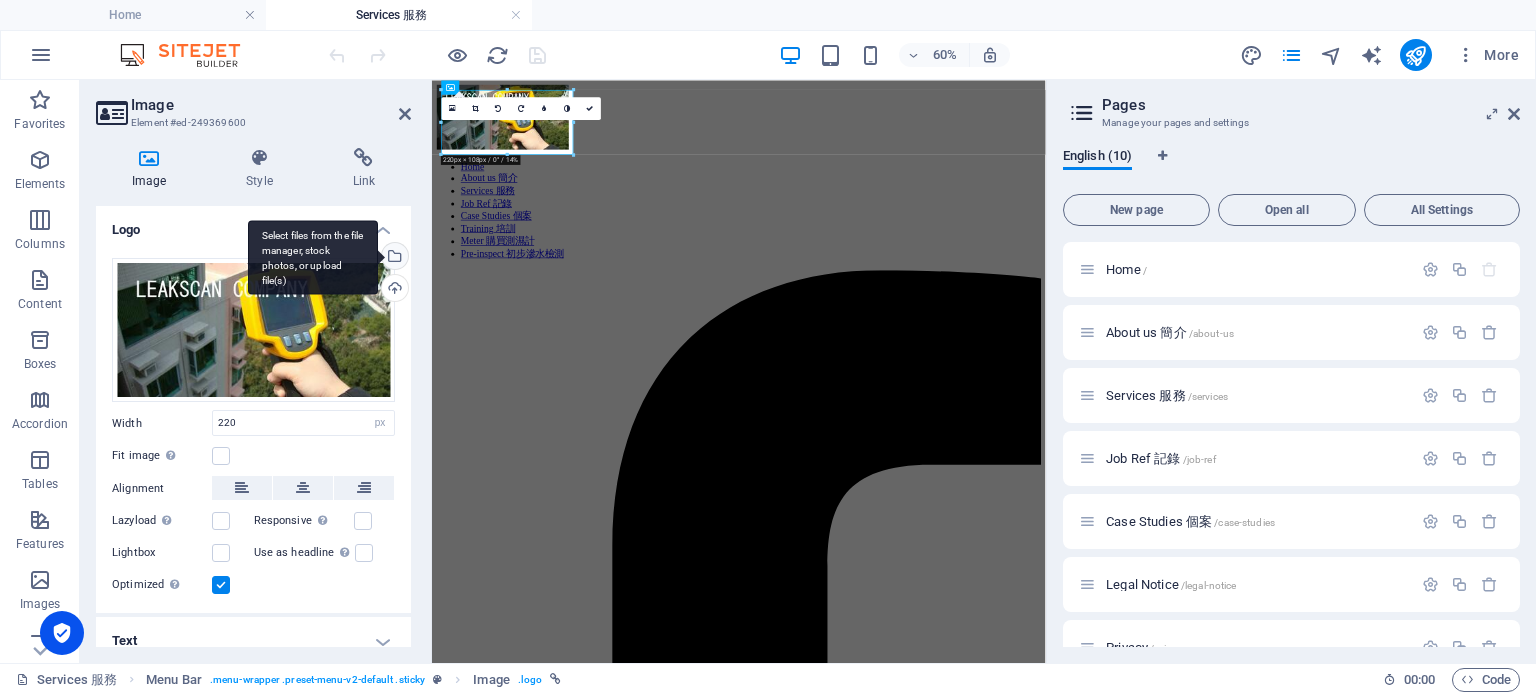click on "Select files from the file manager, stock photos, or upload file(s)" at bounding box center [393, 258] 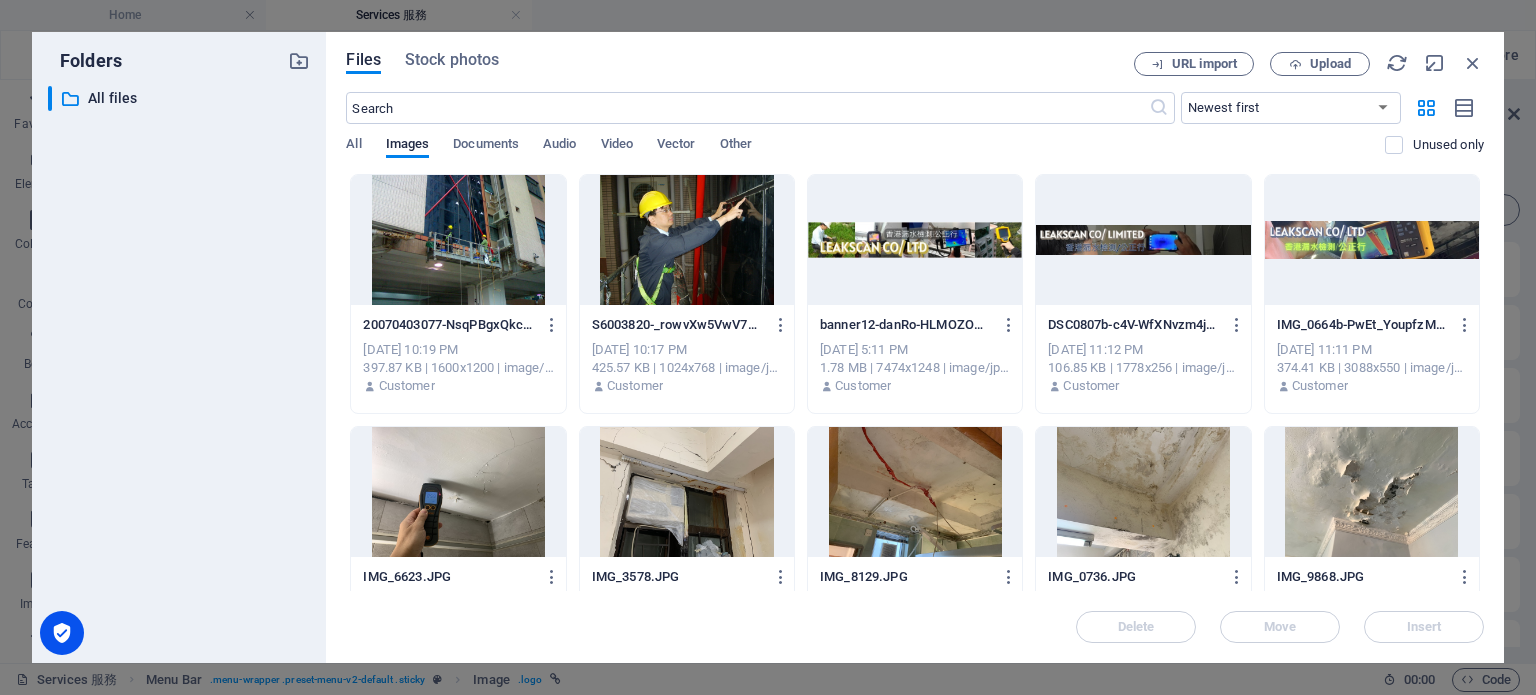click at bounding box center [915, 240] 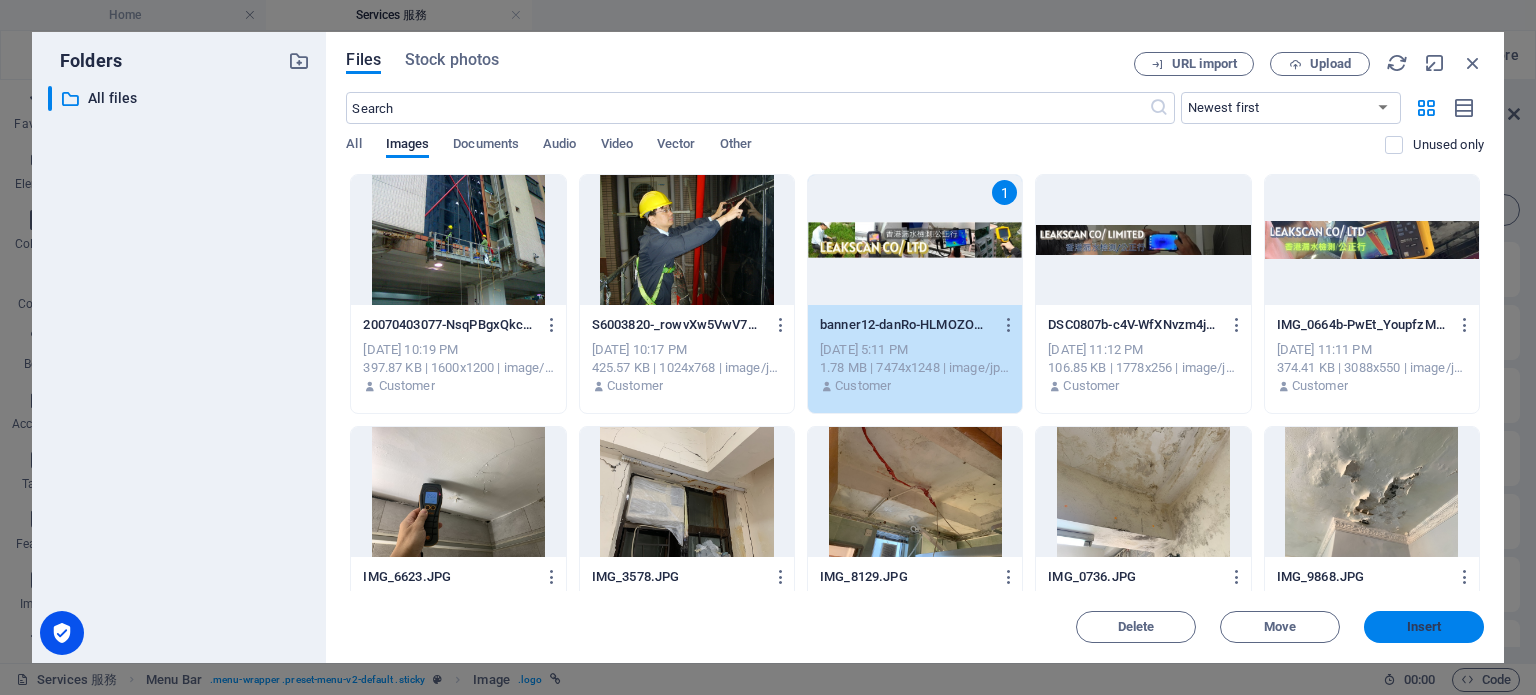 click on "Insert" at bounding box center (1424, 627) 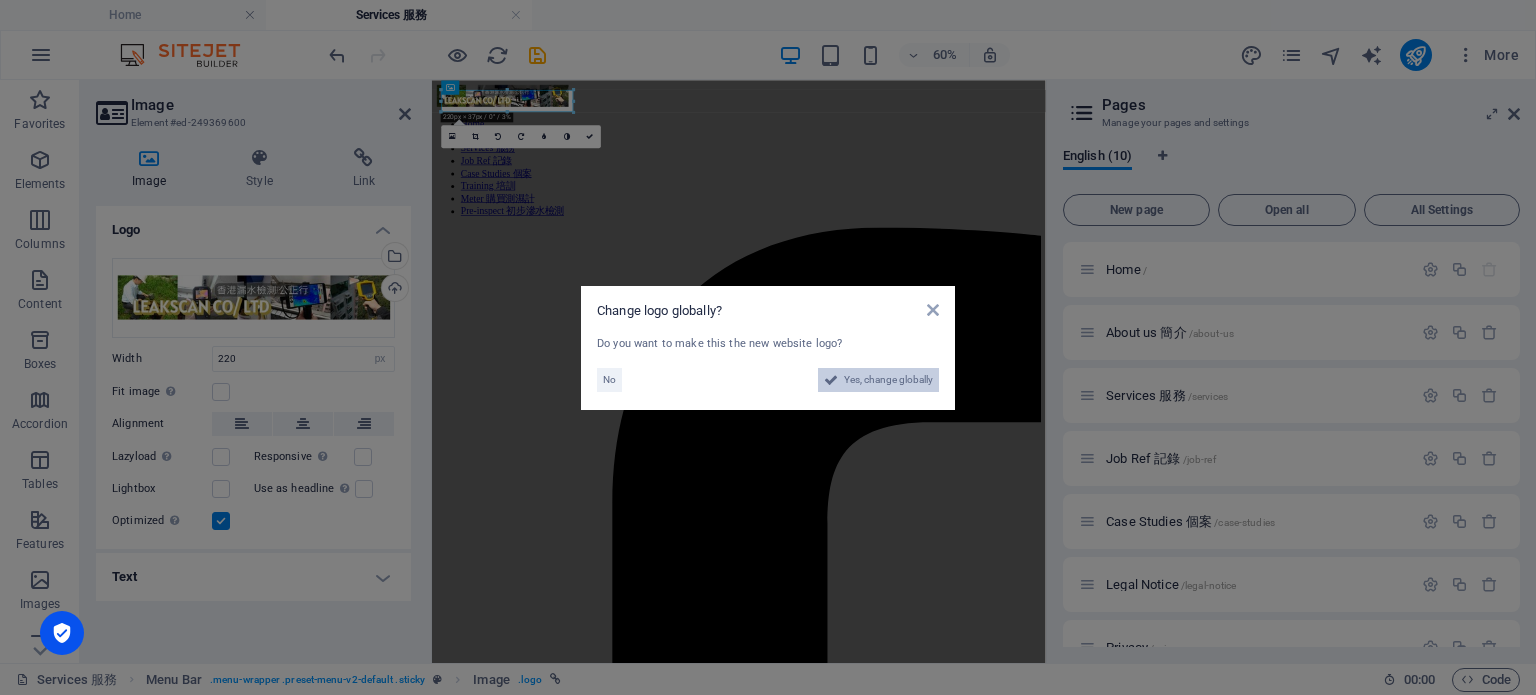 click on "Yes, change globally" at bounding box center (888, 380) 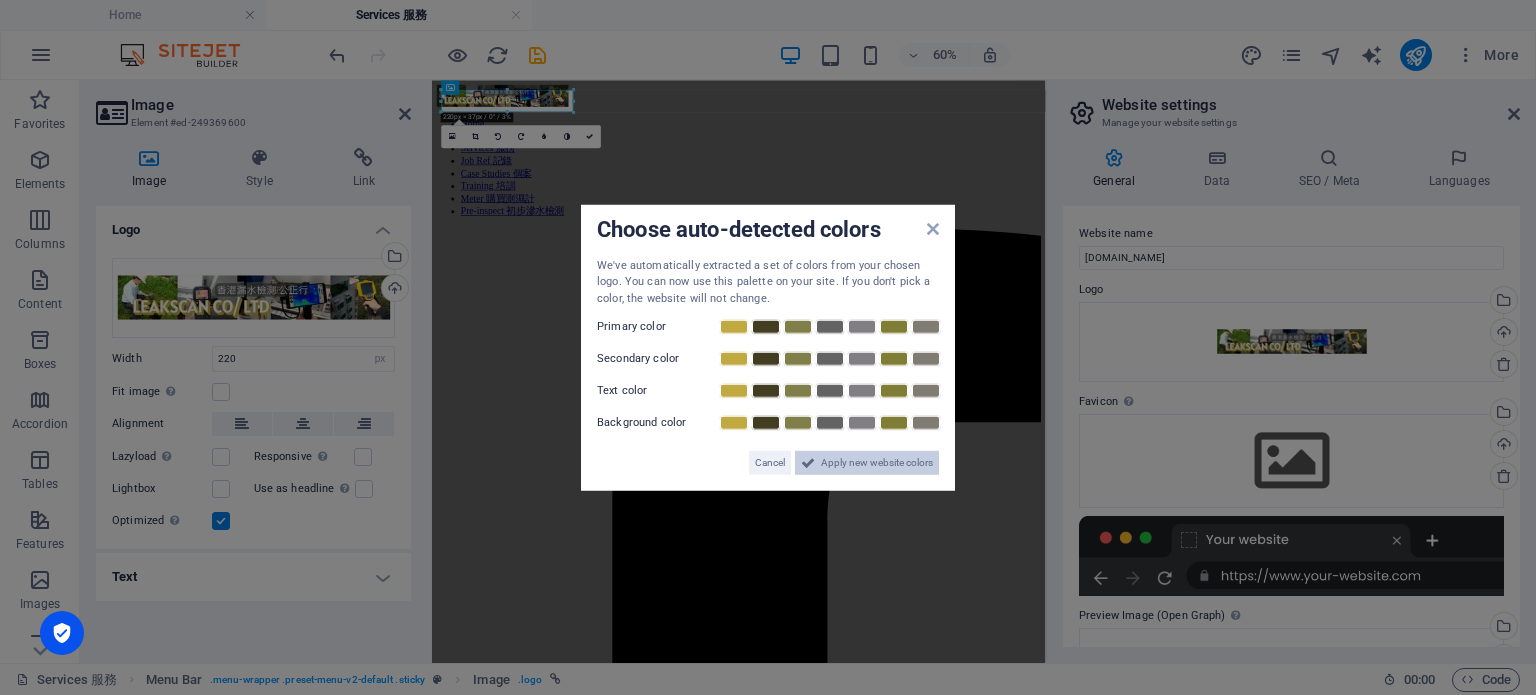 click on "Apply new website colors" at bounding box center (877, 463) 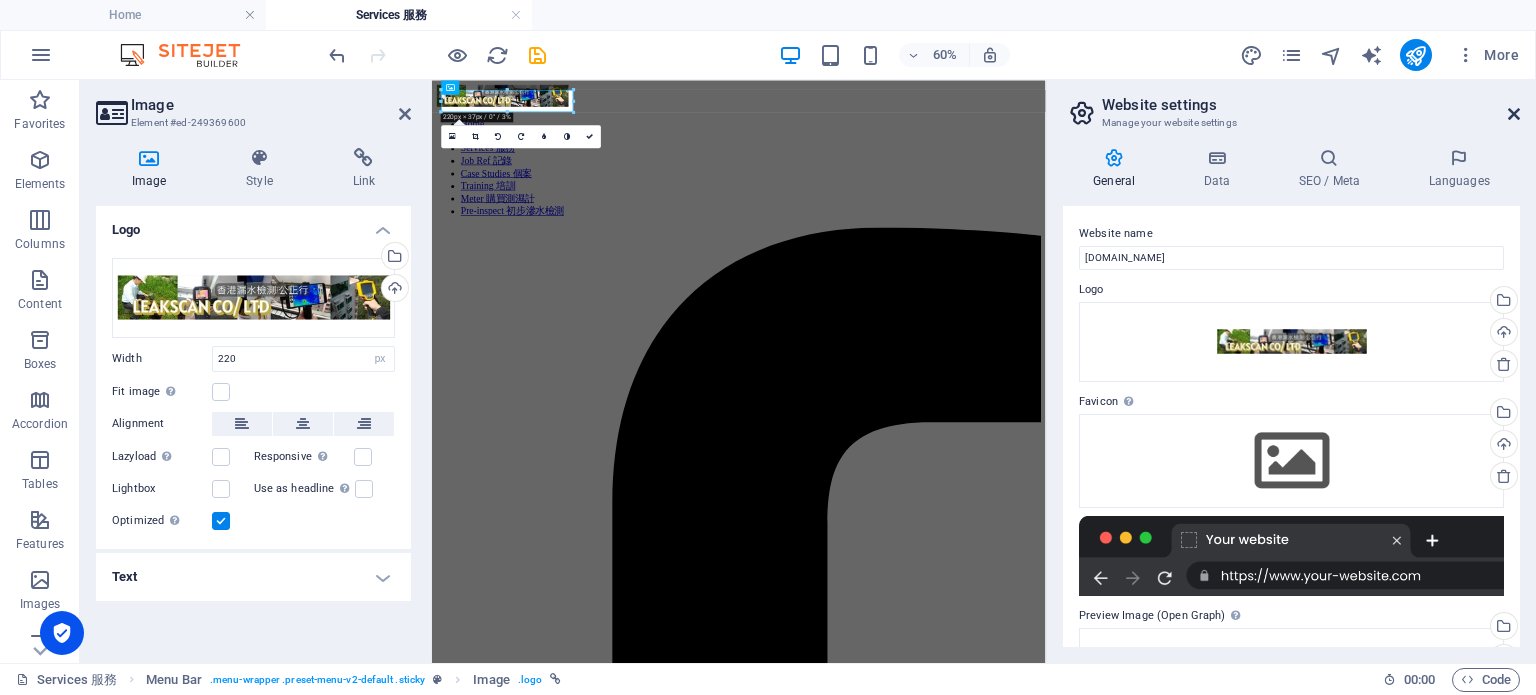 click at bounding box center [1514, 114] 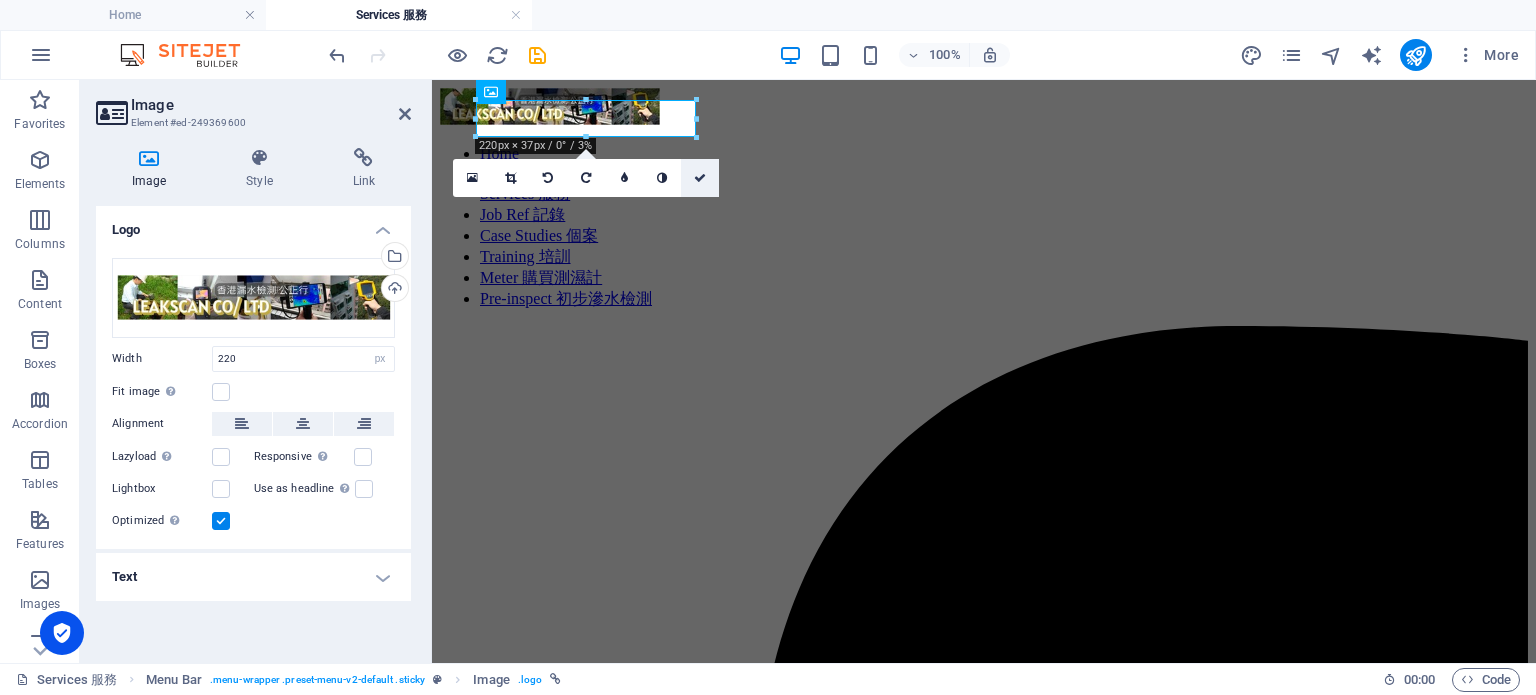click at bounding box center [700, 178] 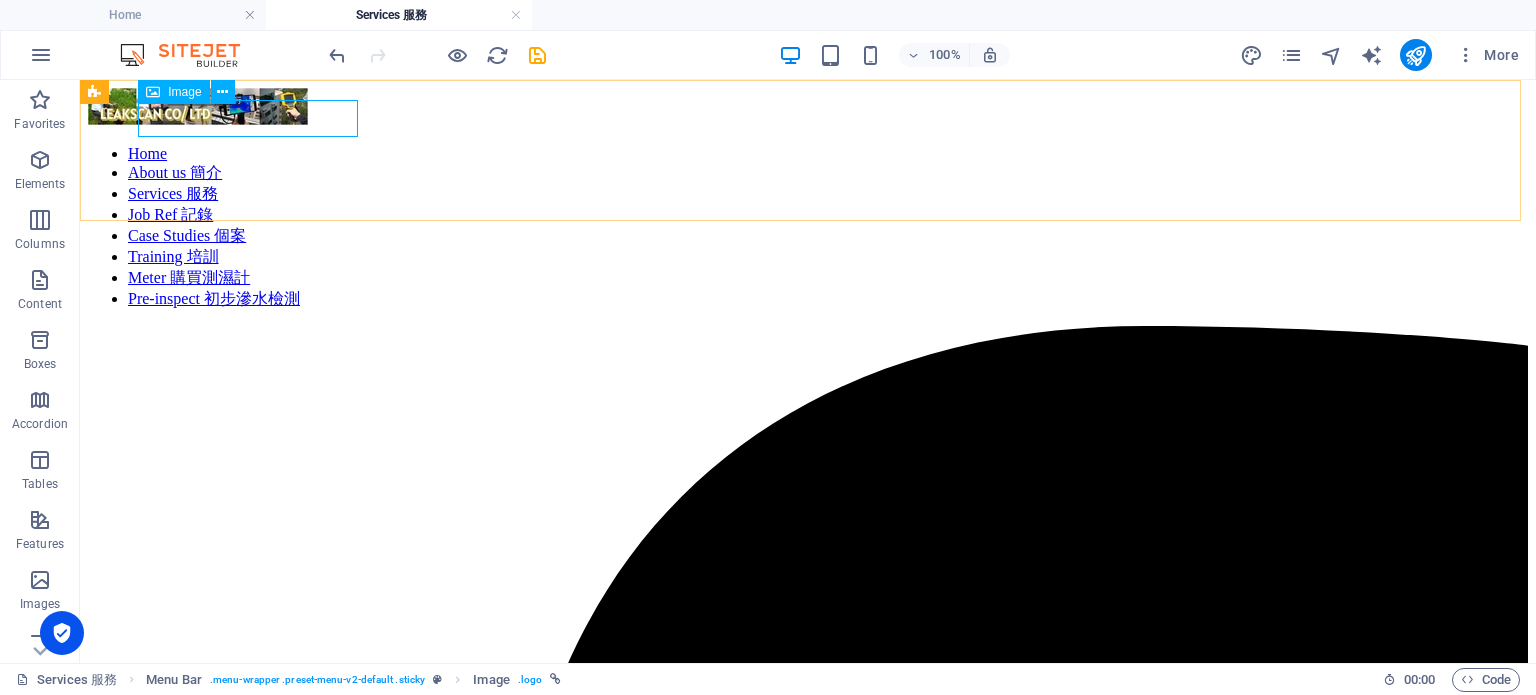 click at bounding box center [808, 108] 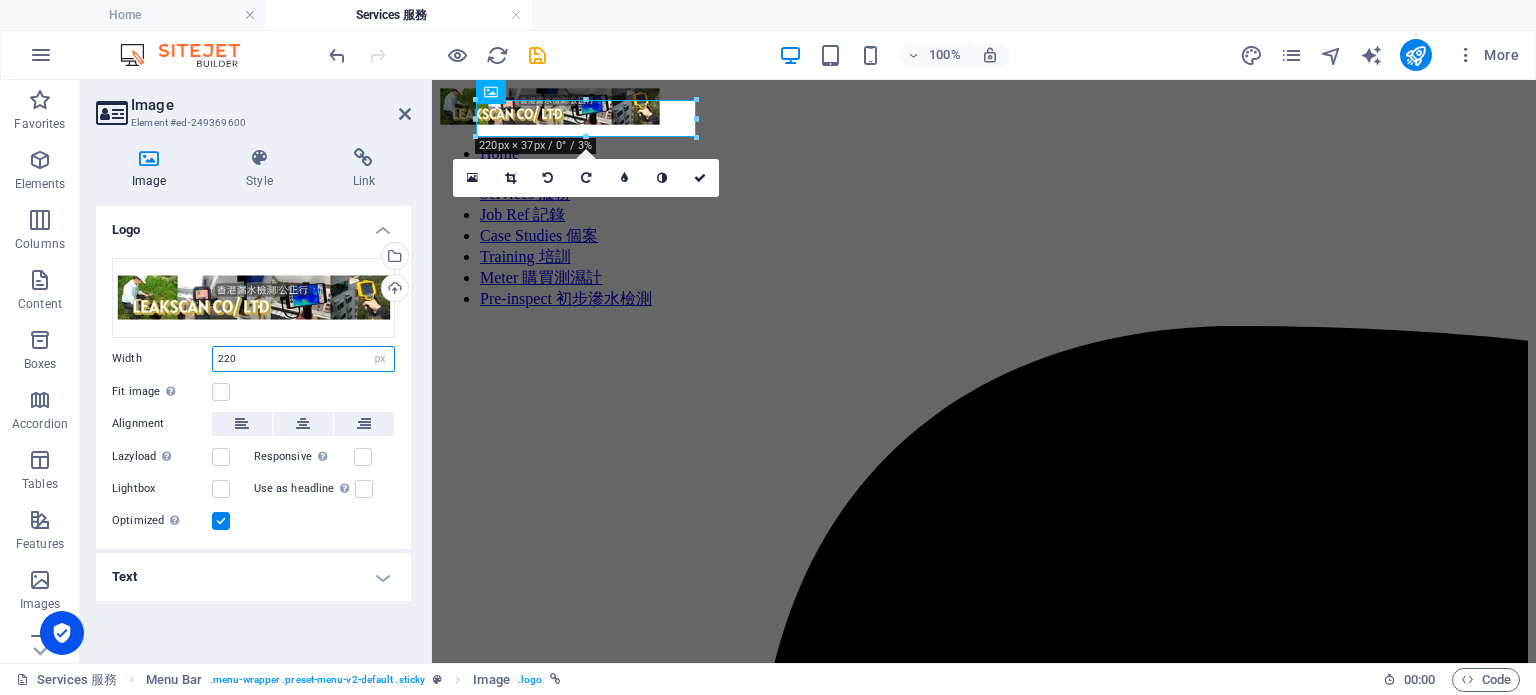 click on "220" at bounding box center (303, 359) 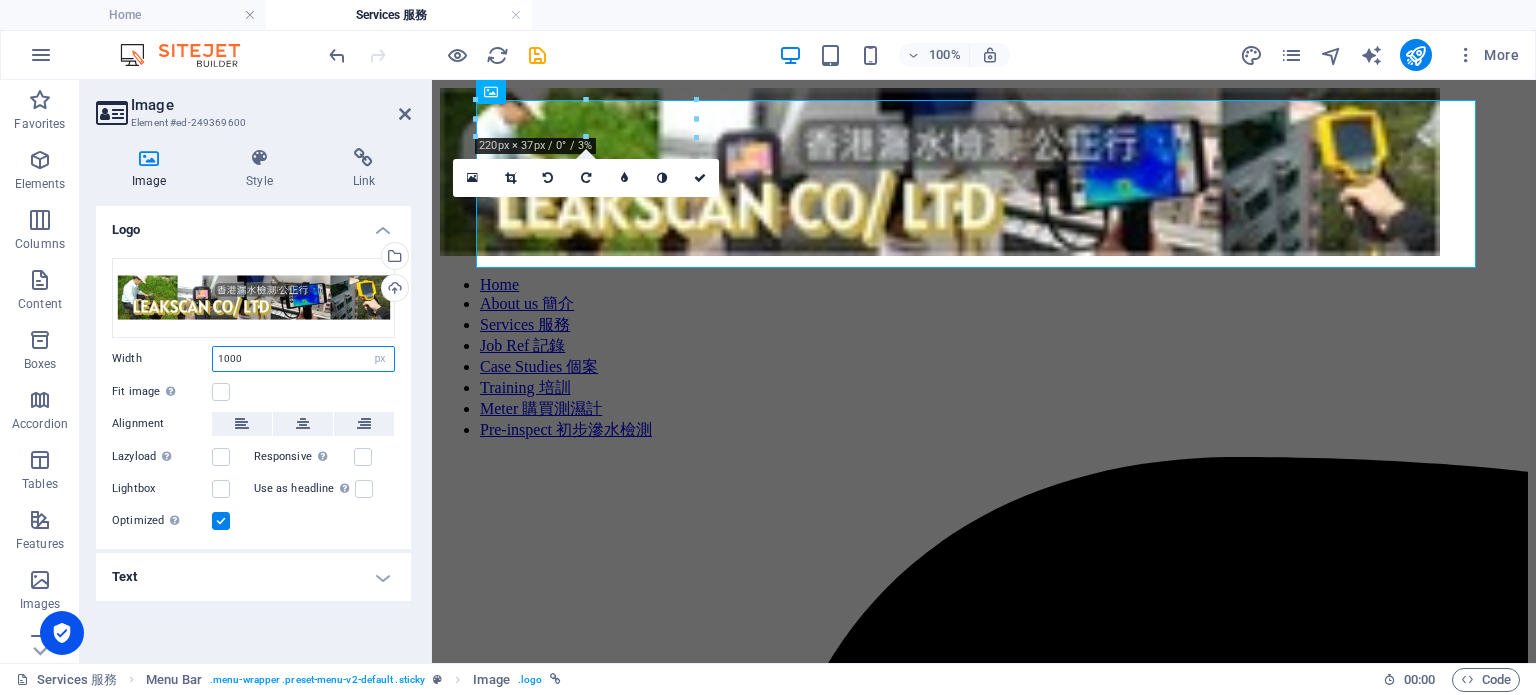 drag, startPoint x: 253, startPoint y: 363, endPoint x: 200, endPoint y: 363, distance: 53 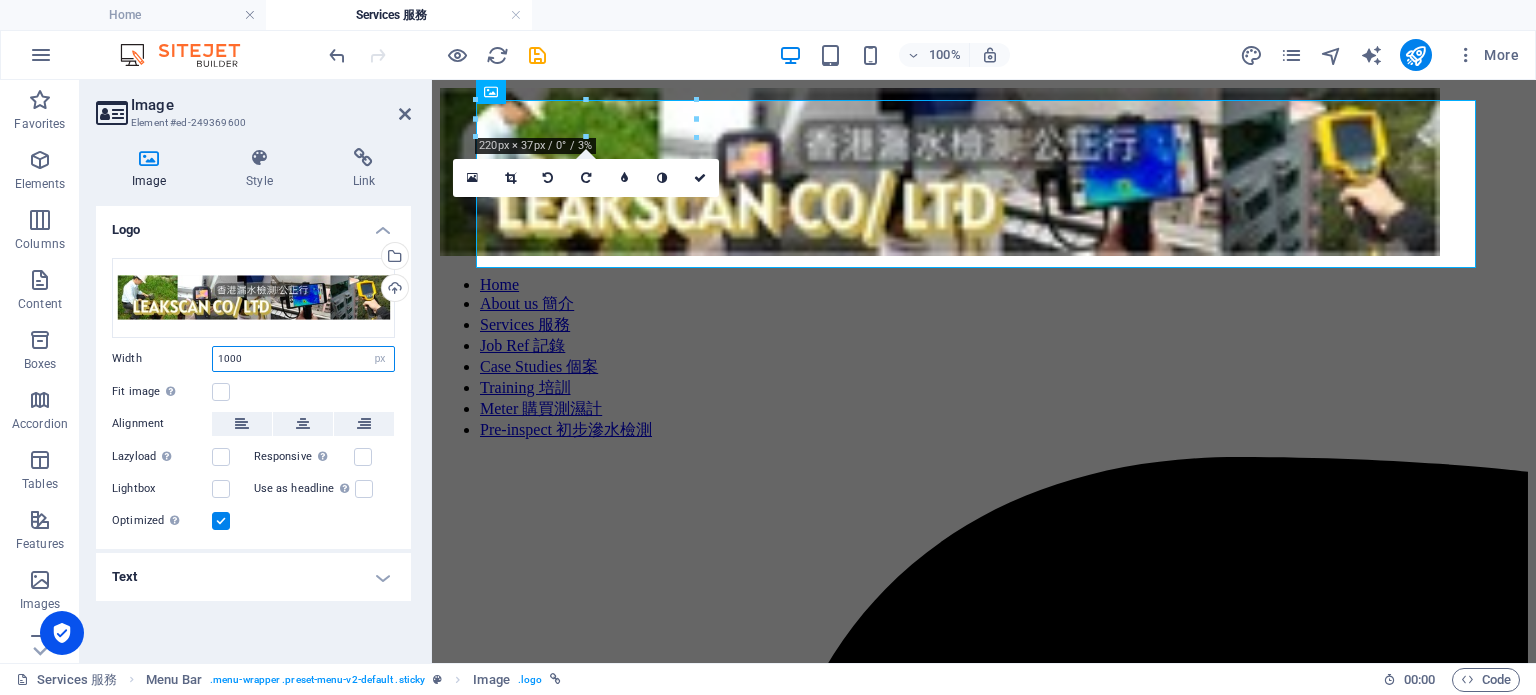 click on "Width 1000 Default auto px rem % em vh vw" at bounding box center (253, 359) 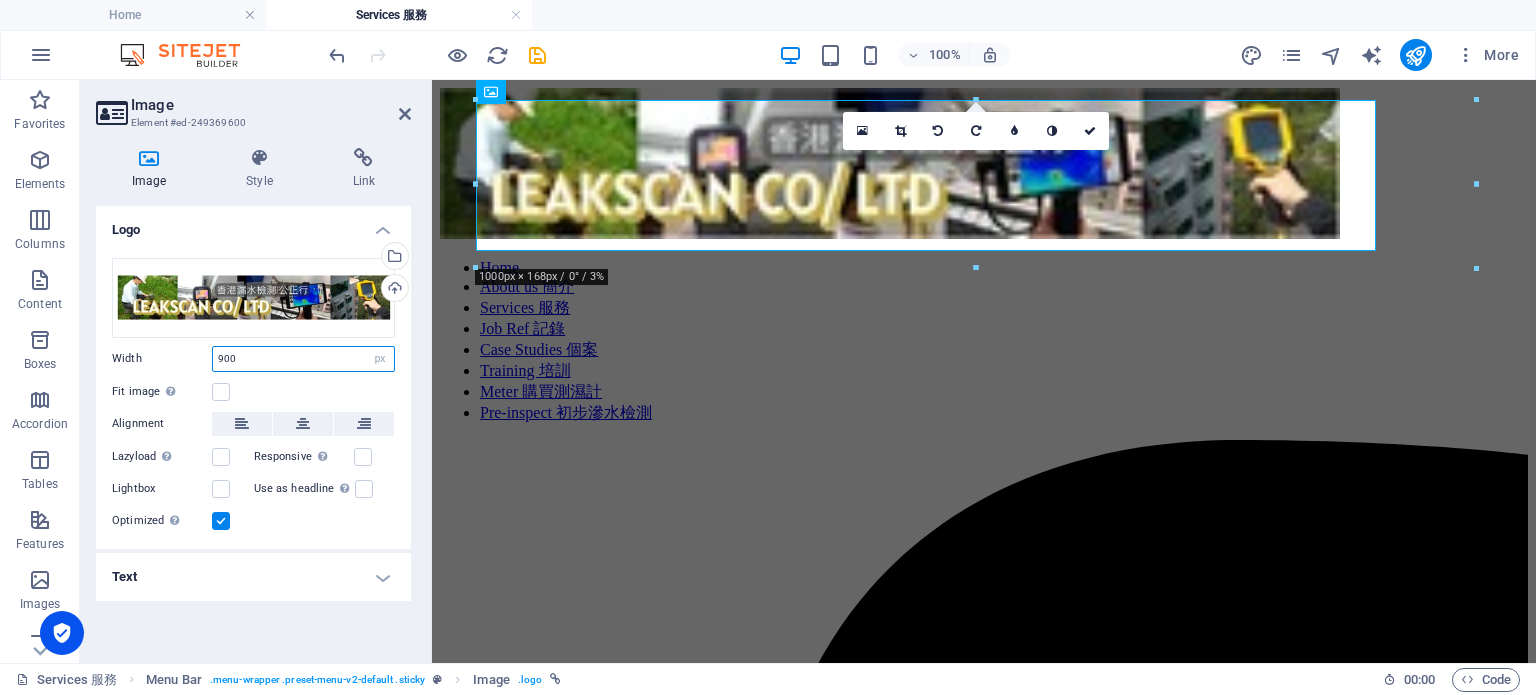 type on "900" 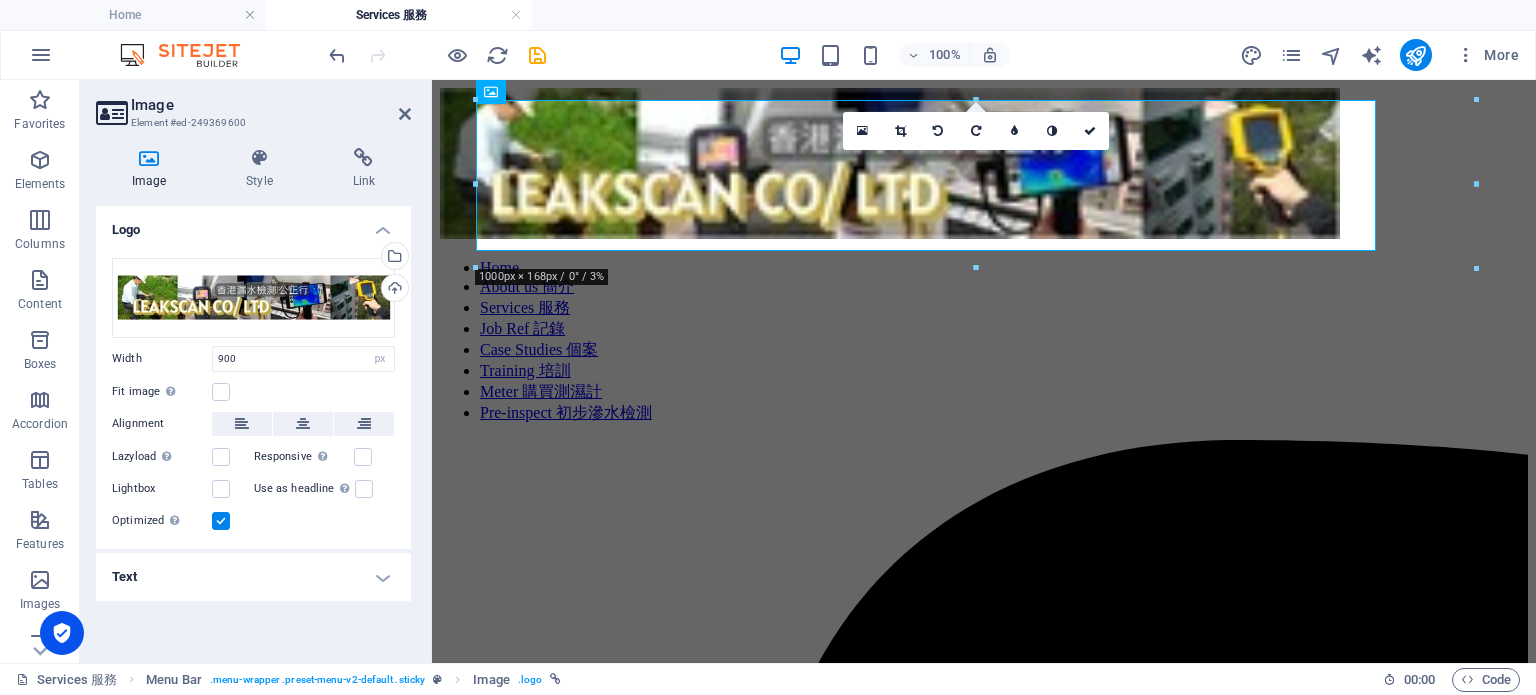 click on "Home About us 簡介 Services 服務 Job Ref 記錄 Case Studies 個案 Training 培訓 Meter 購買測濕計 Pre-inspect 初步滲水檢測 Scope of Services 服務範圍  Drop content here or  Add elements  Paste clipboard 滲水調查 Water Seepage Investigation 專家證人/ 公正行報告 Expert Witness Report 水管水壓測試 Water Pressure Test 初步滲水檢測連記錄 Preliminary Inspection 漏水/防水培訓 Training/ Talk on Water Seepage 紅外線熱像檢測 Infrared Thermo Scanning 購買測濕計 Purchase of Moisture Meter 排水渠色水測試 Color Water Test 微波濕度掃描 Microwave Moisture Measurement 防水工程監督/檢查 Works Supervising/ Inspection" at bounding box center (984, 5937) 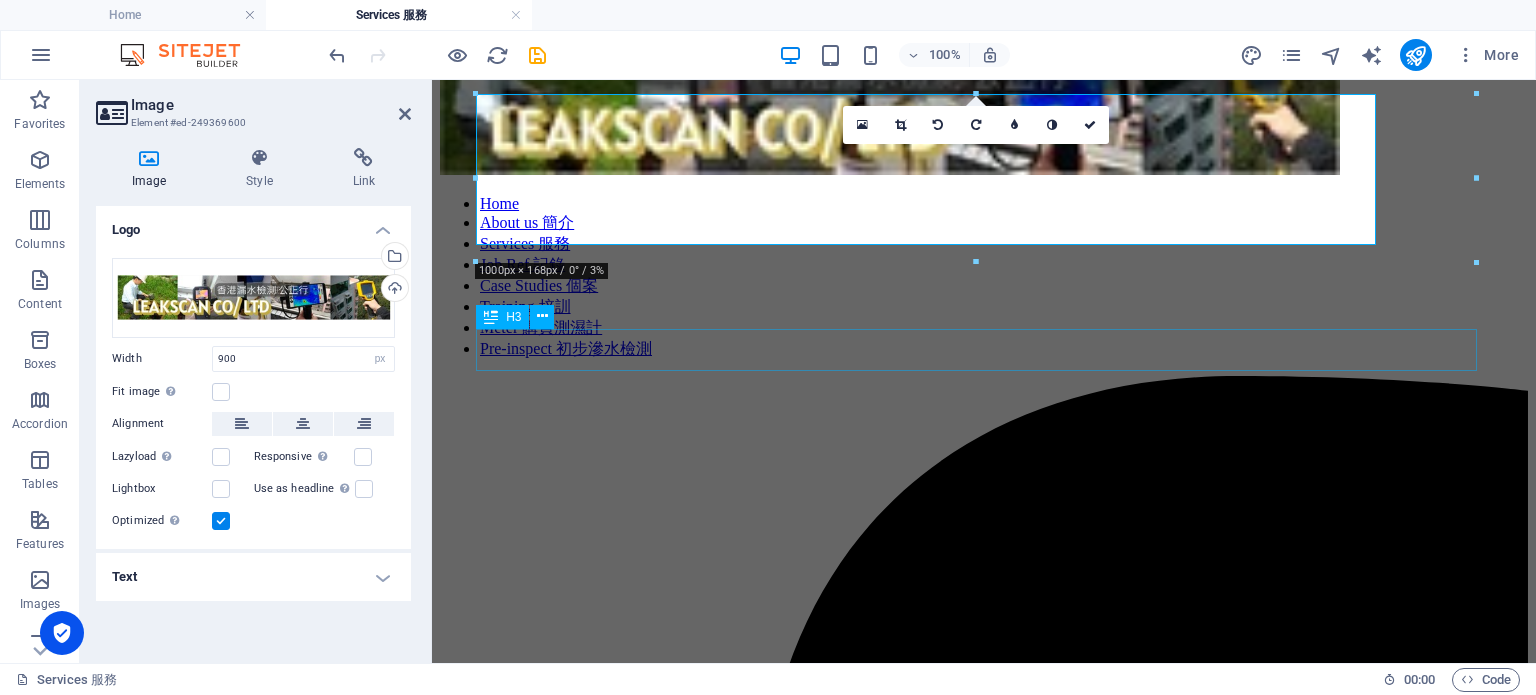 scroll, scrollTop: 0, scrollLeft: 0, axis: both 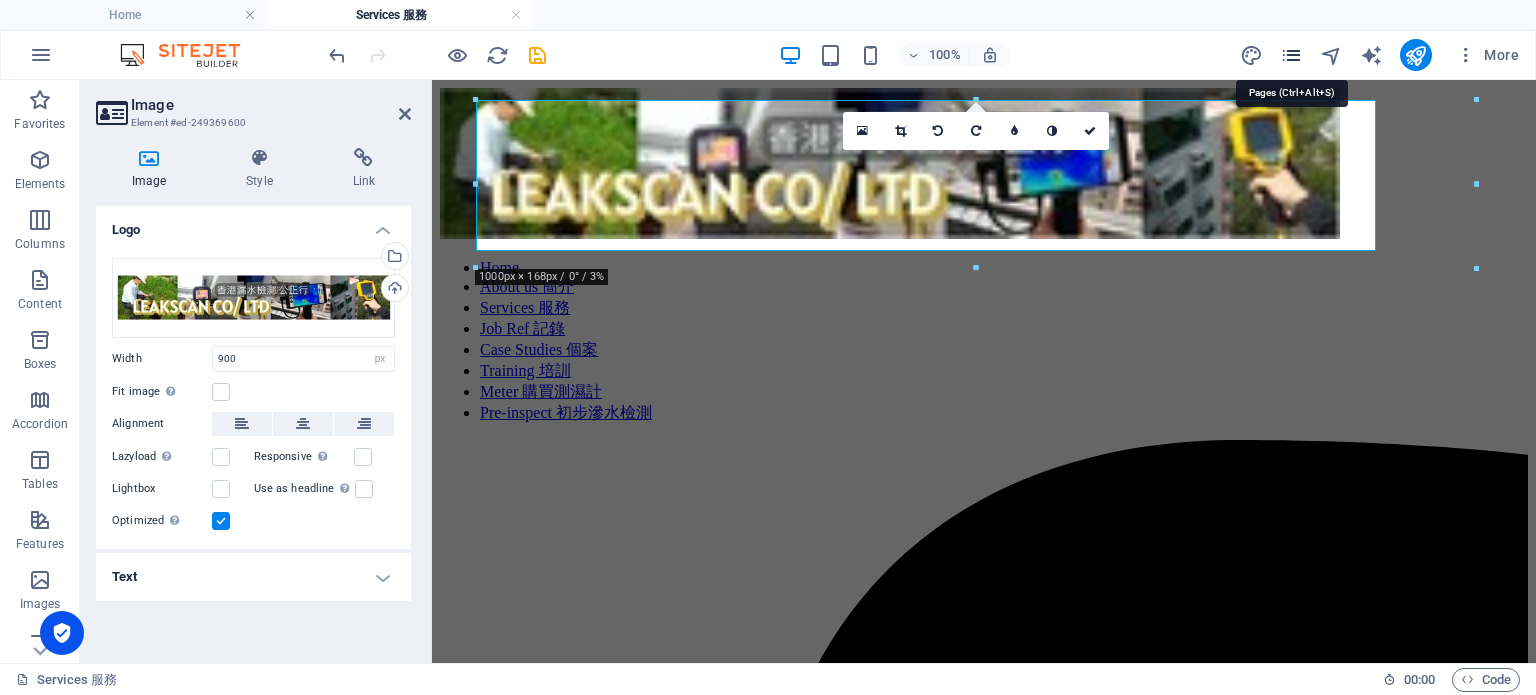 click at bounding box center [1291, 55] 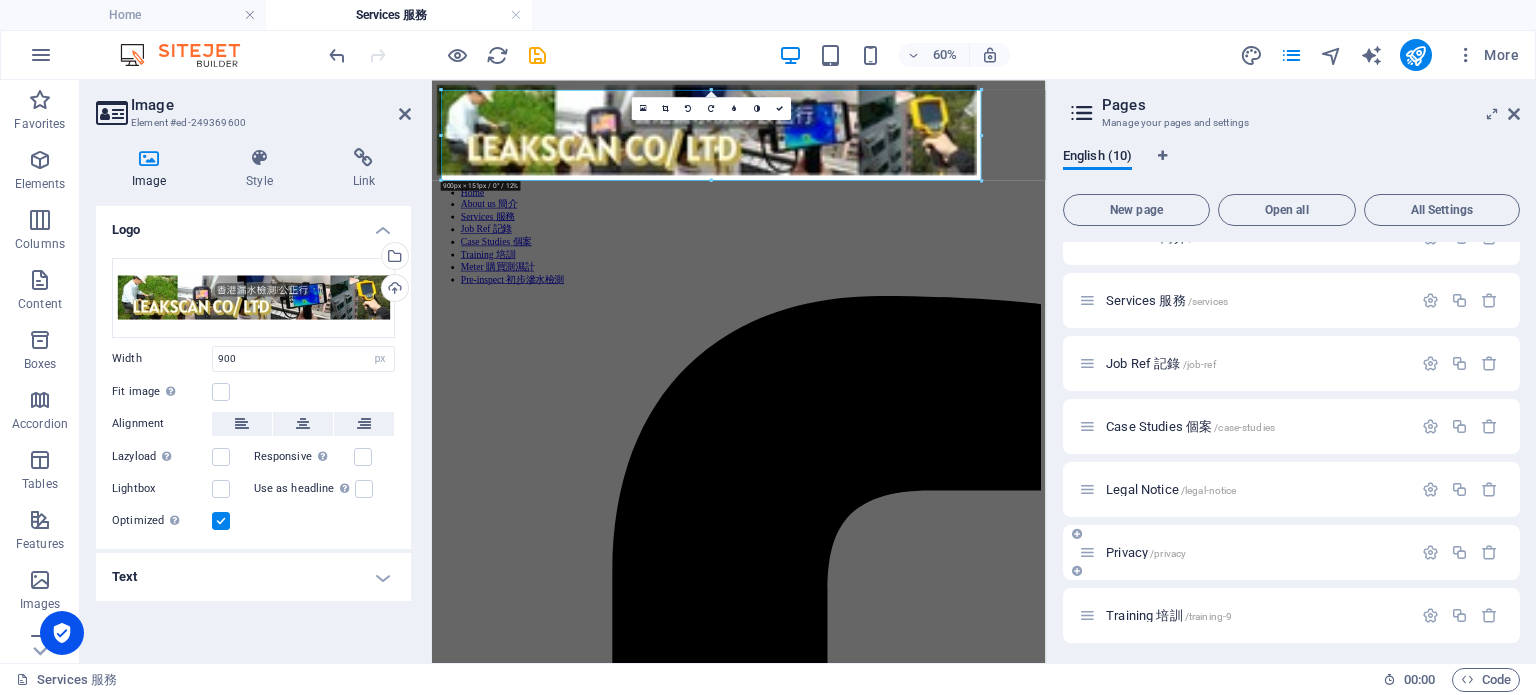 scroll, scrollTop: 224, scrollLeft: 0, axis: vertical 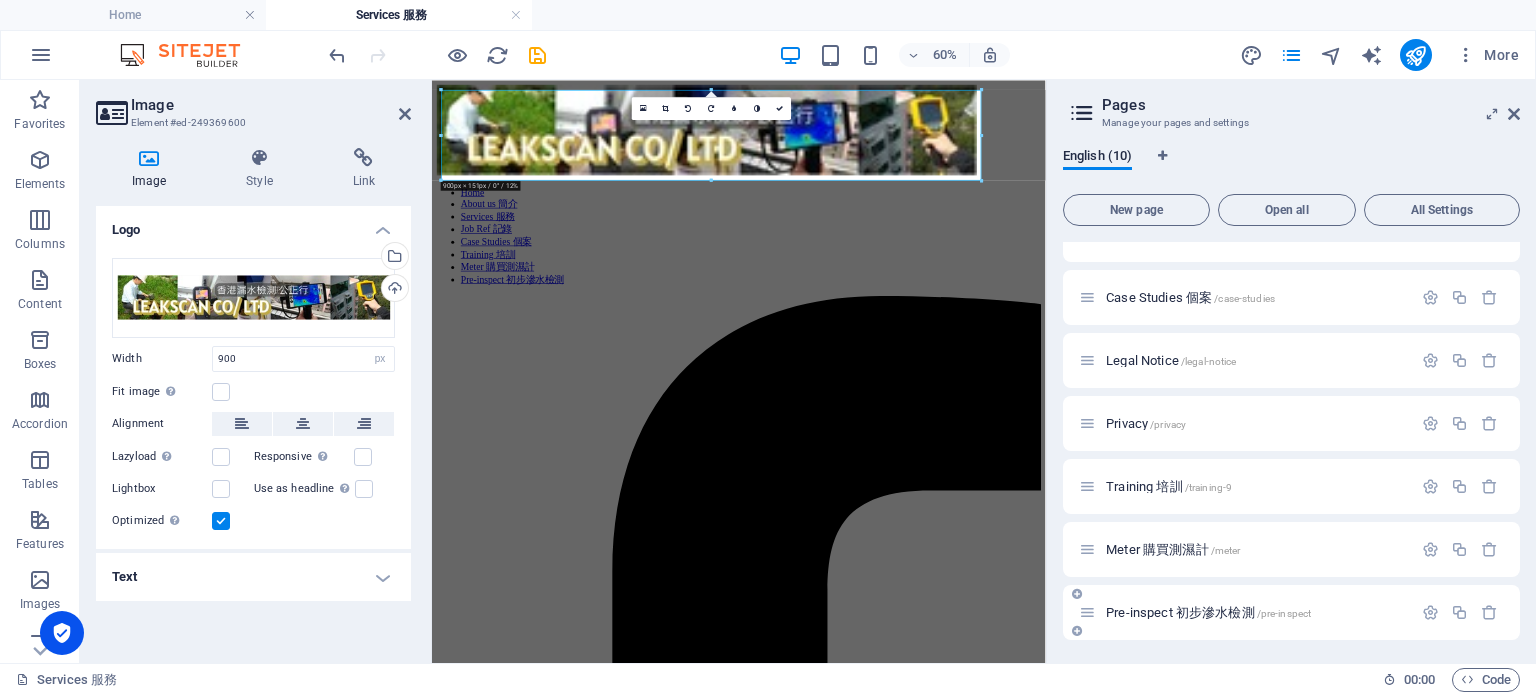 click on "Pre-inspect 初步滲水檢測 /pre-inspect" at bounding box center [1245, 612] 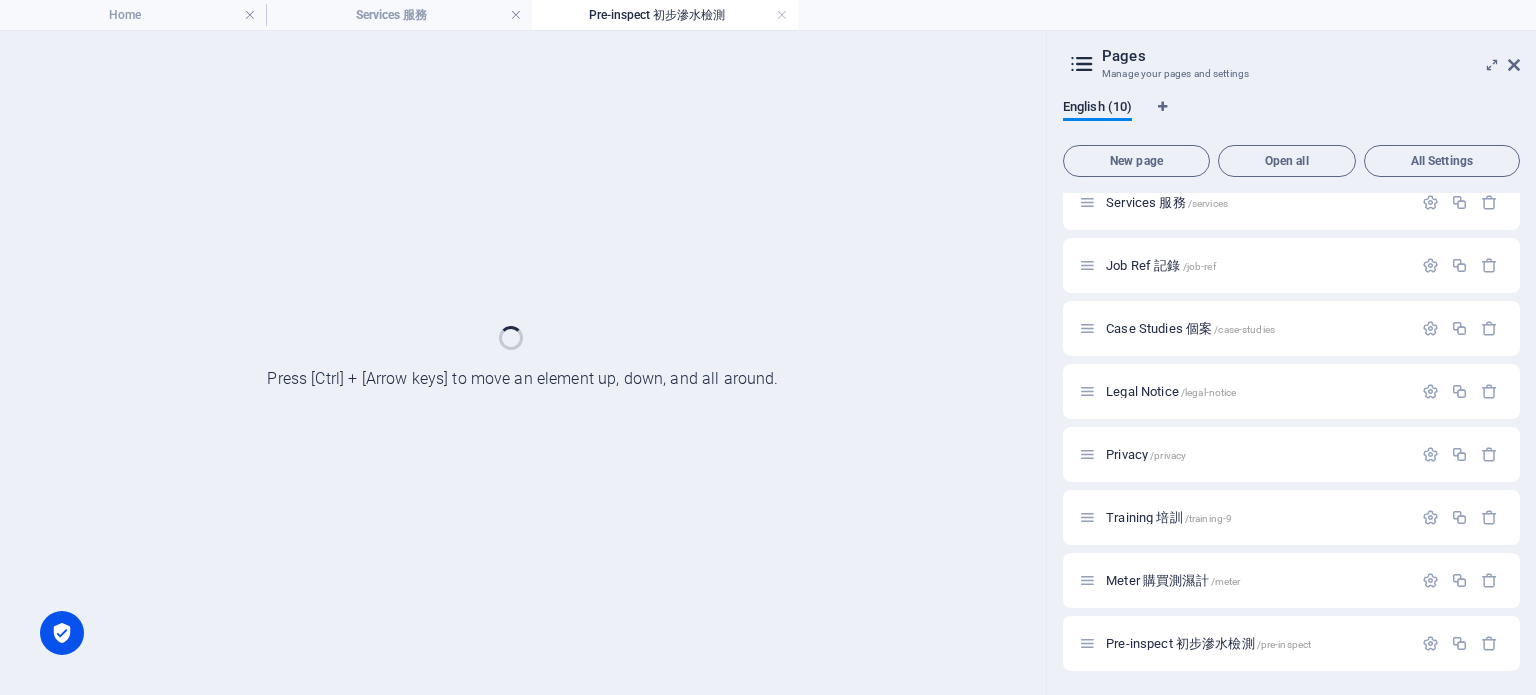 scroll, scrollTop: 144, scrollLeft: 0, axis: vertical 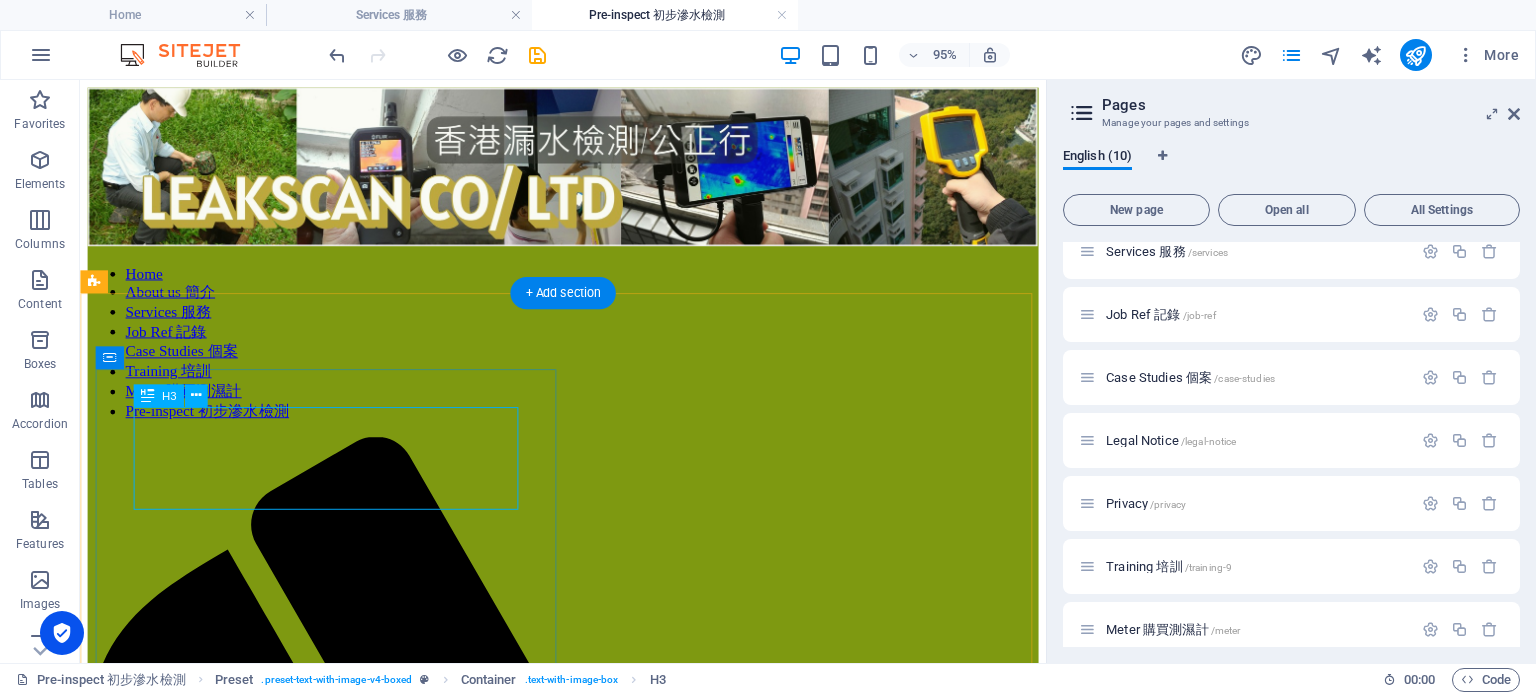click on "Preliminary Inspection  初步檢測服務連電子記錄 $1,800 (單位面積<500sf; 一浴一廚)" at bounding box center [588, 1824] 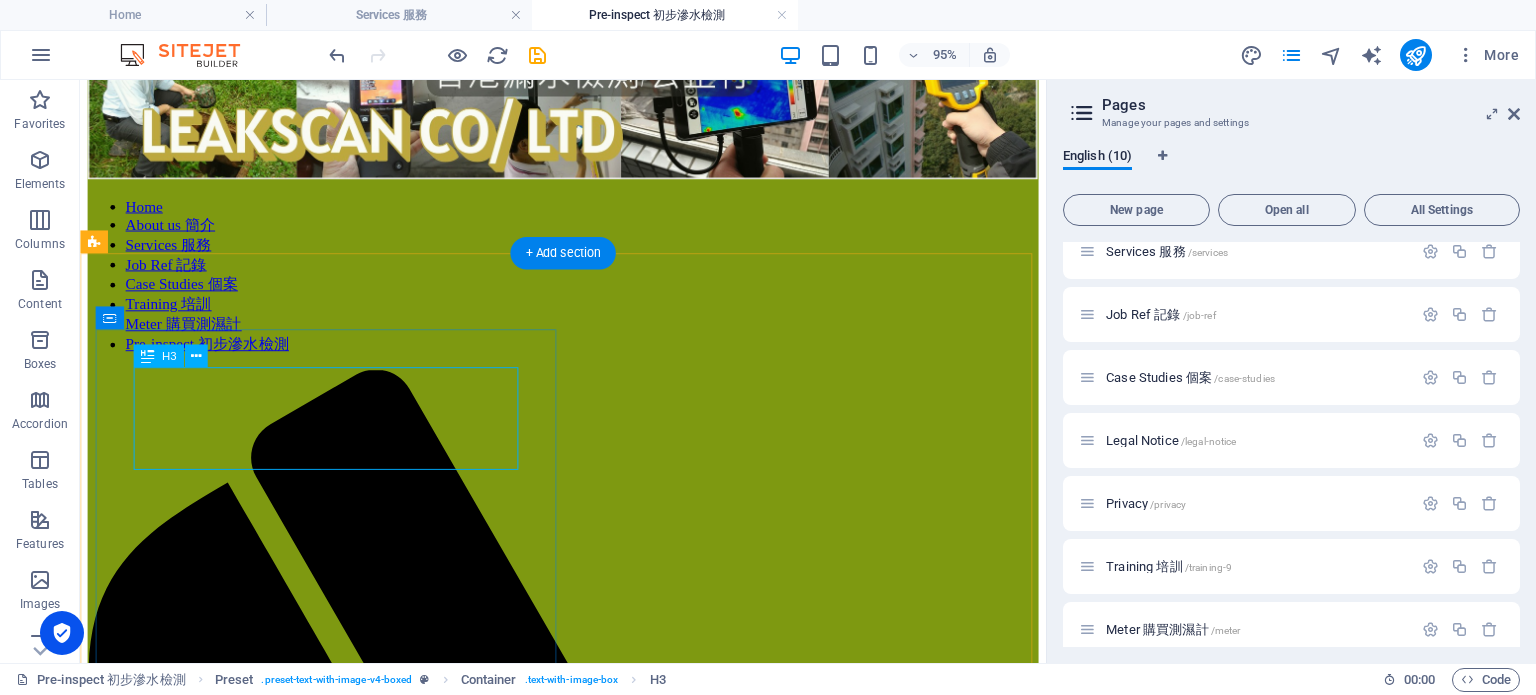 scroll, scrollTop: 100, scrollLeft: 0, axis: vertical 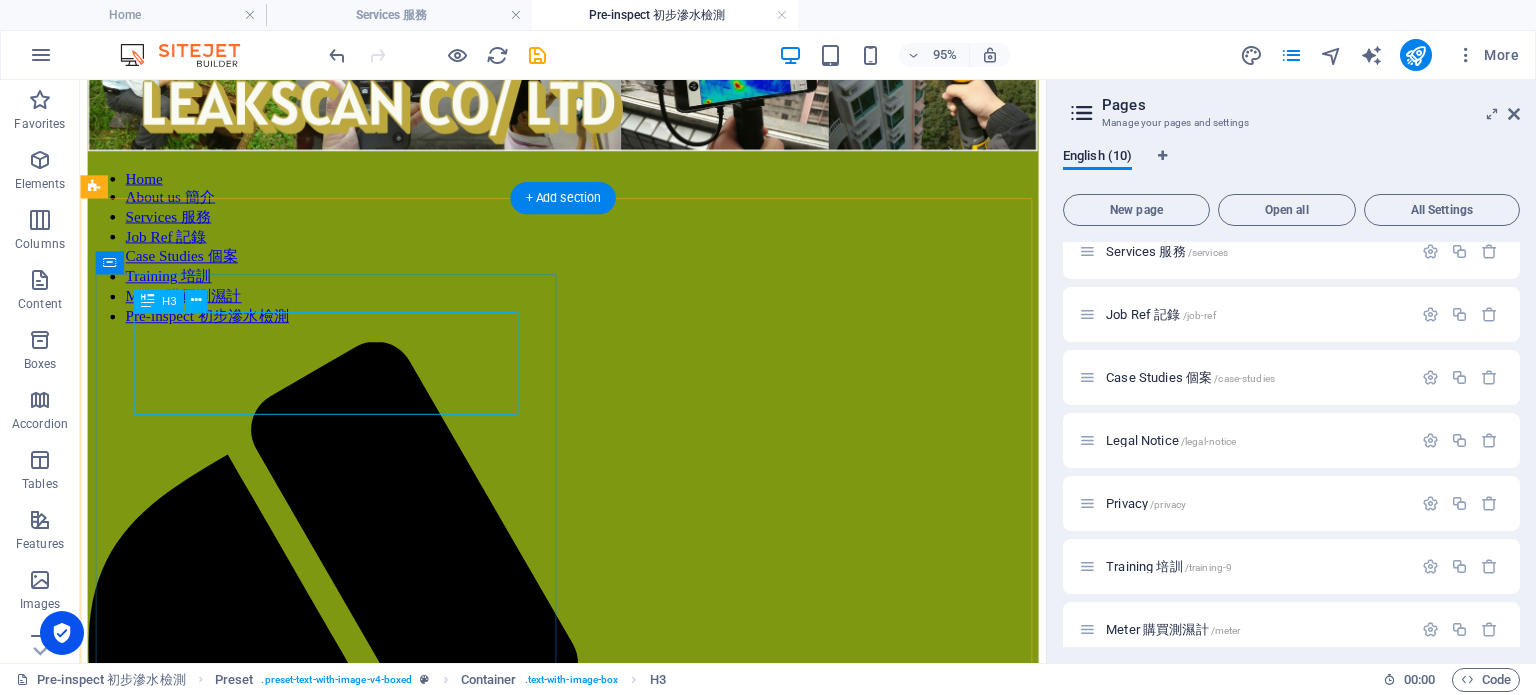 click on "Preliminary Inspection  初步檢測服務連電子記錄 $1,800 (單位面積<500sf; 一浴一廚)" at bounding box center [588, 1724] 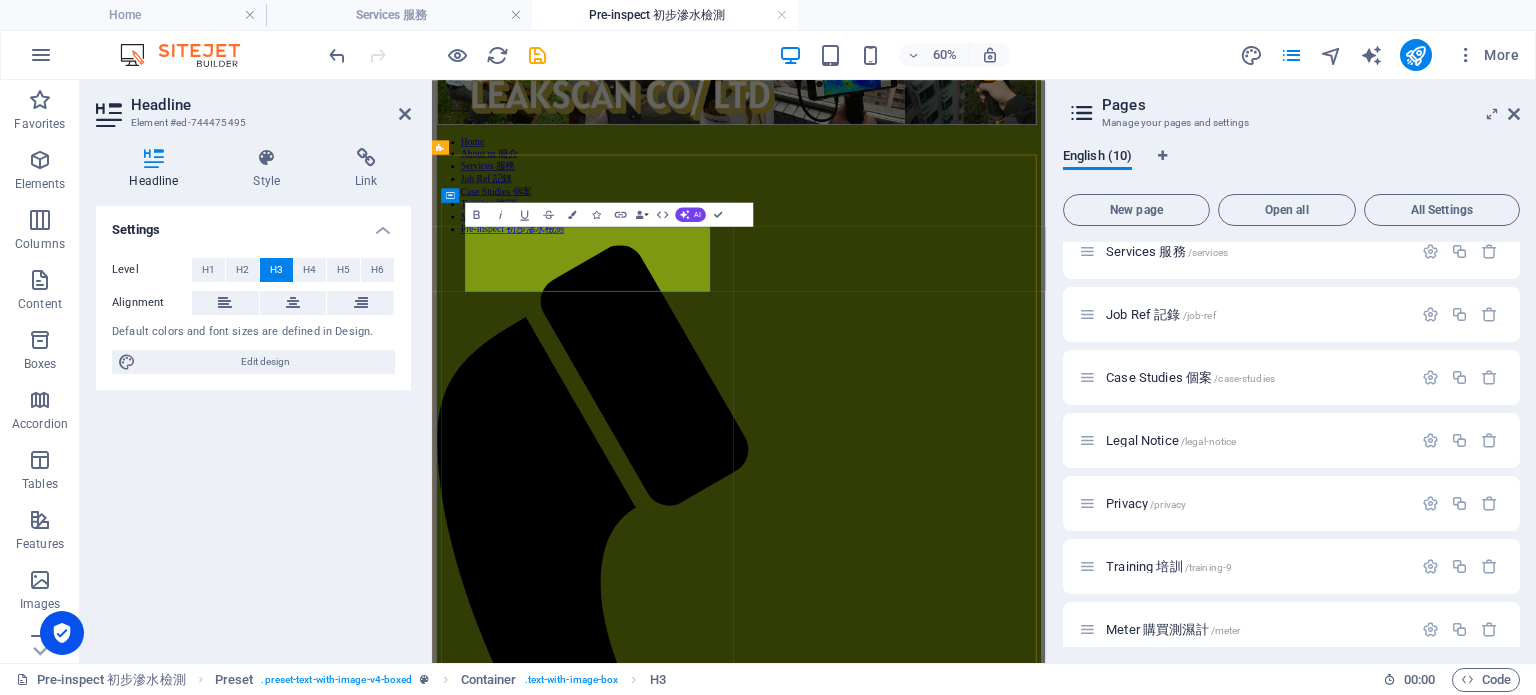 click on "Preliminary Inspection  初步檢測服務連電子記錄 $1,800 (單位面積<500sf; 一浴一廚)" at bounding box center (943, 1732) 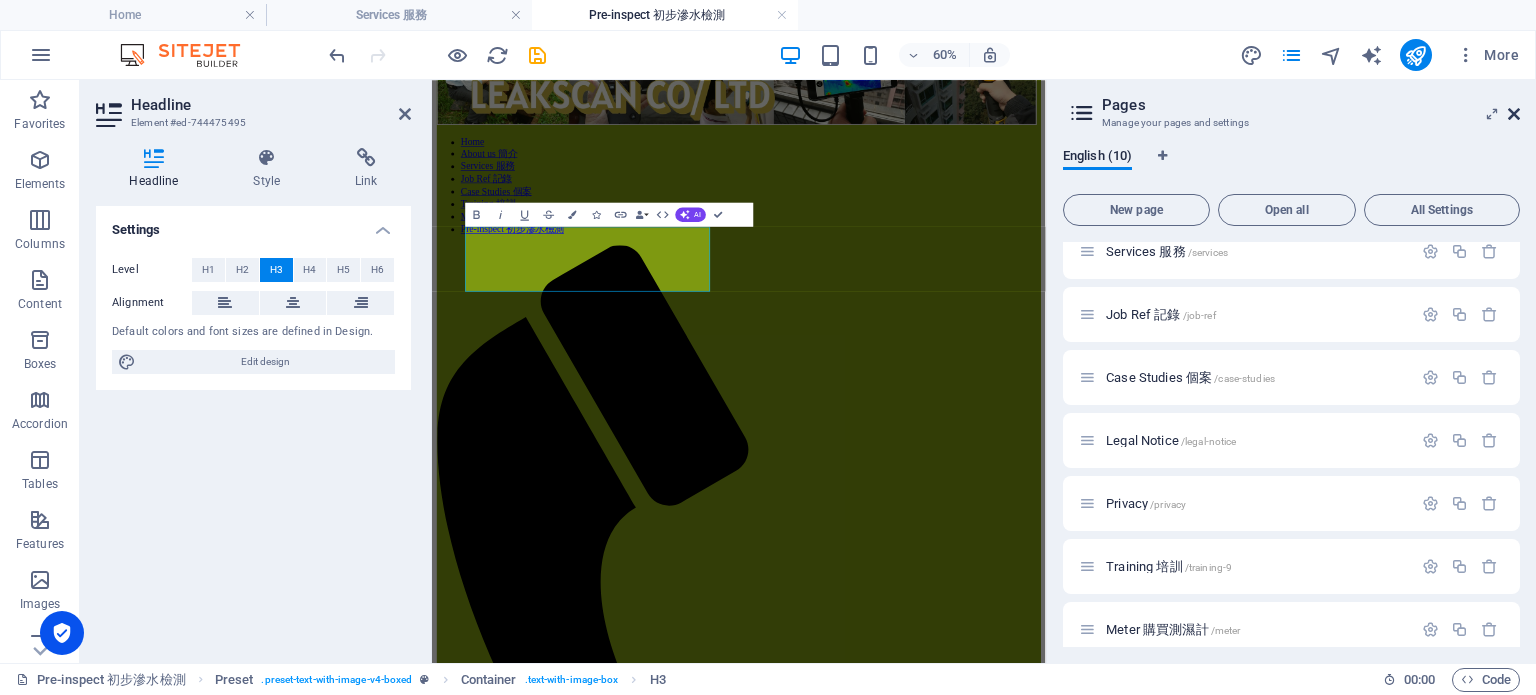 click at bounding box center (1514, 114) 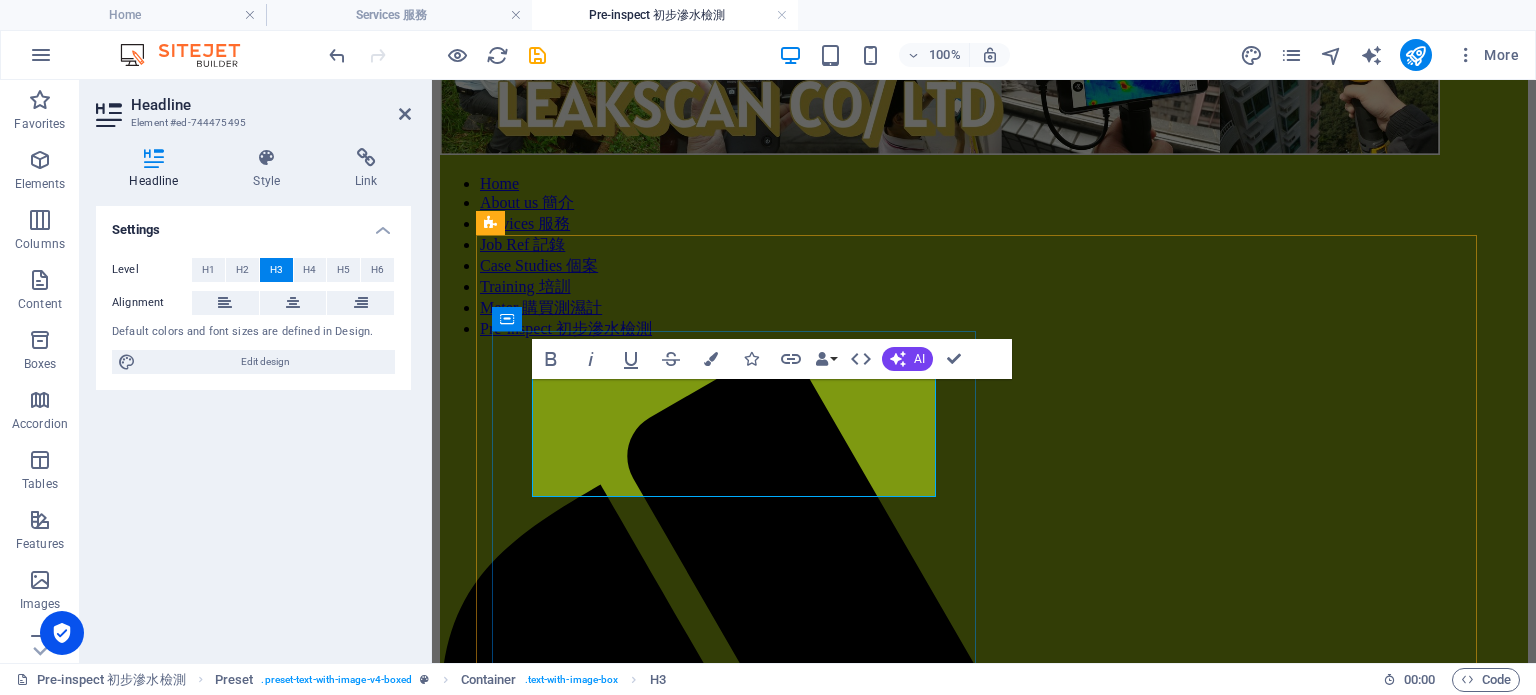 click on "Preliminary Inspection  初步檢測服務連電子記錄 $1,800 (單位面積<500sf; 一浴一廚)" at bounding box center (984, 1839) 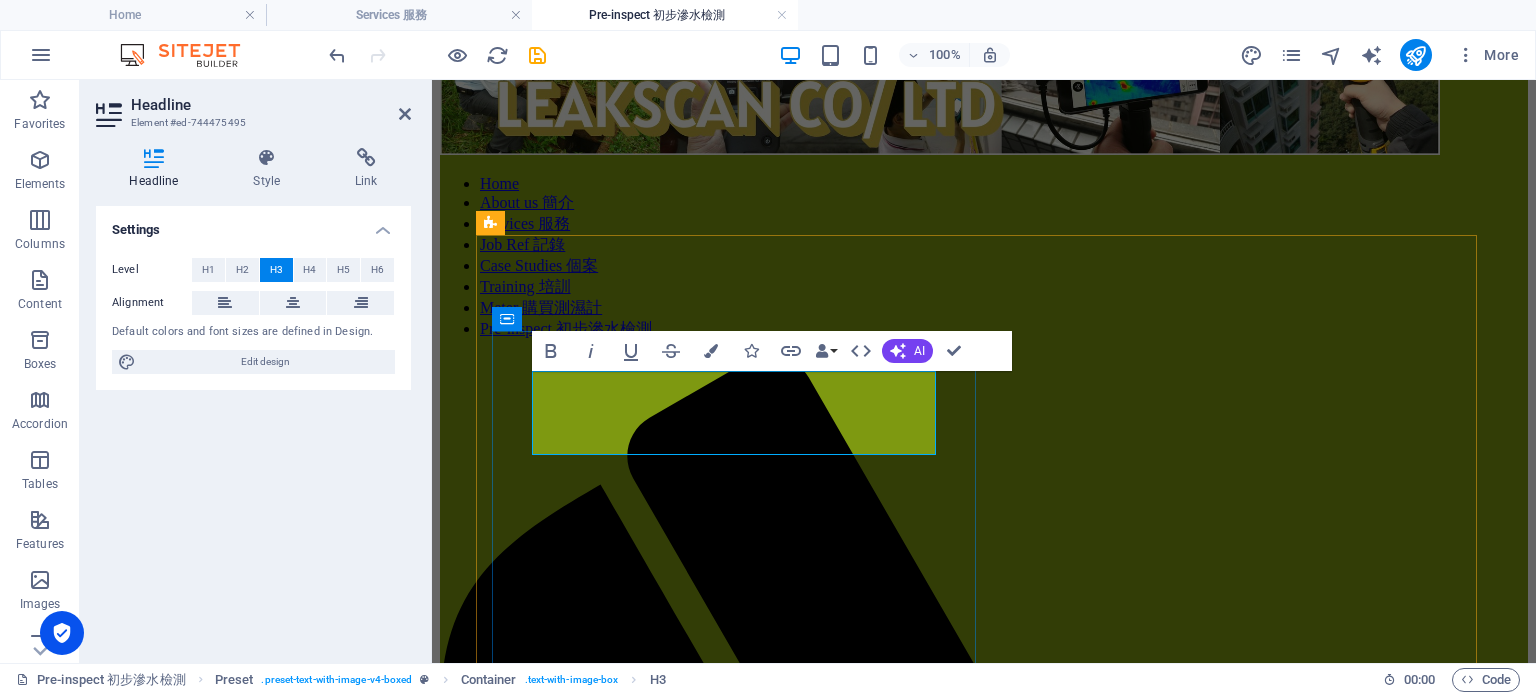 type 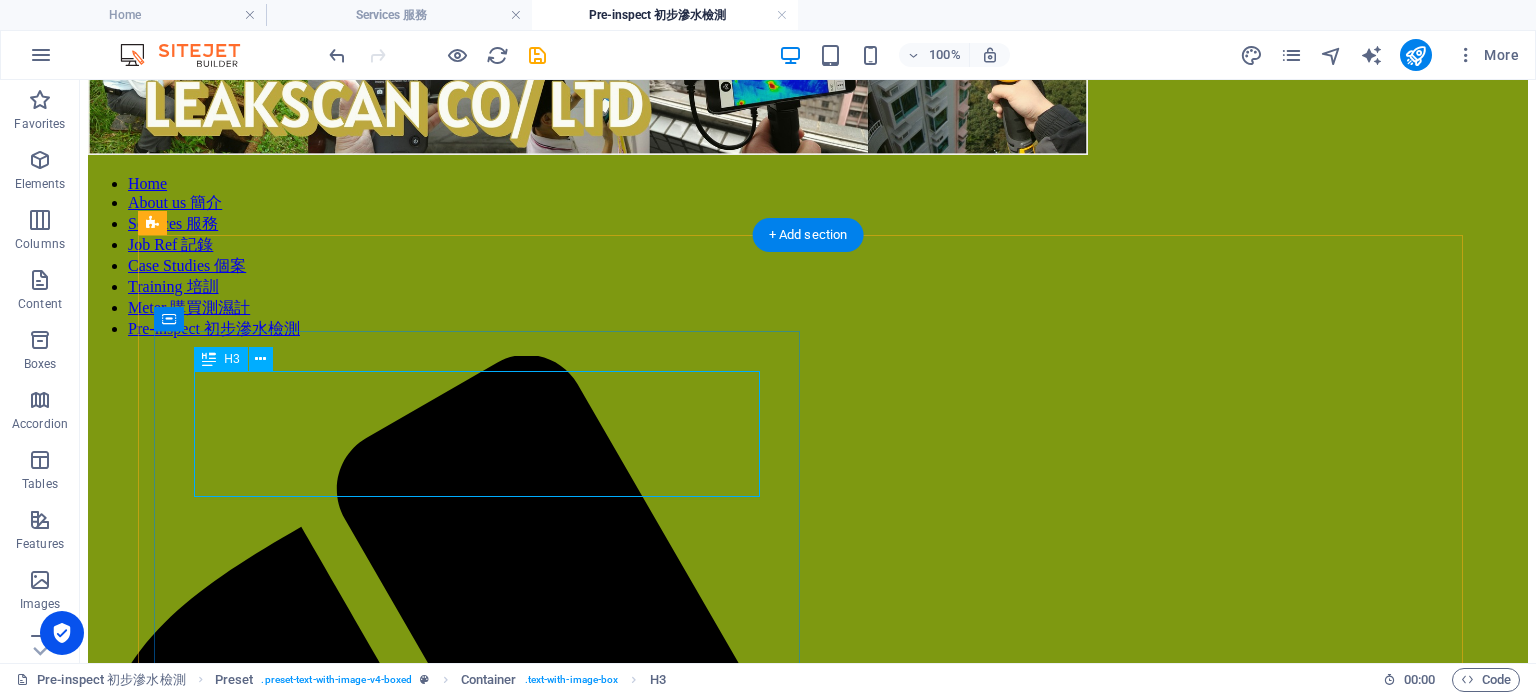 click on "初步檢測服務包紅外線及濕度計連電子記錄 $1,800 (單位面積<500sf; 一浴一廚)" at bounding box center [808, 2296] 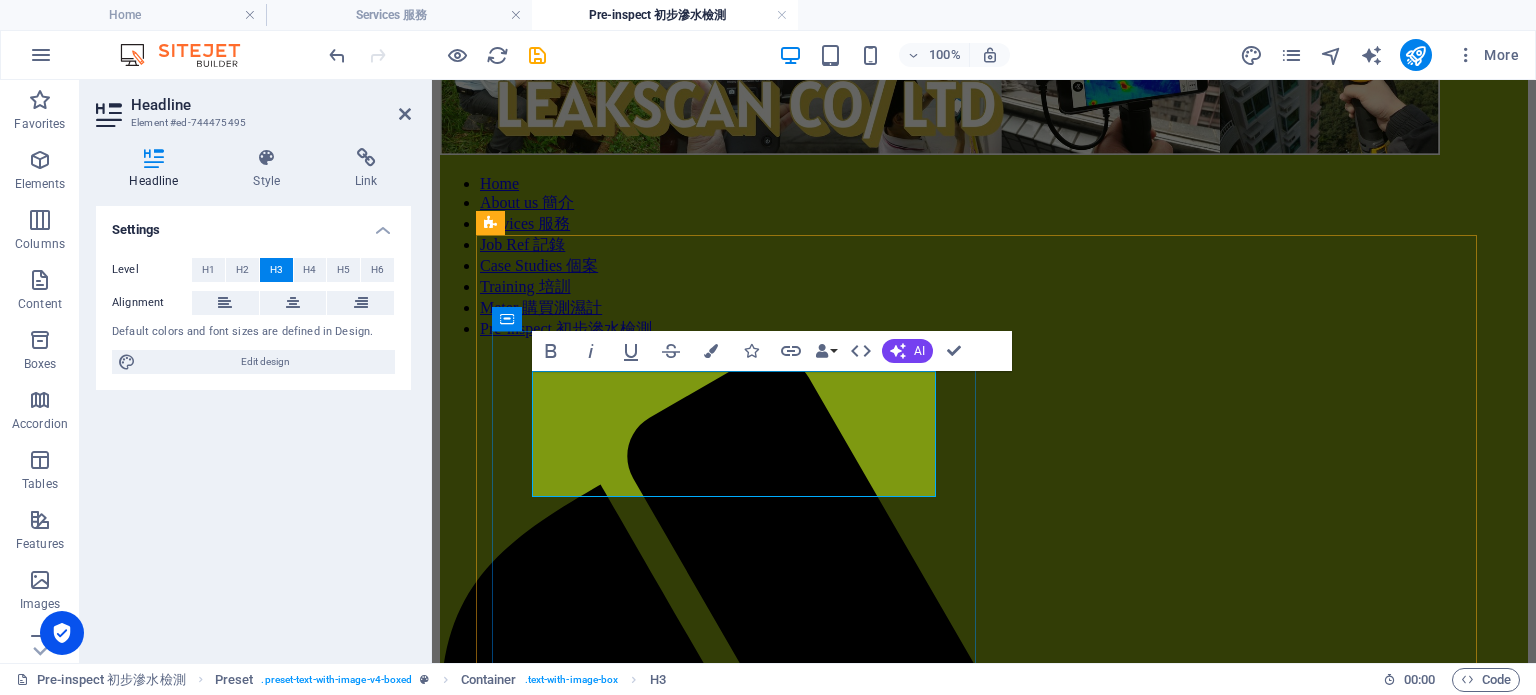 click on "初步檢測服務包紅外線及濕度計連電子記錄 $1,800 (單位面積<500sf; 一浴一廚)" at bounding box center (984, 1828) 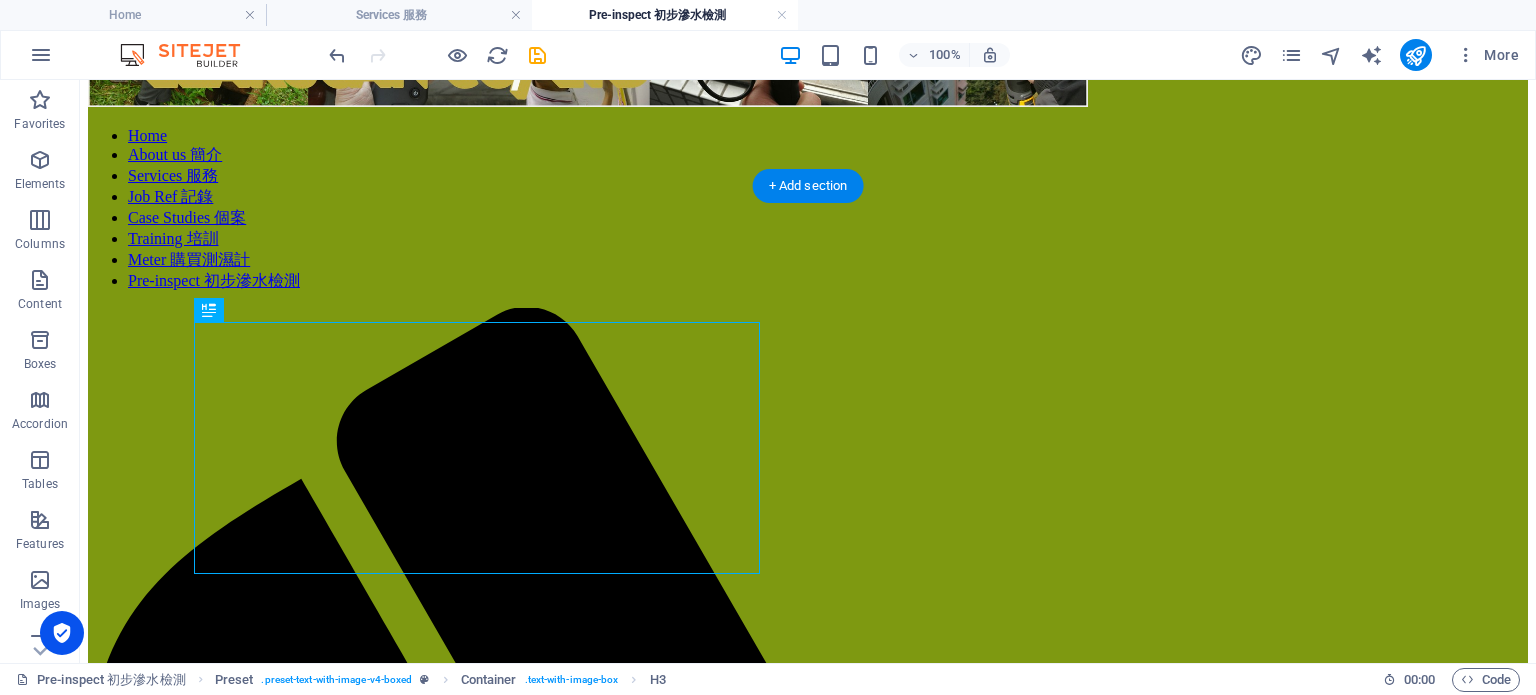 scroll, scrollTop: 100, scrollLeft: 0, axis: vertical 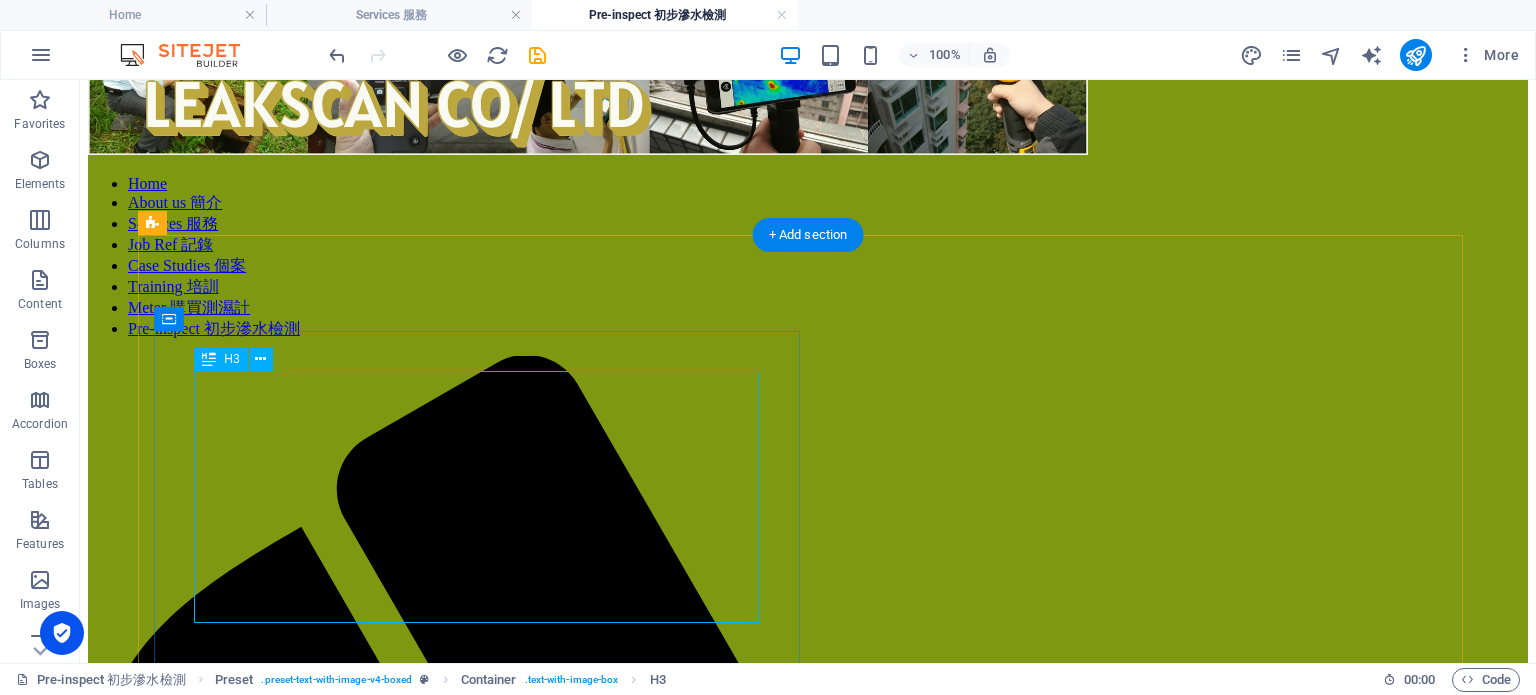 click on "服務A) 初步檢測服務包紅外線及濕度計連電子記錄 $1,800; 服務B) 來去水測試包食水管現壓測試及色水測試 $4,800; (浴室面積<40sf) 不保證找到源頭" at bounding box center [808, 2322] 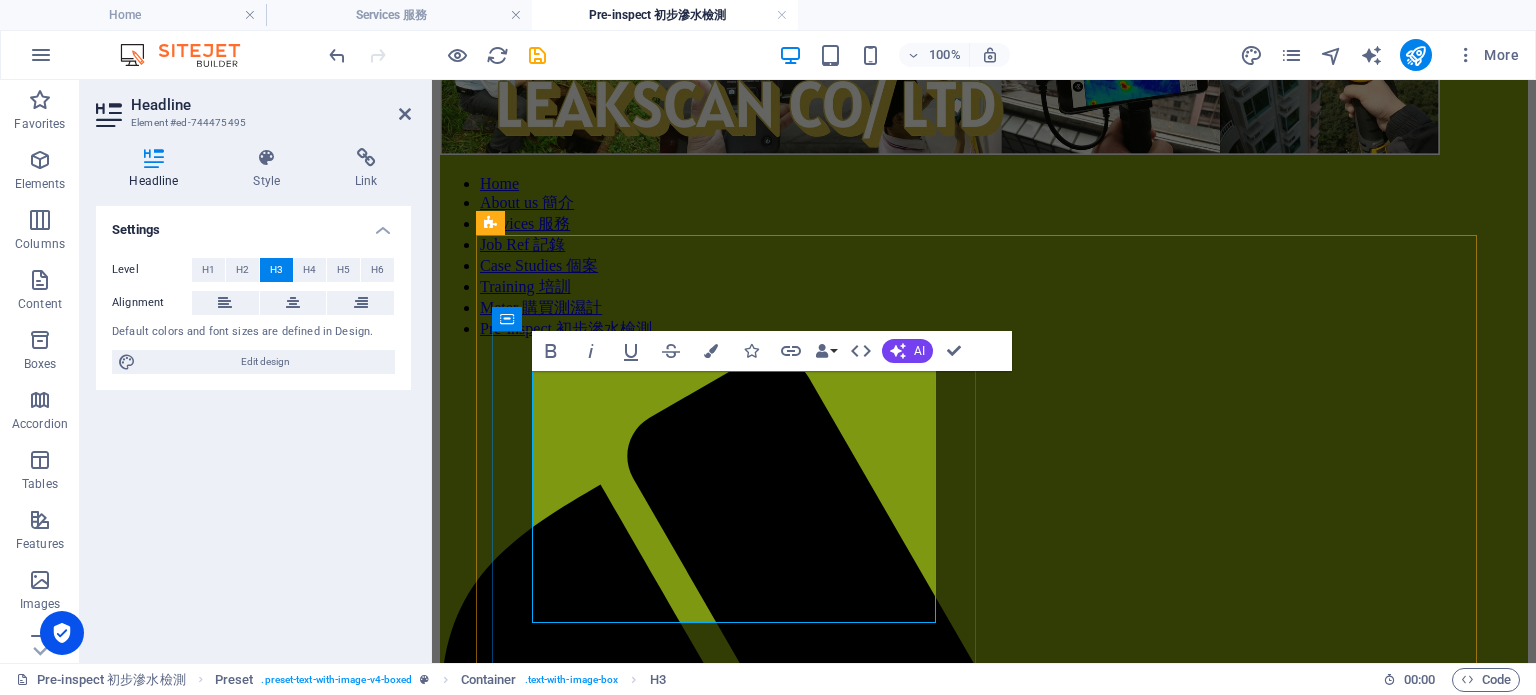 click on "服務A) 初步檢測服務包紅外線及濕度計連電子記錄 $1,800; 服務B) 來去水測試包食水管現壓測試及色水測試 $4,800; (浴室面積<40sf) 不保證找到源頭" at bounding box center [984, 1854] 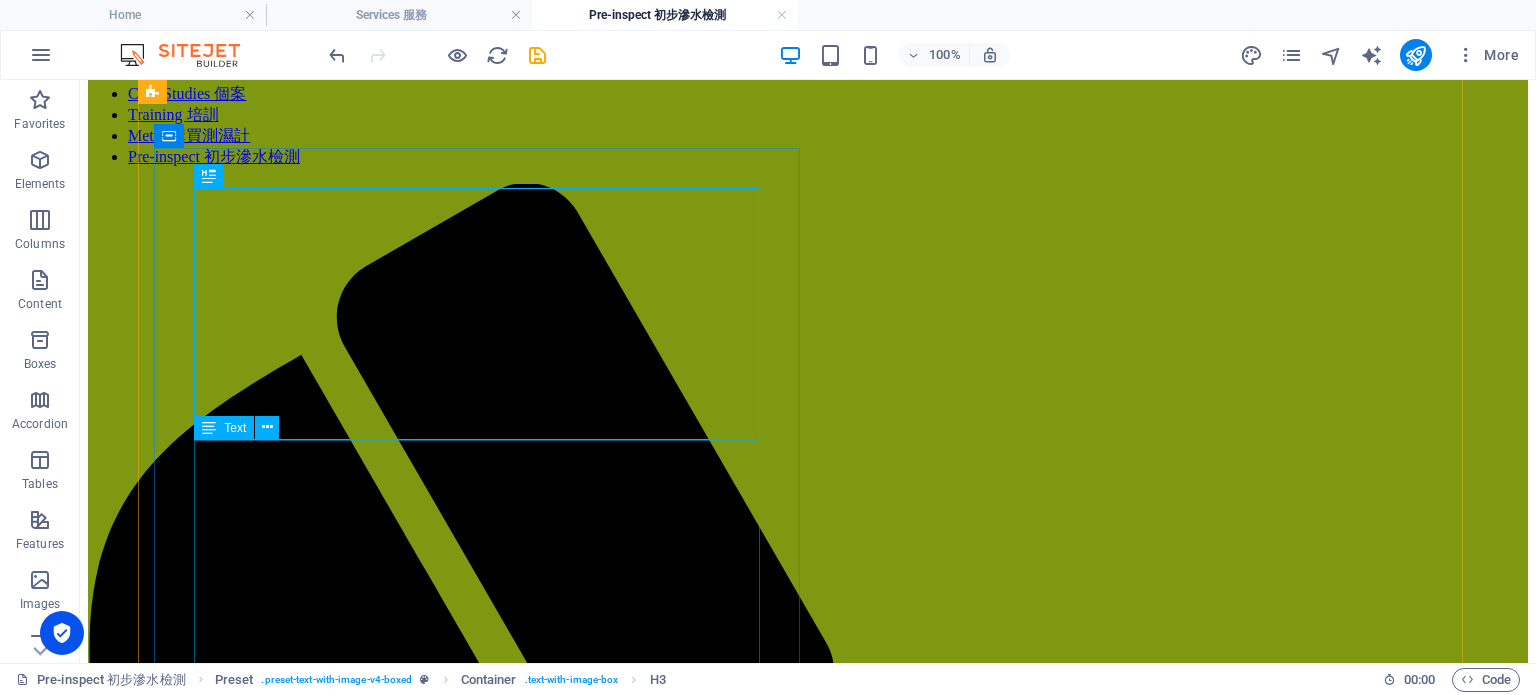 scroll, scrollTop: 300, scrollLeft: 0, axis: vertical 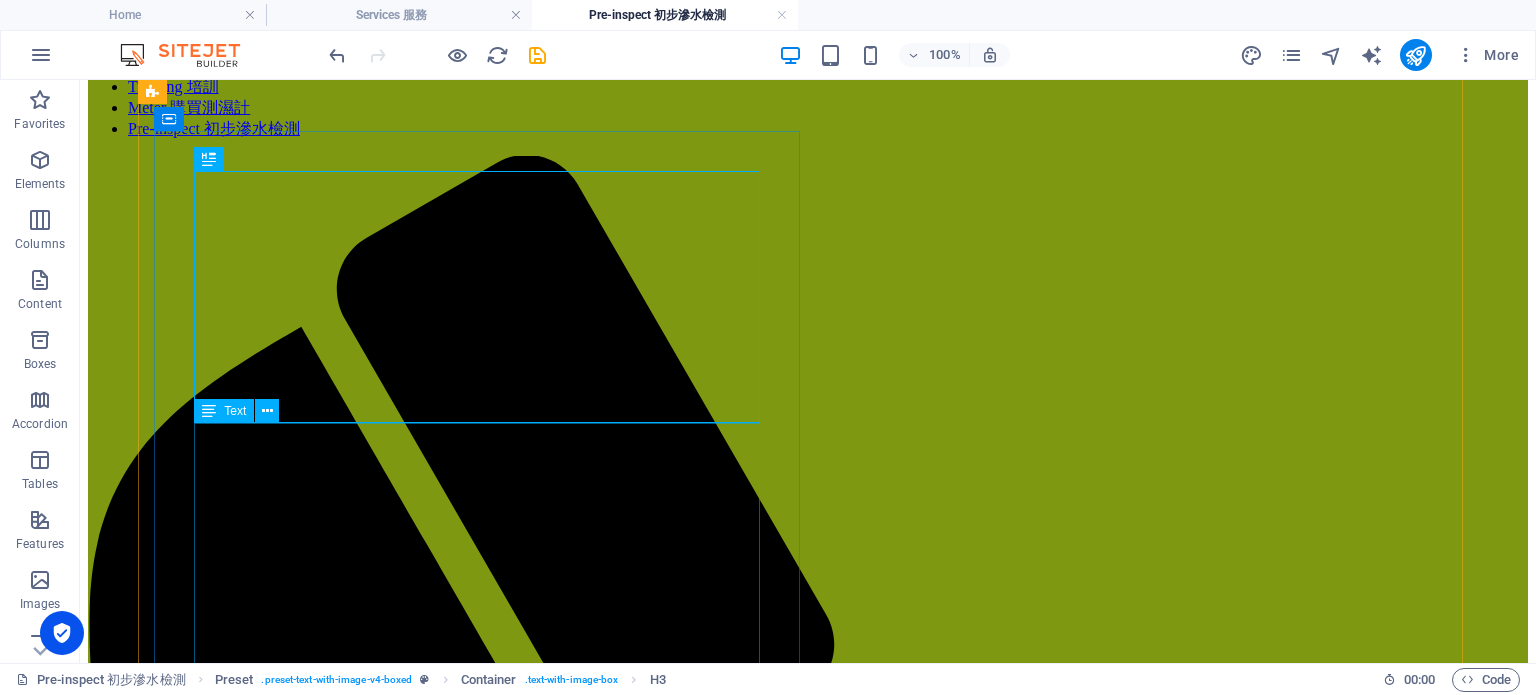 click on "(a) 60分鐘現場檢查/技術諮詢;" at bounding box center (808, 2259) 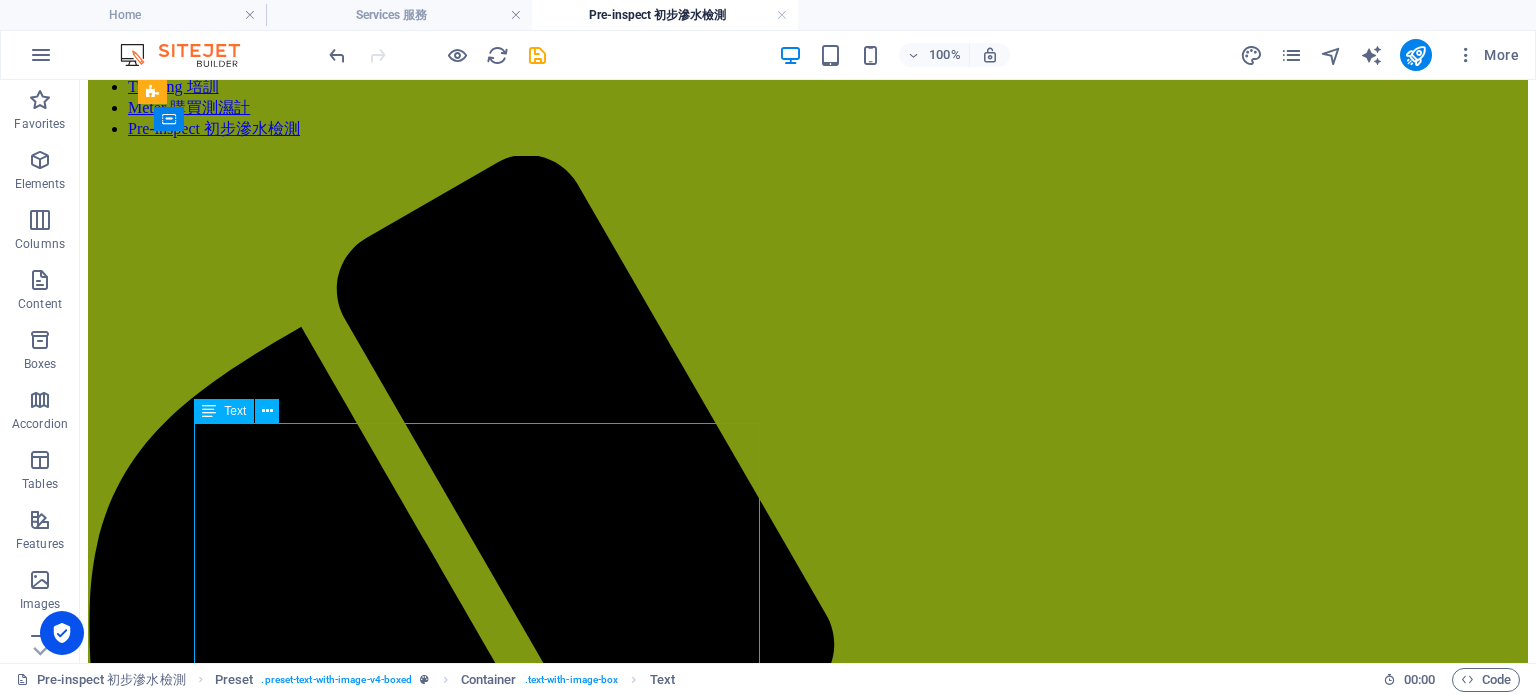 click on "初步滲水檢測服務 ,  包括 (a) 60分鐘現場檢查/技術諮詢; (b) 提供紅外線成像儀即時檢測-只限天花/牆壁有水漬; (c) 提供(食環署同級)濕度計量度天花/牆壁/地板表面濕度; (d) 提供鹽度計檢測確認咸水含量-咸水沖廁大廈適用; (e) 了解及分析個案, 分析可能源頭, 講解一般索償程序; (f) 適用於浴室/廚房天花/ 牆壁/ 窗邊/ 露台/ 天台; (g) 專家現場視察# 包括電子檢測記錄 (5天內whatsapp傳送) 注意: 服務期間，客戶不能向職員或儀器拍照、錄音或錄影) #所有專家均持有以下資歷: 工程/ 建築大學學位/ 測量師;及建造業議會CIC/ 訓練局CITA 防水證書/ HKWLI建築物漏水檢測及防水證書;及 [DATE]以上或過百宗建築物漏水檢測及防水補漏工程經驗 預約:whatsapp [PHONE_NUMBER] 葉生 (星期一至六, 09:00-18:00) 可提供假日及晚間服務, 不另收費, 部份地區預約時須支付$500訂金, 可現金/ payme/ alipayHK付款," at bounding box center (808, 2437) 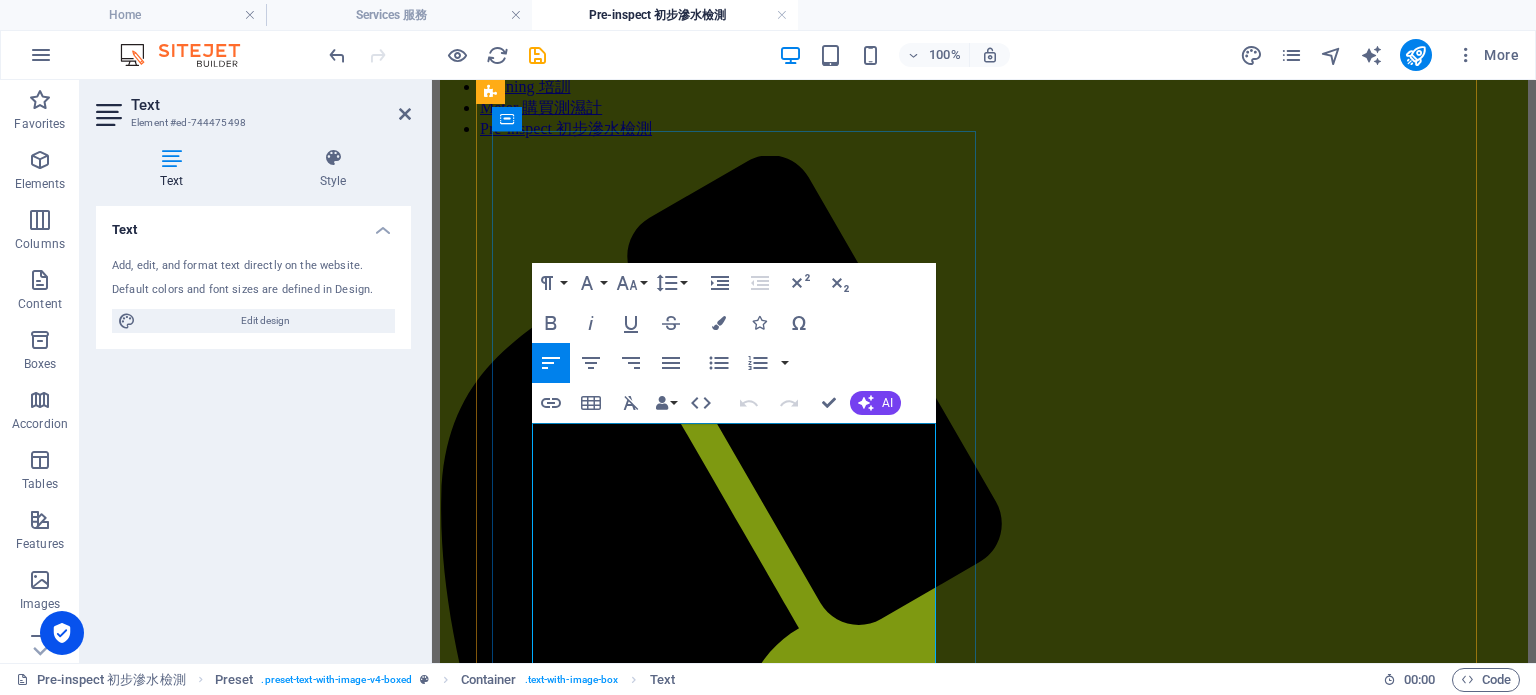 click on "初步滲水檢測服務" at bounding box center (966, 1769) 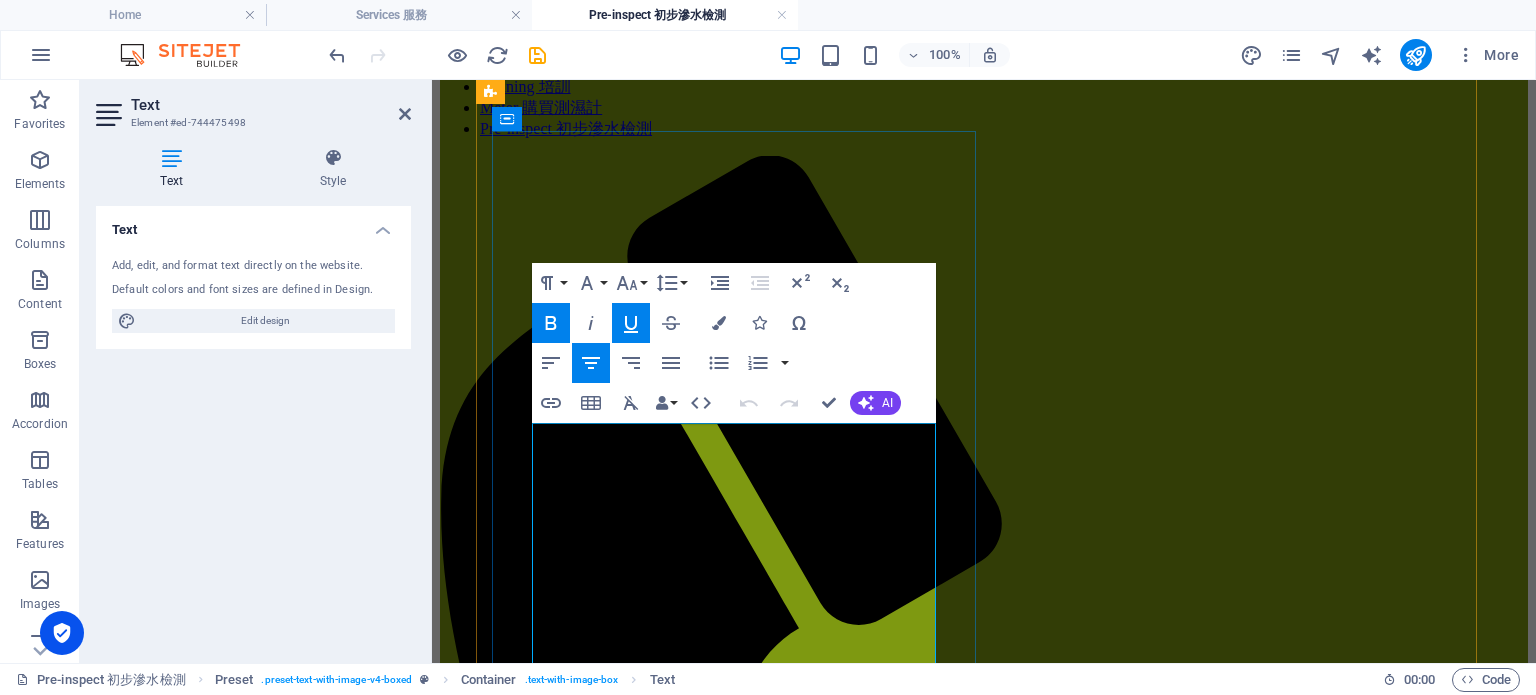 type 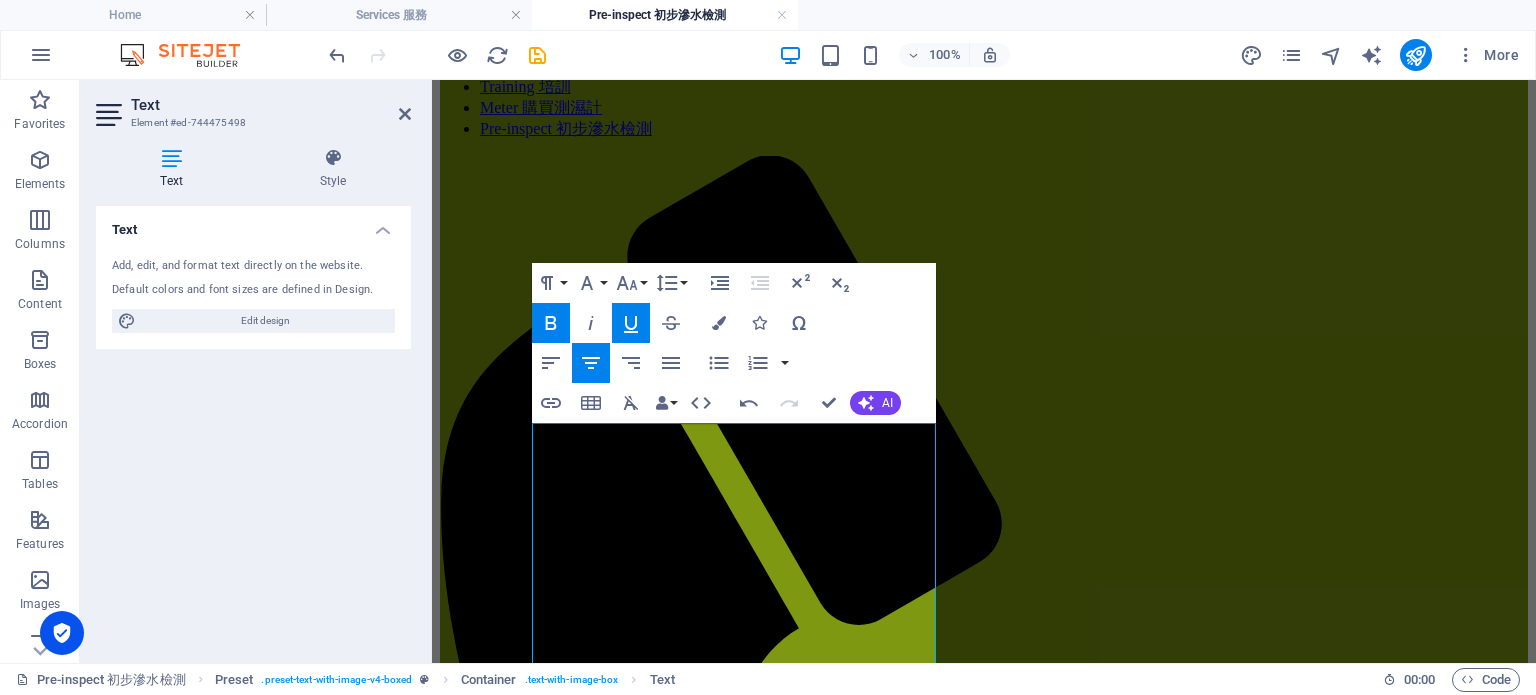 scroll, scrollTop: 810, scrollLeft: 0, axis: vertical 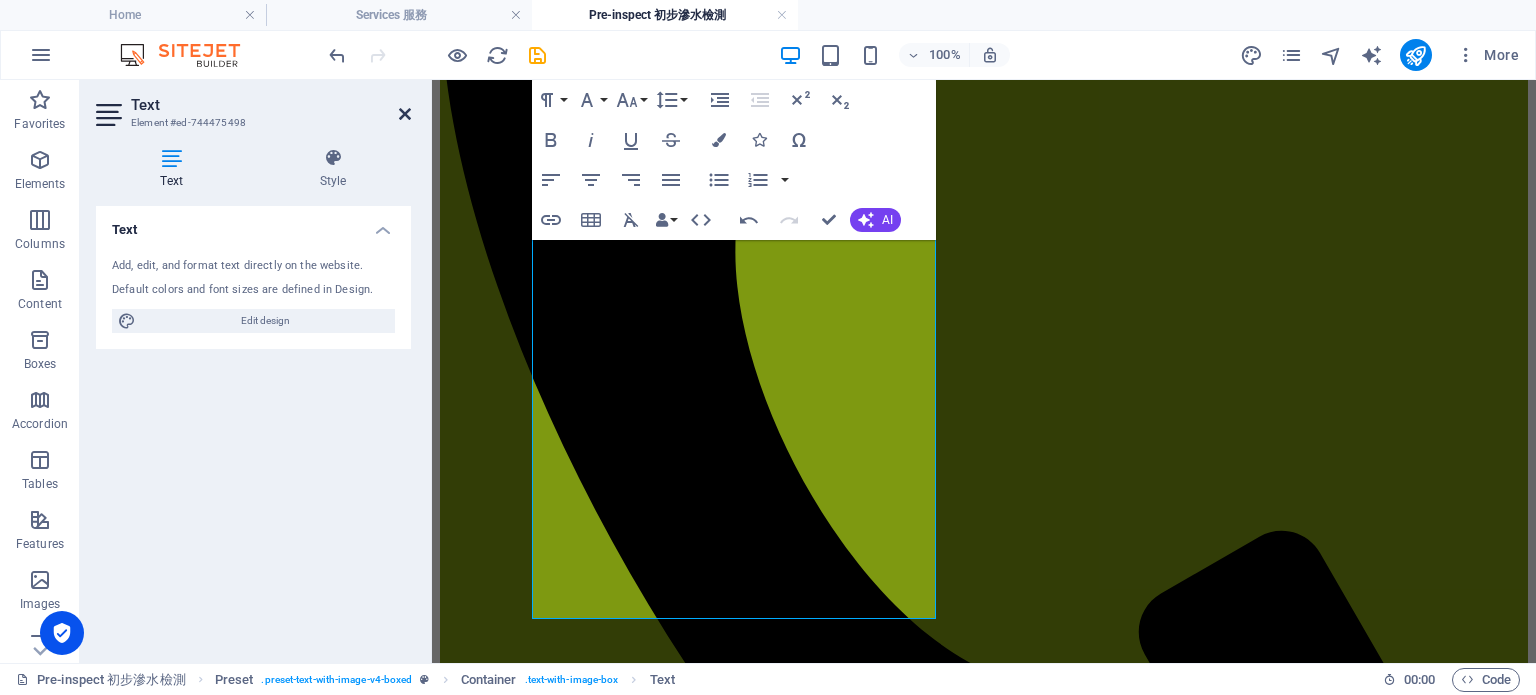 click at bounding box center [405, 114] 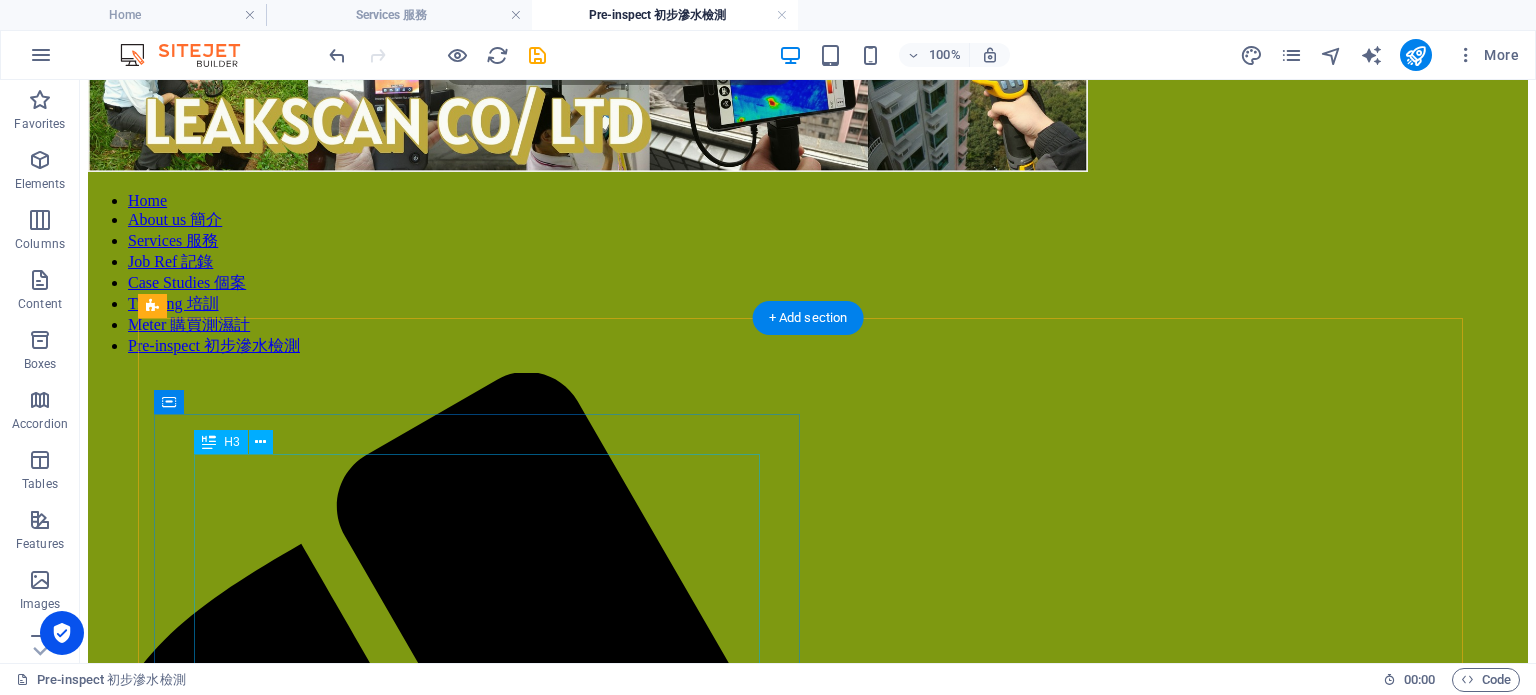 scroll, scrollTop: 110, scrollLeft: 0, axis: vertical 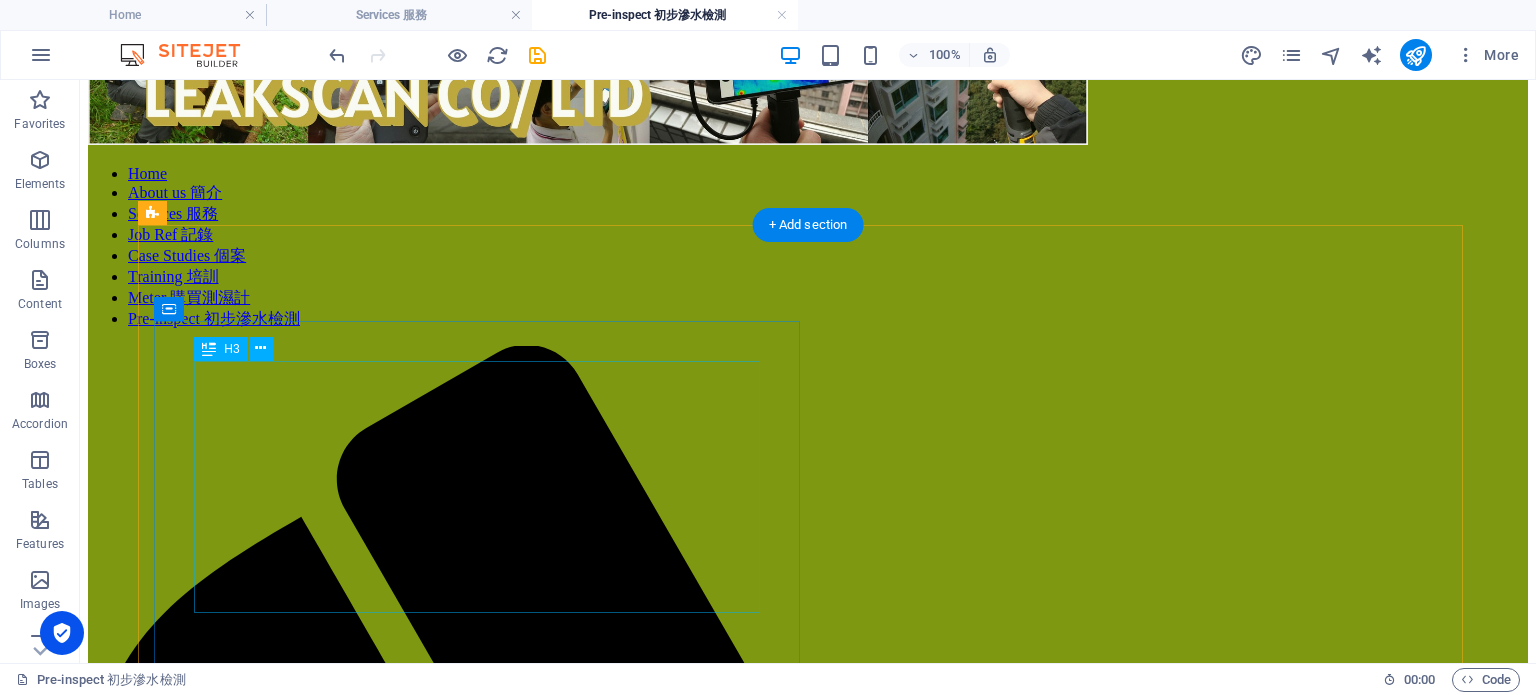 click on "服務A) 初步檢測服務-包紅外線及濕度計連電子記錄 $1,800; 服務B) 來去水測試-包食水管現壓測試, 色水測試 $4,800; (浴室面積<40sf) *不保證找到源頭" at bounding box center (808, 2312) 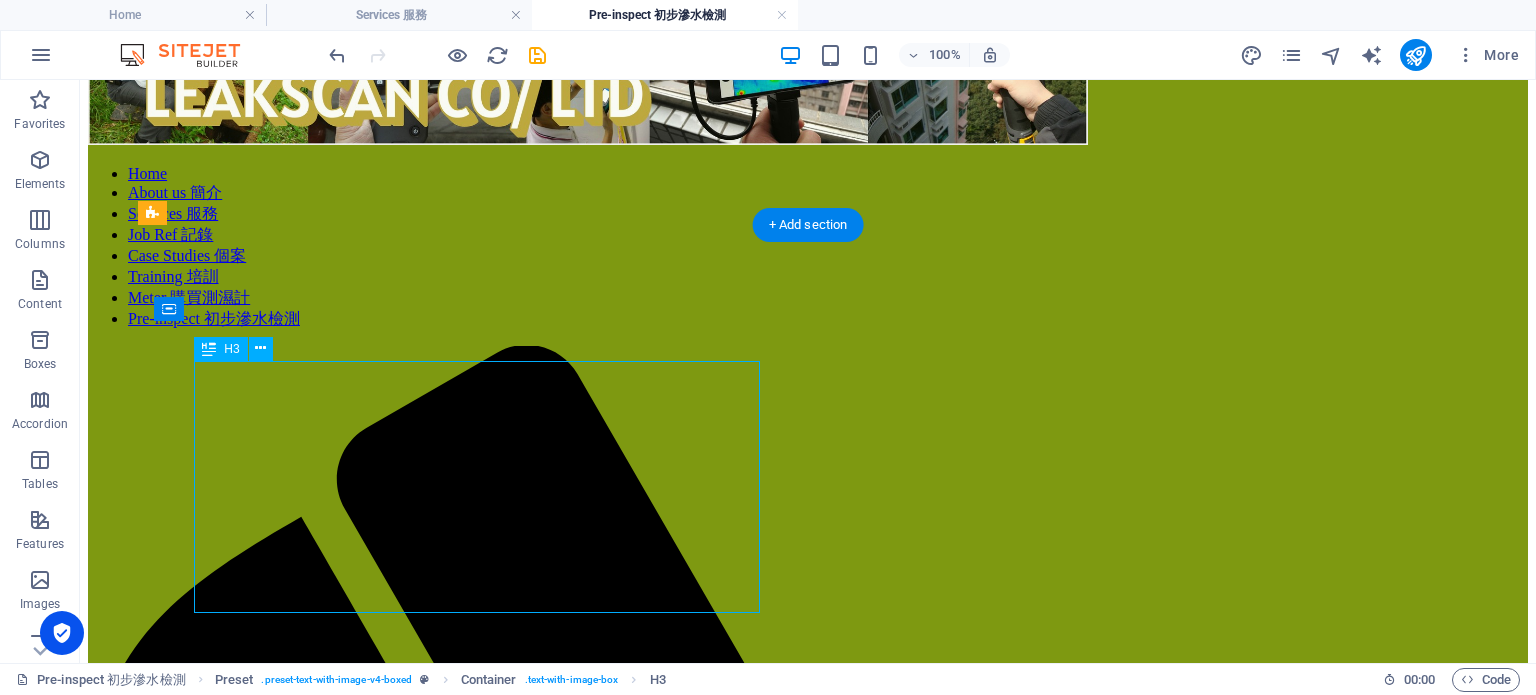 click on "服務A) 初步檢測服務-包紅外線及濕度計連電子記錄 $1,800; 服務B) 來去水測試-包食水管現壓測試, 色水測試 $4,800; (浴室面積<40sf) *不保證找到源頭" at bounding box center (808, 2312) 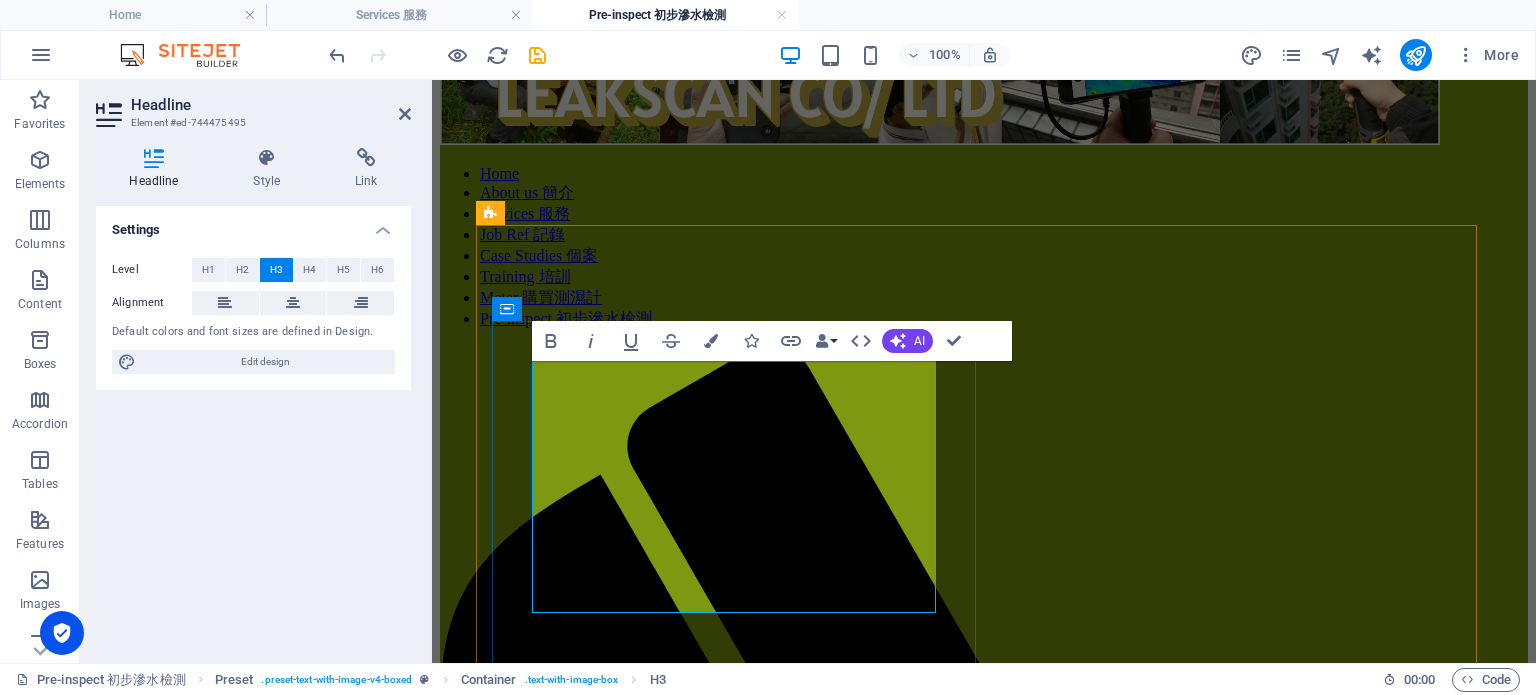 click on "服務A) 初步檢測服務-包紅外線及濕度計連電子記錄 $1,800; 服務B) 來去水測試-包食水管現壓測試, 色水測試 $4,800; (浴室面積<40sf) *不保證找到源頭" at bounding box center [984, 1844] 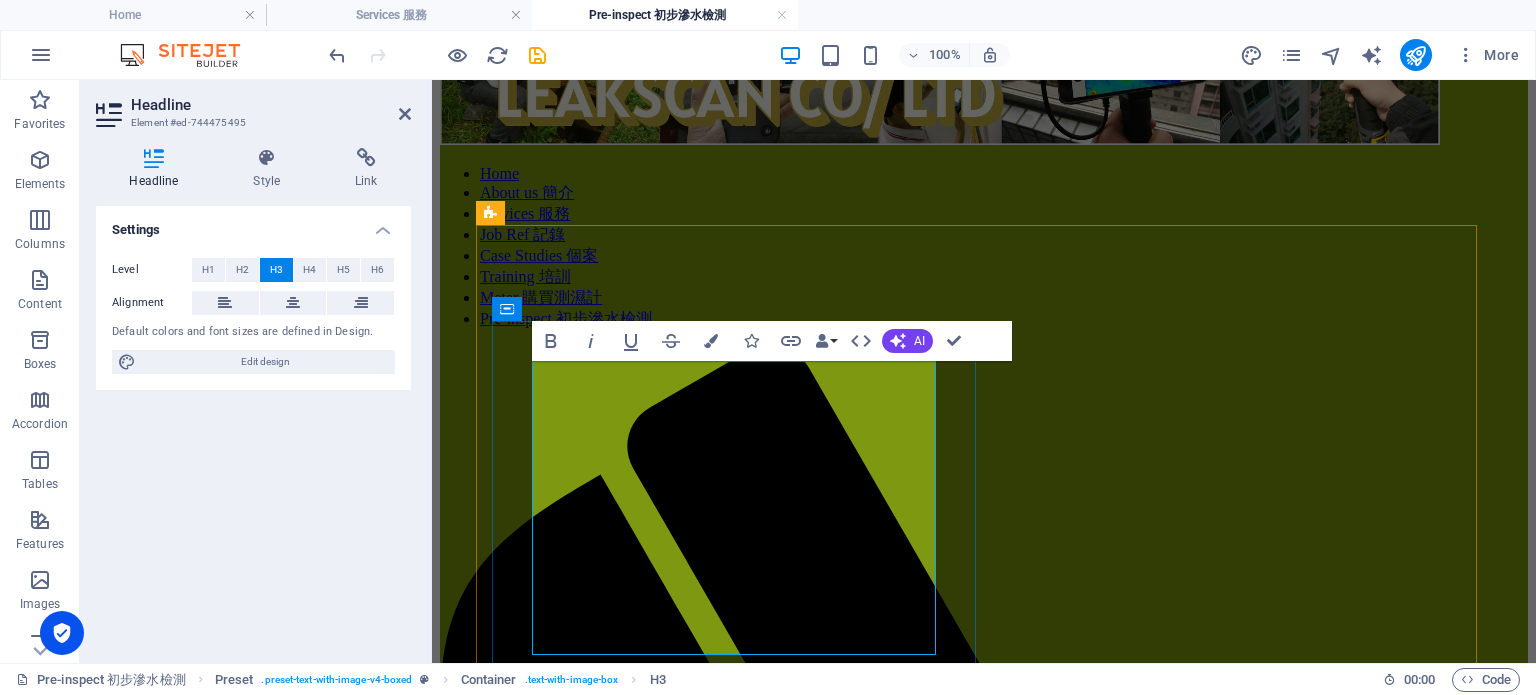 click on "服務A) 初步檢測服務-包紅外線及濕度計連電子記錄 $1,800; 服務B) 來去水測試-包食水管現壓測試, 色水測試連電子記錄 $4,800; (浴室面積<40sf) *不保證找到源頭" at bounding box center [984, 1844] 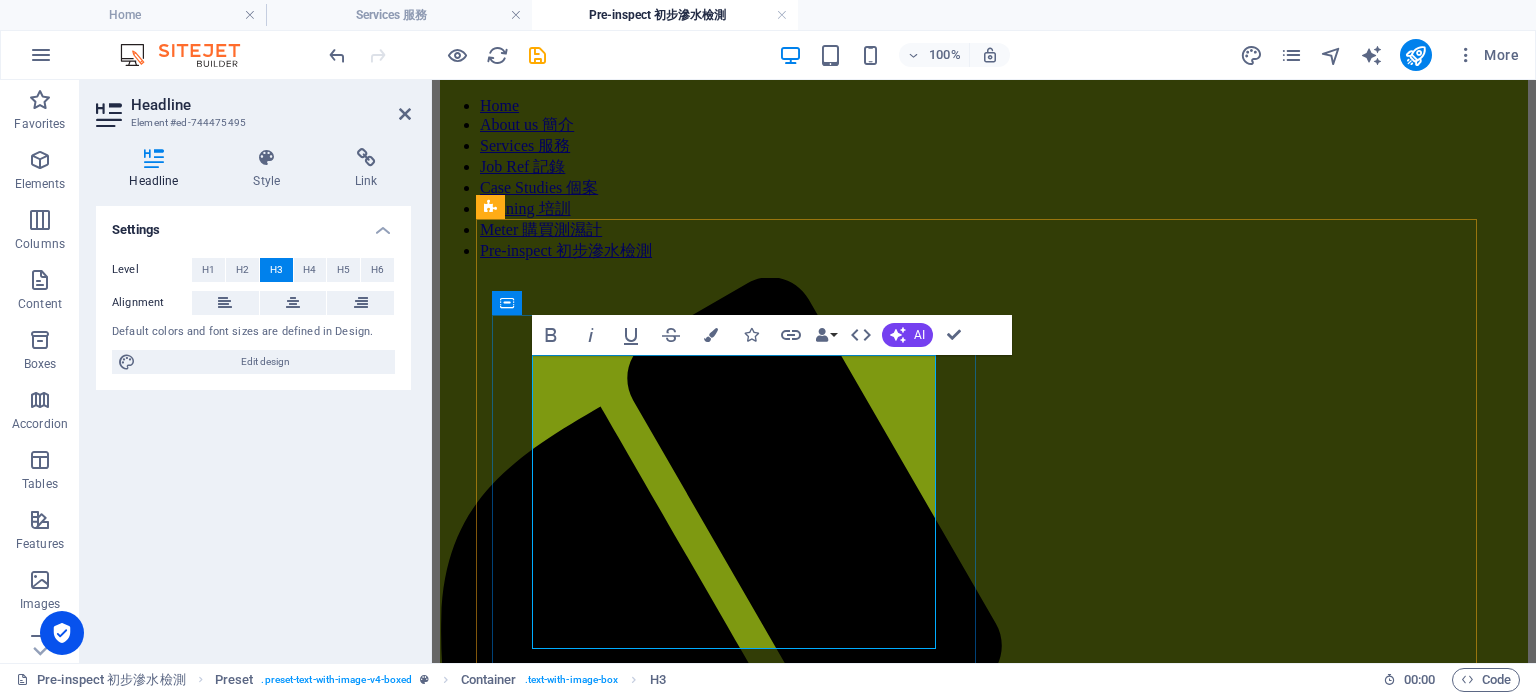 scroll, scrollTop: 210, scrollLeft: 0, axis: vertical 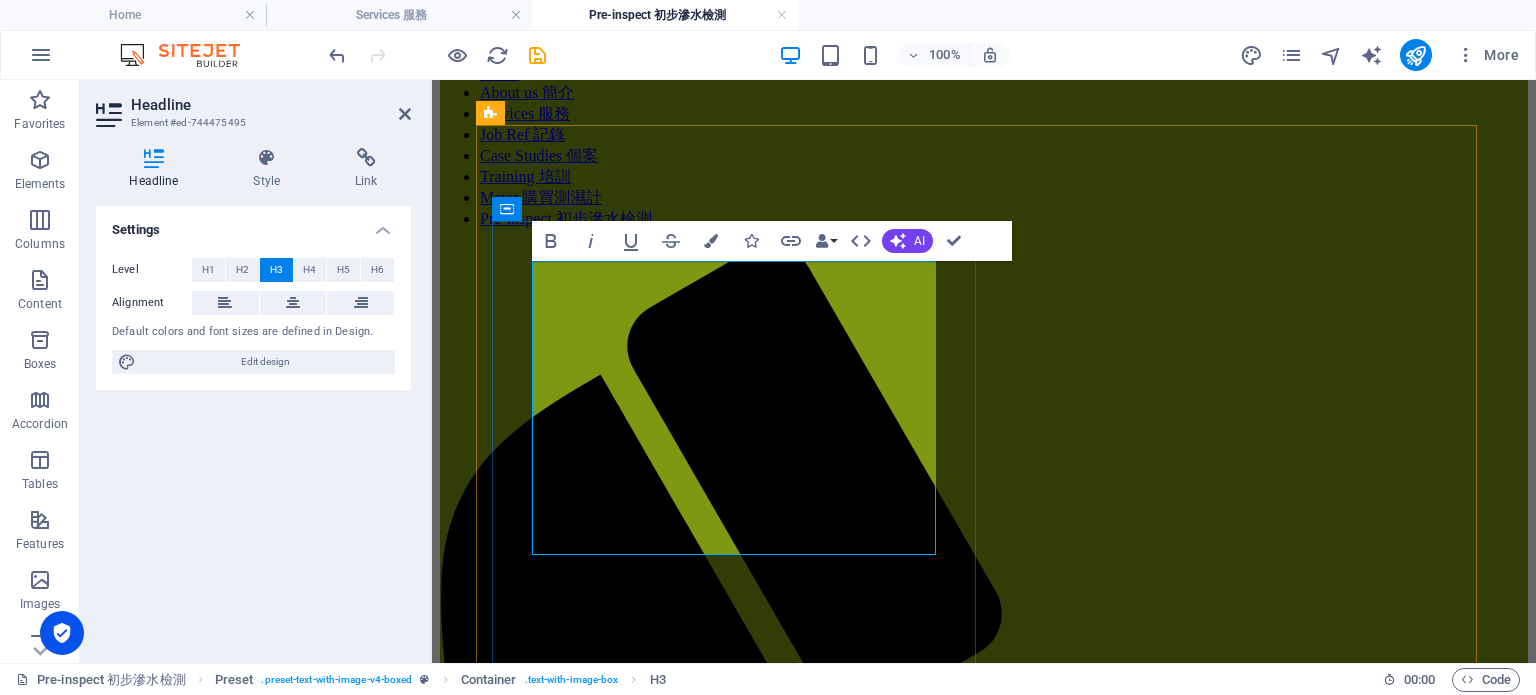 click on "服務A) 初步檢測服務-包紅外線及濕度計連電子記錄 $1,800; 服務B) 來去水測試-包食水管現壓測試, 色水測試連電子記錄 $4,800; (浴室面積<40sf) *不保證找到源頭" at bounding box center (984, 1744) 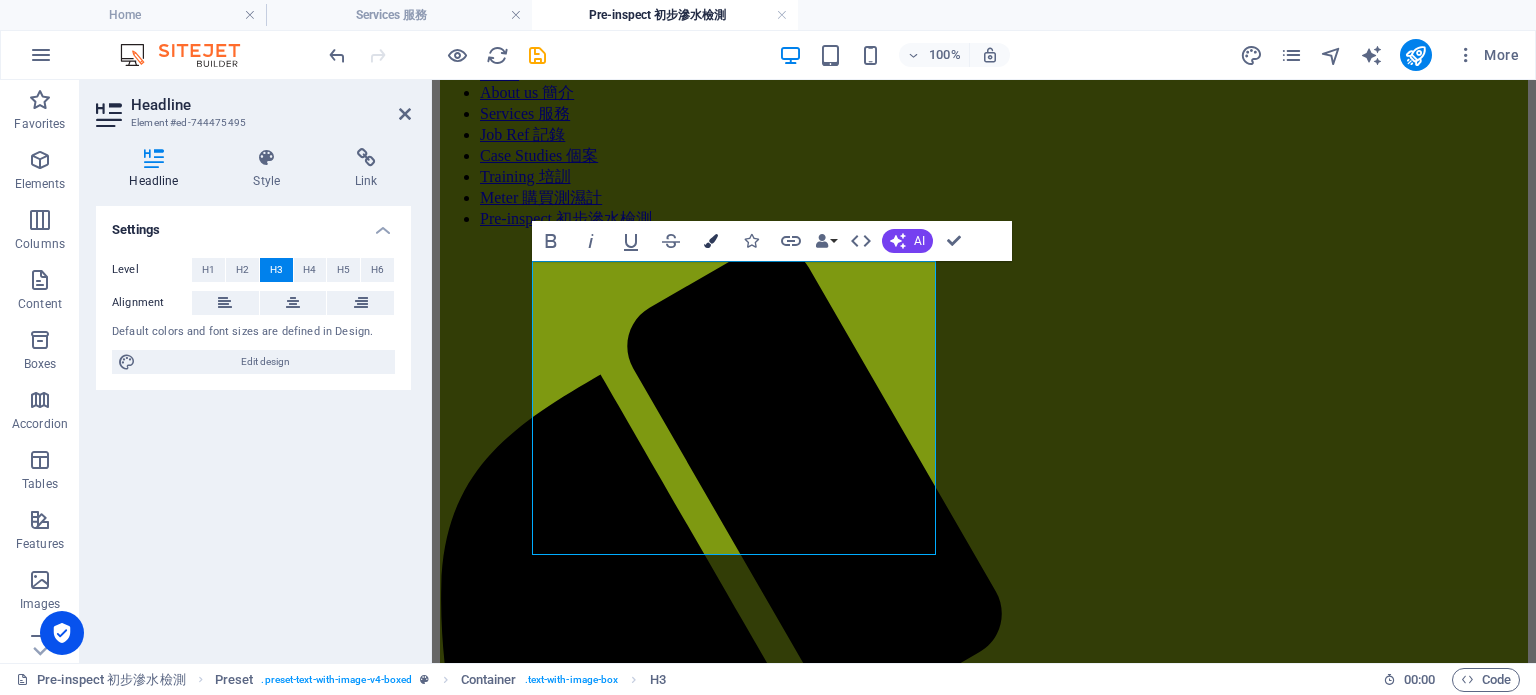 click at bounding box center [711, 241] 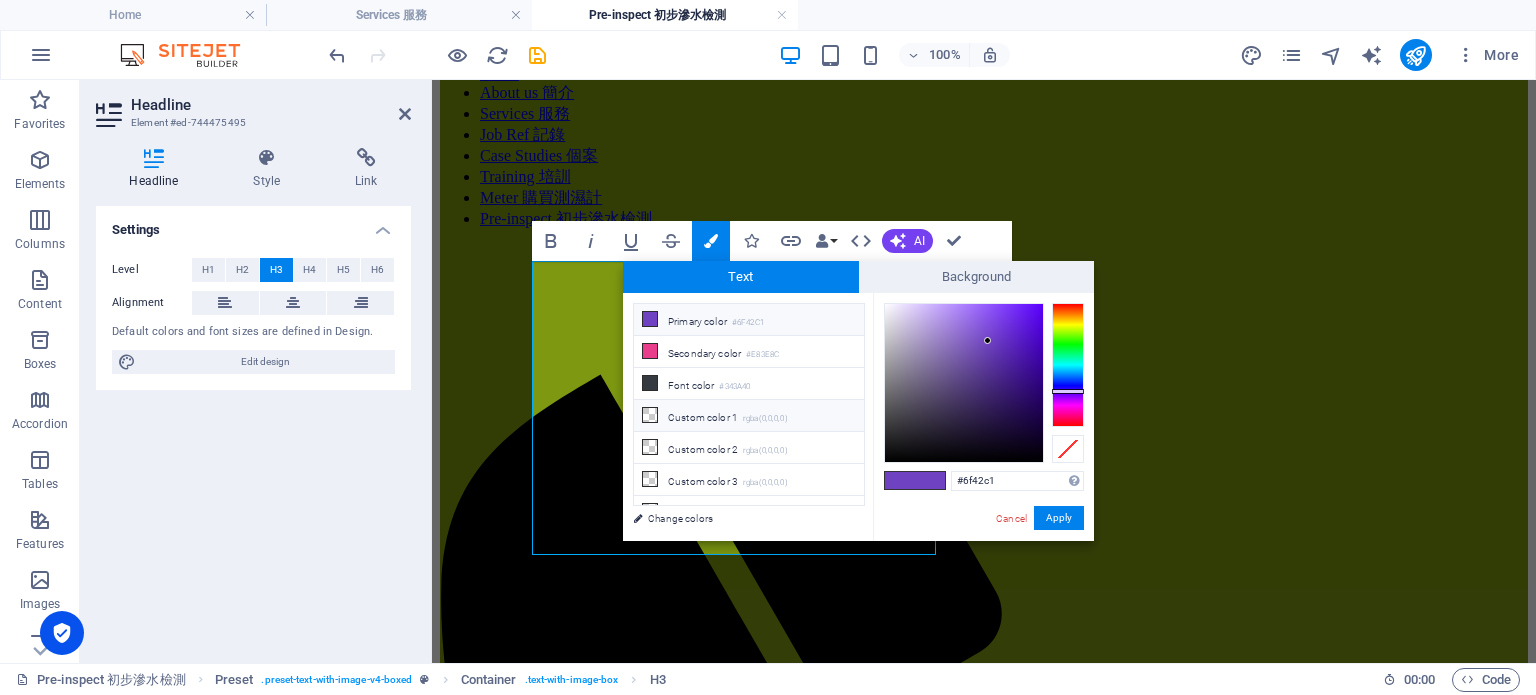 scroll, scrollTop: 0, scrollLeft: 0, axis: both 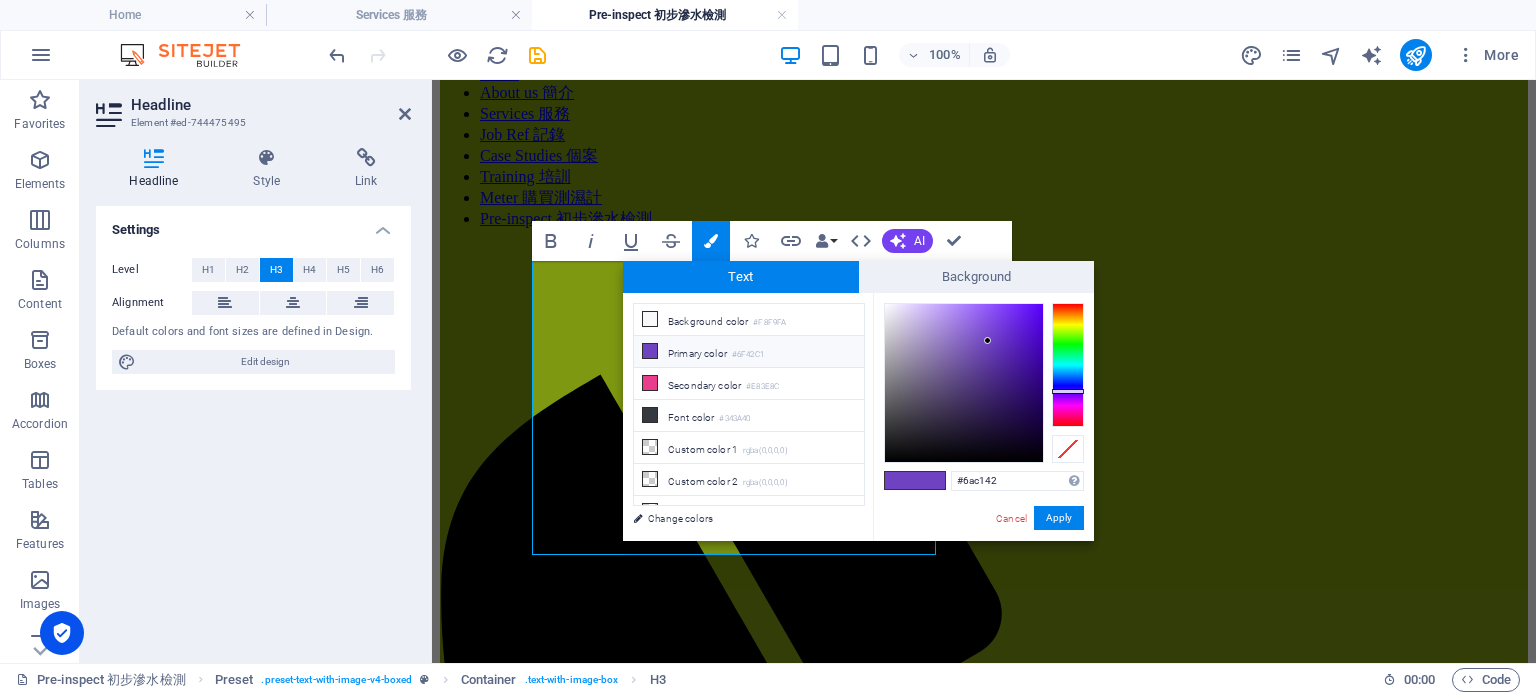 click at bounding box center (1068, 365) 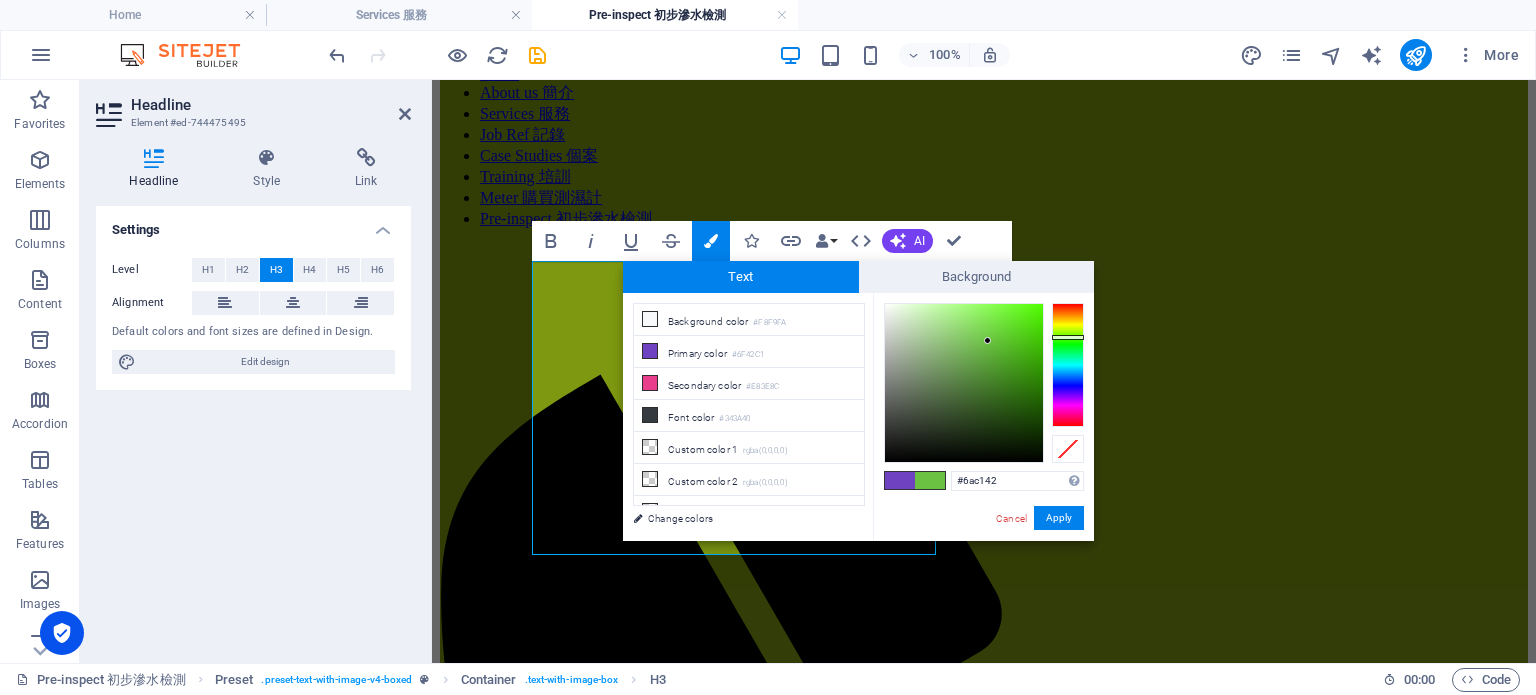 type on "#47a91b" 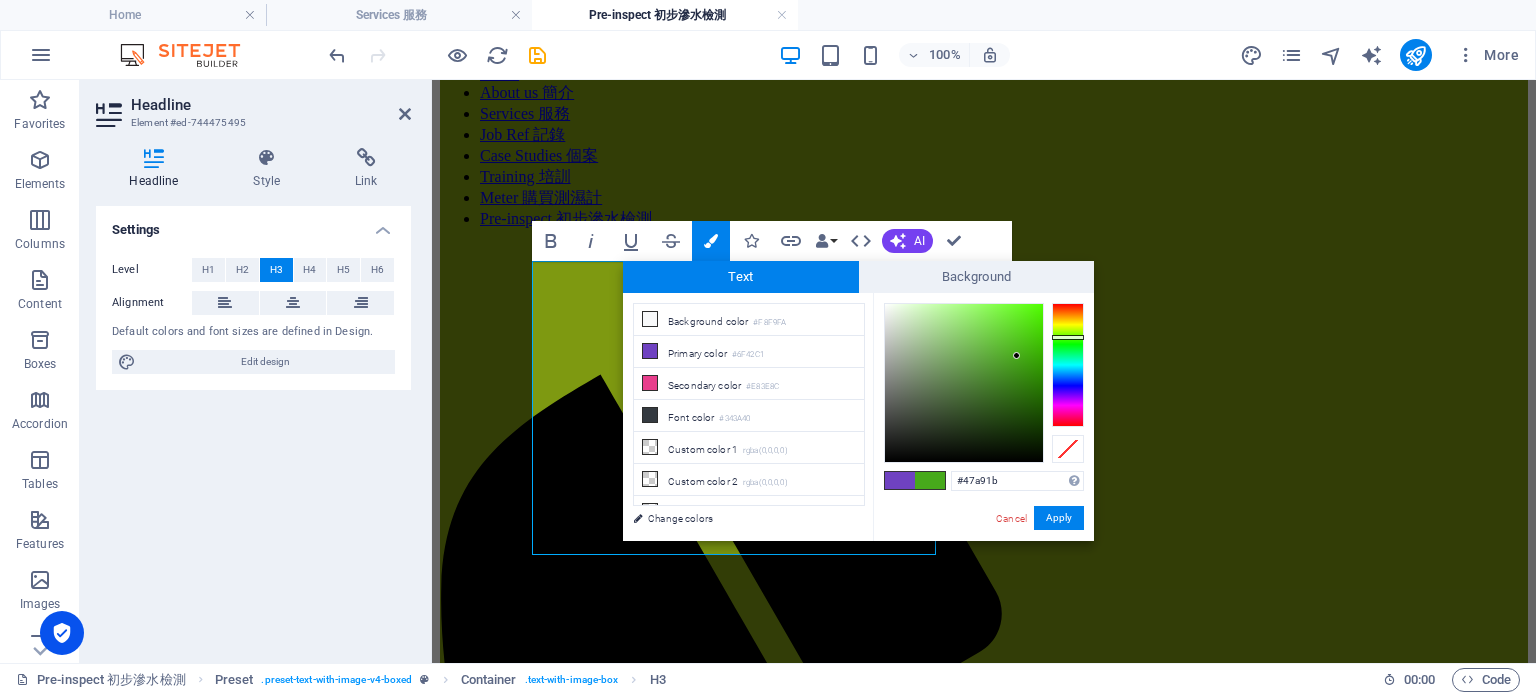 click at bounding box center (964, 383) 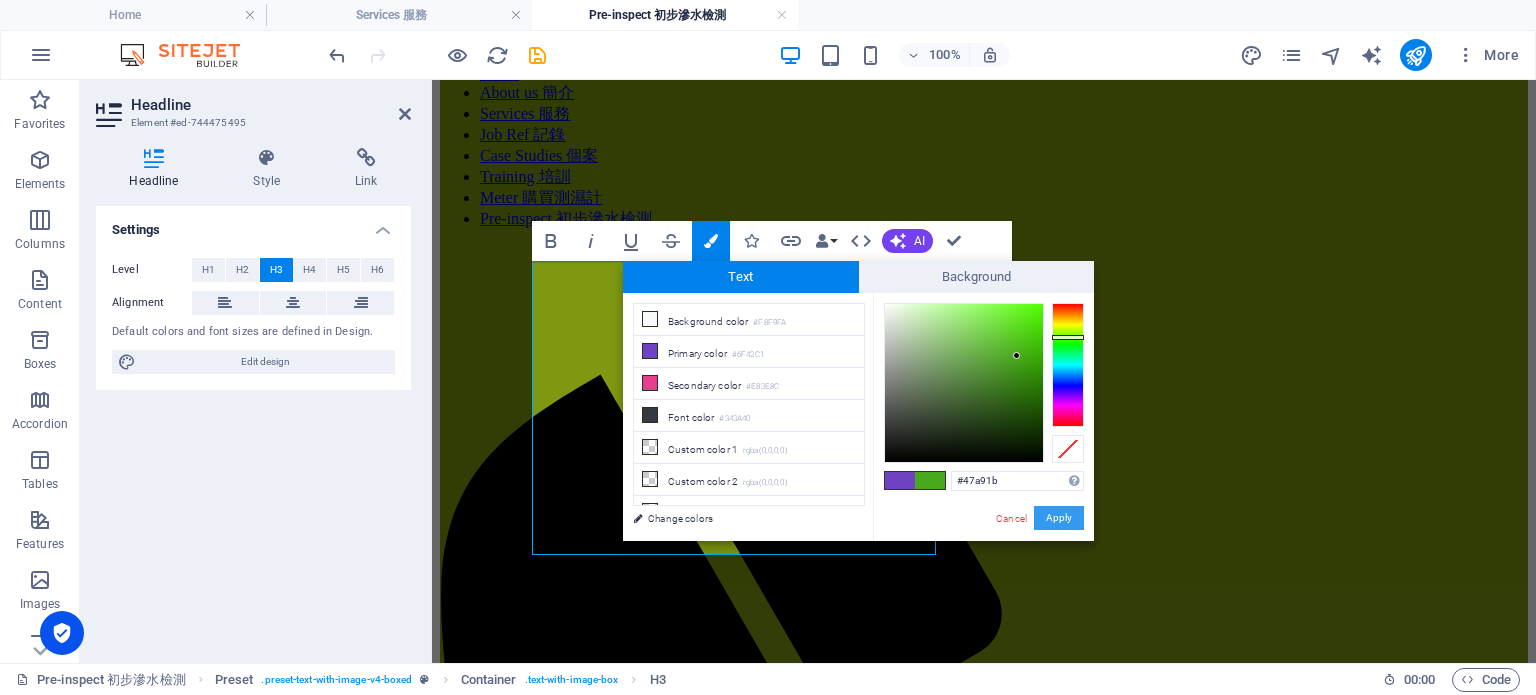 click on "Apply" at bounding box center [1059, 518] 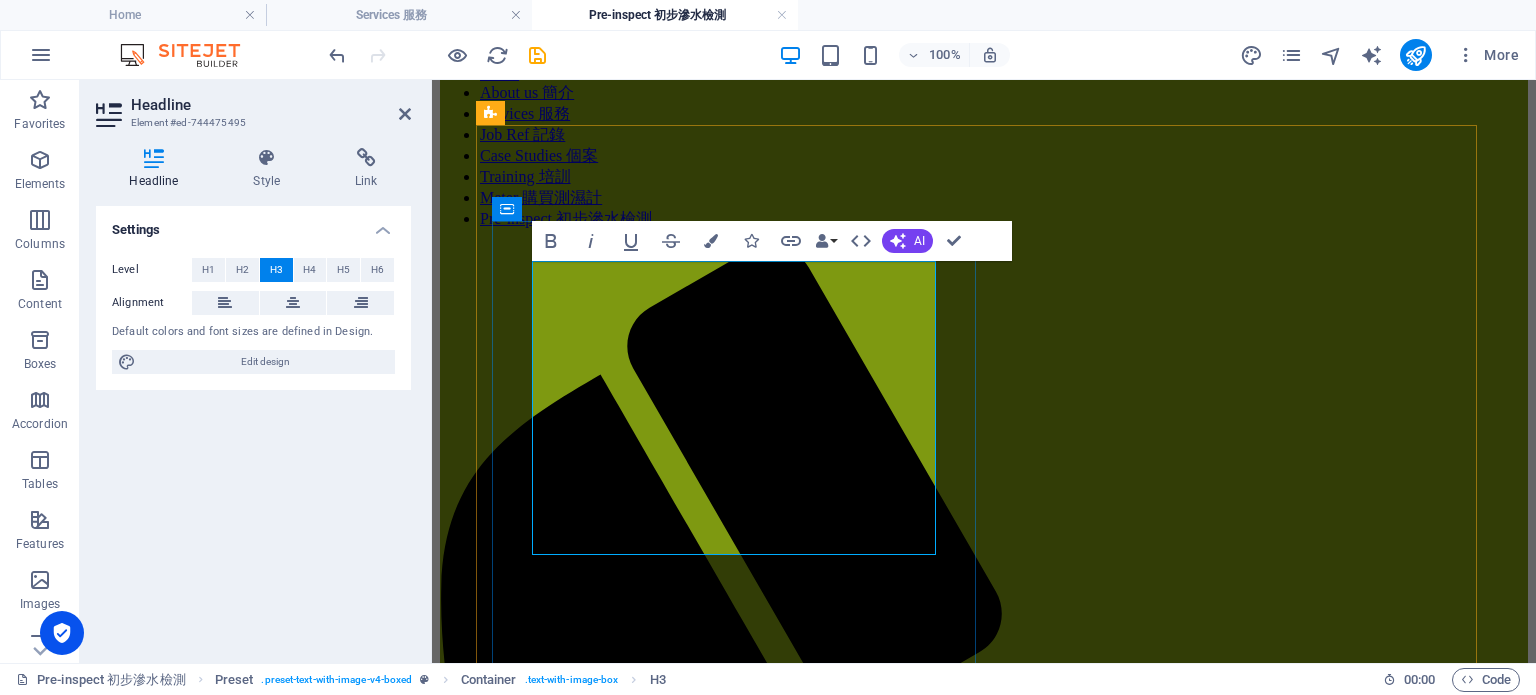 click on "服務A) 初步檢測服務-包紅外線及濕度計連電子記錄 $1,800; 服務B) 來去水測試-包食水管現壓測試, 色水測試連電子記錄 $4,800; (浴室面積<40sf) *不保證找到源頭" at bounding box center [984, 1744] 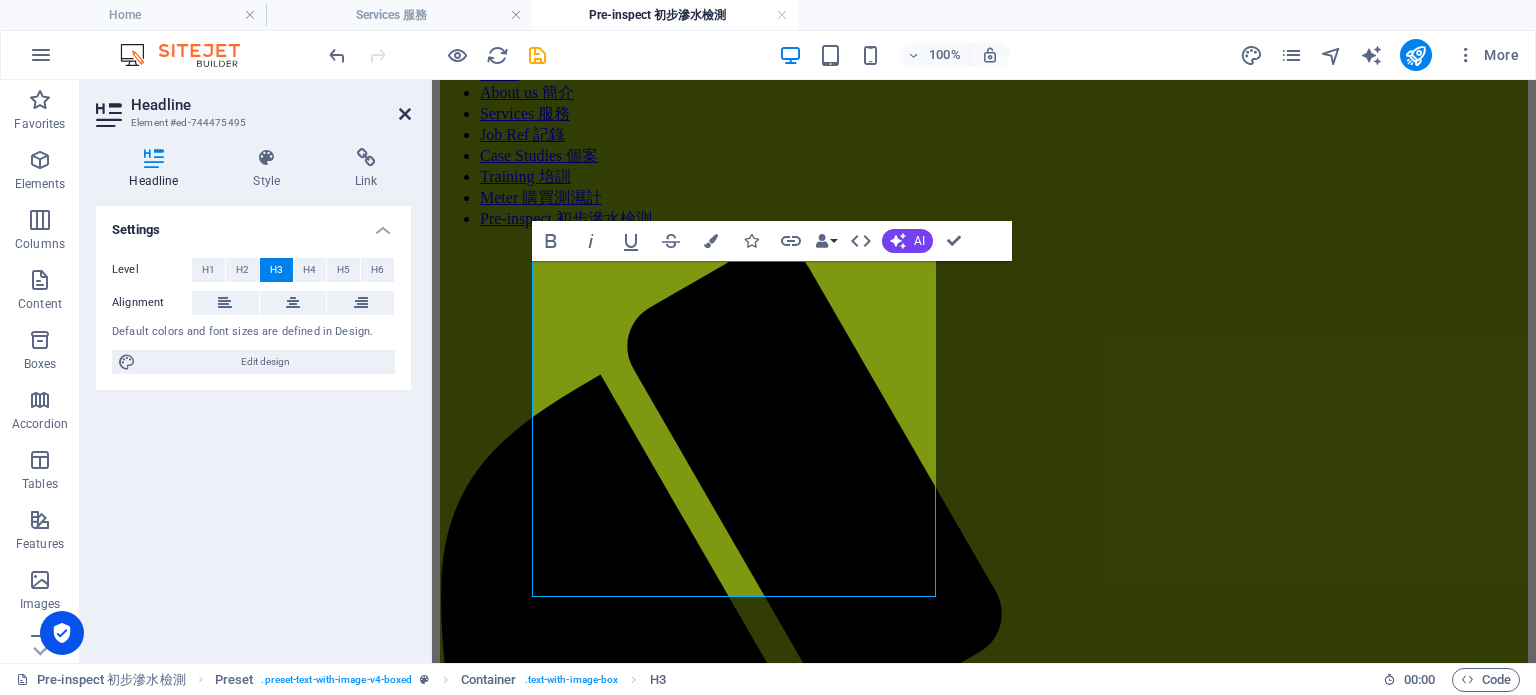 click at bounding box center [405, 114] 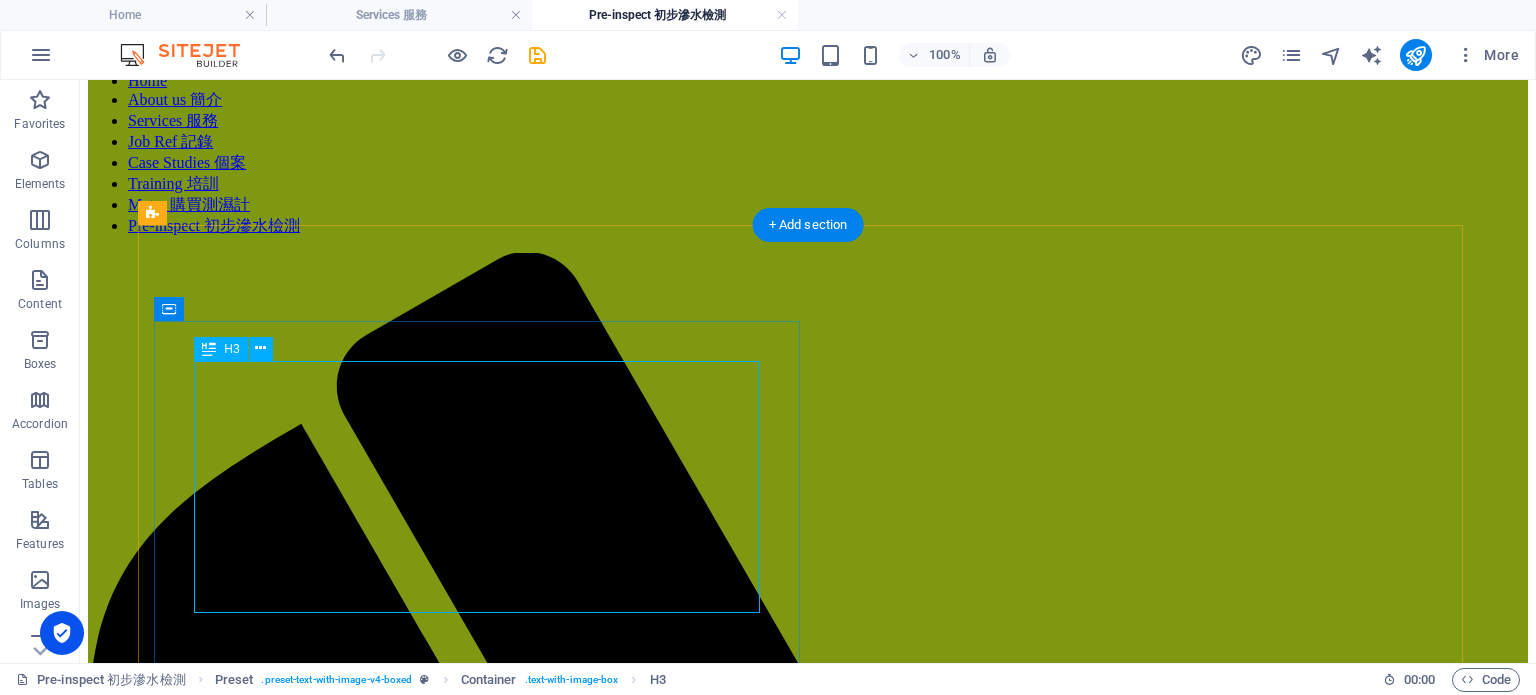 scroll, scrollTop: 310, scrollLeft: 0, axis: vertical 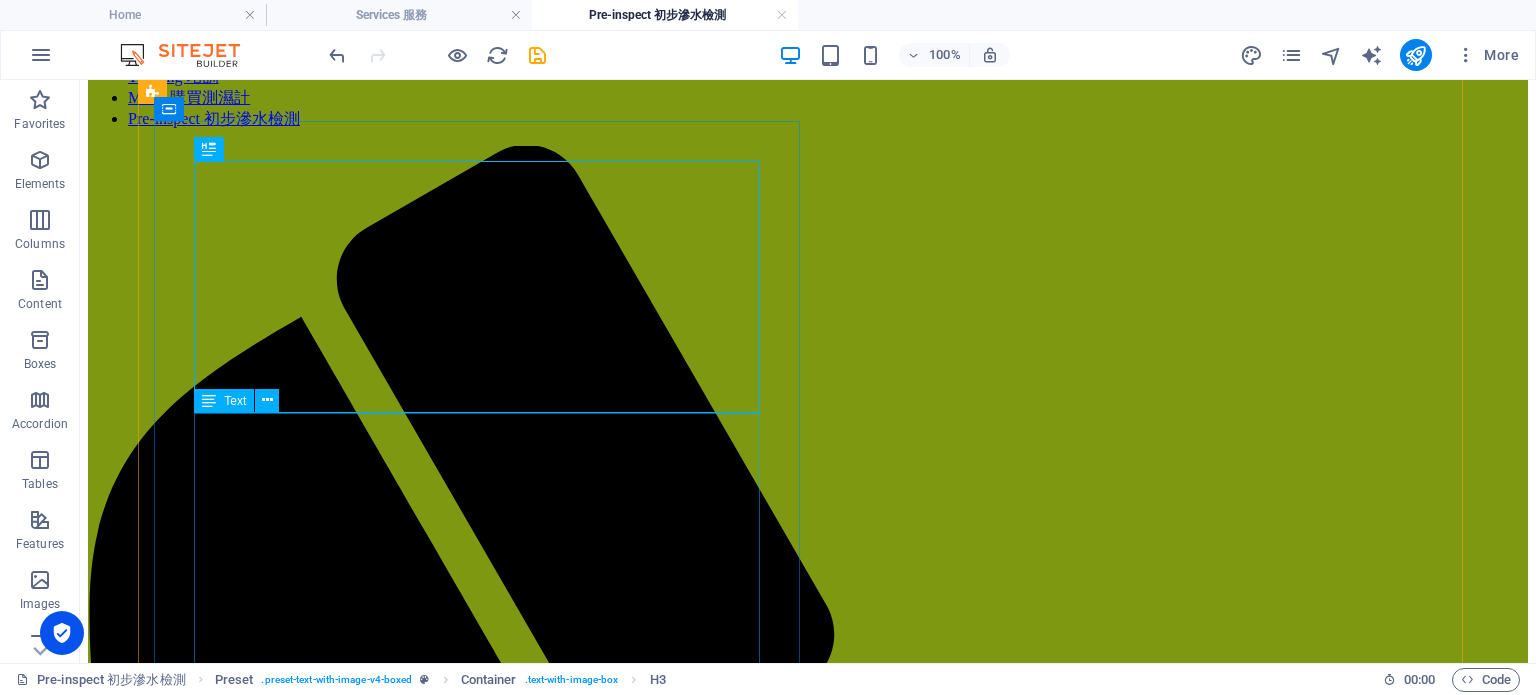click on "(f) 適用於浴室/廚房天花/ 牆壁/ 窗邊/ 露台/ 天台;" at bounding box center (808, 2359) 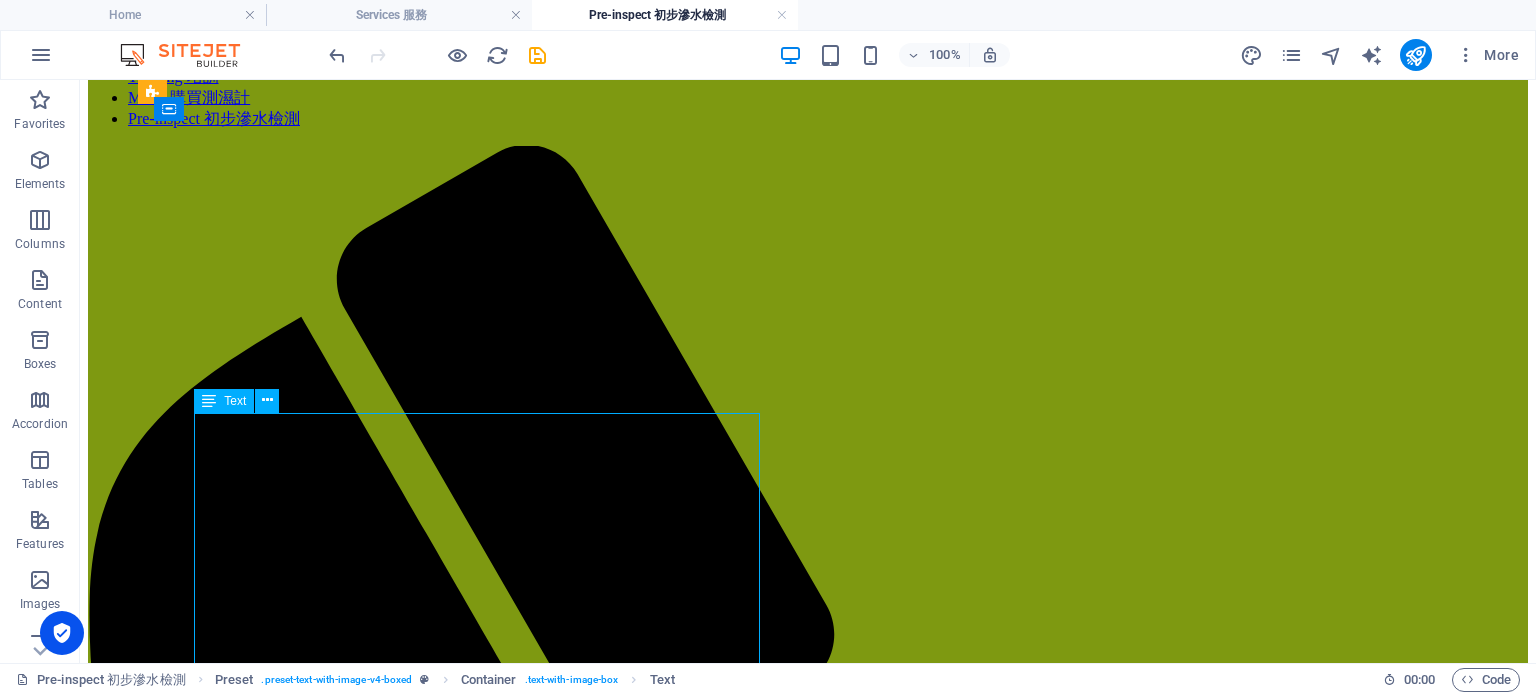 click on "(f) 適用於浴室/廚房天花/ 牆壁/ 窗邊/ 露台/ 天台;" at bounding box center [808, 2359] 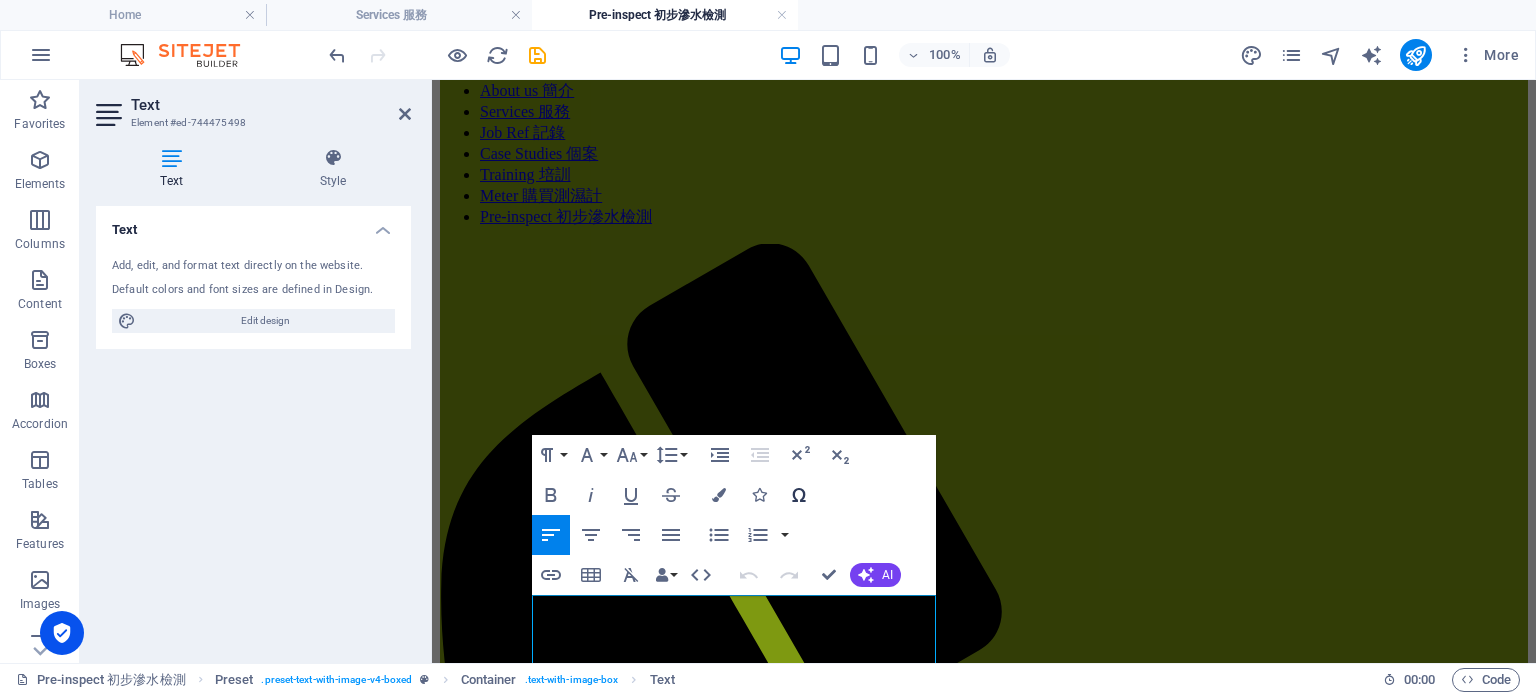 scroll, scrollTop: 210, scrollLeft: 0, axis: vertical 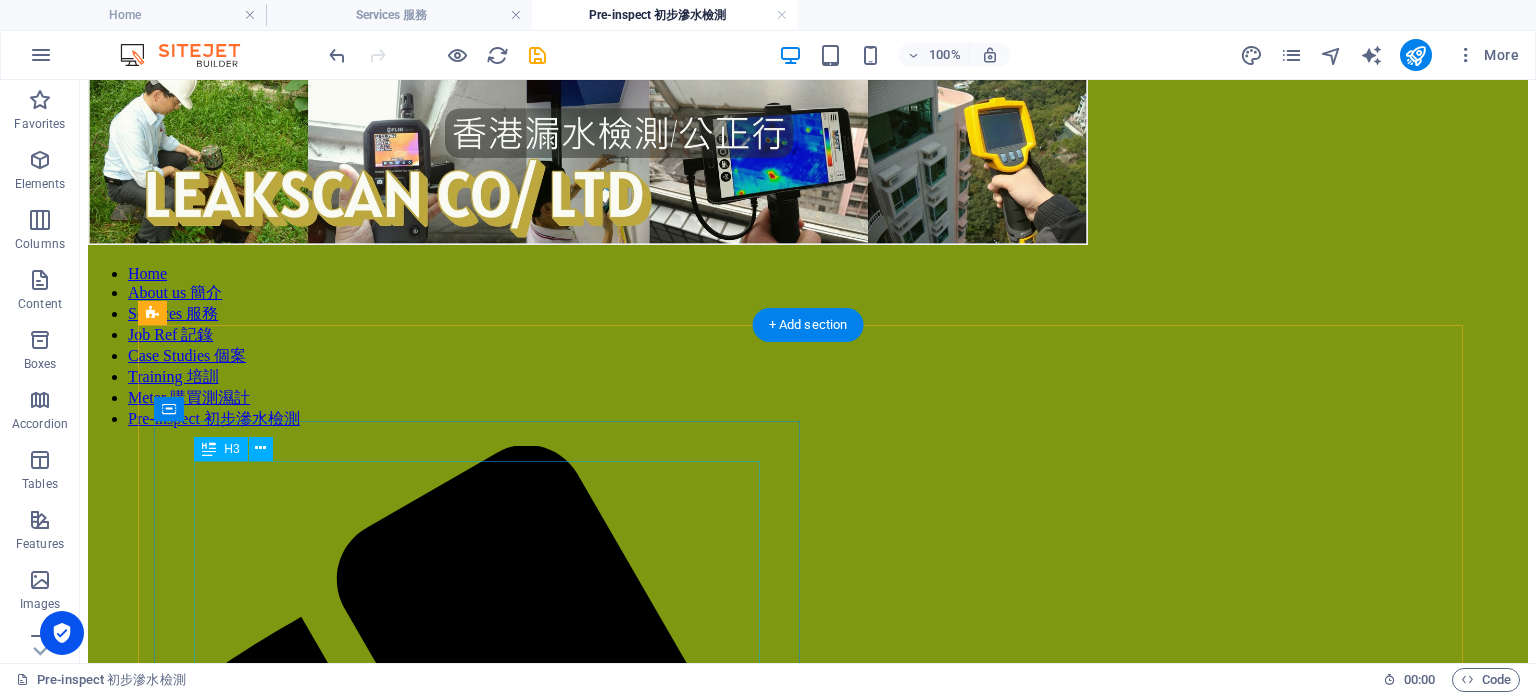 click on "服務A) 初步檢測服務-包紅外線及濕度計連電子記錄 $1,800; 服務B) 來去水測試-包食水管現壓測試, 色水測試連電子記錄 $4,800; (浴室面積<40sf) *不能保證找到源頭及不包專家簽署報告" at bounding box center (808, 2412) 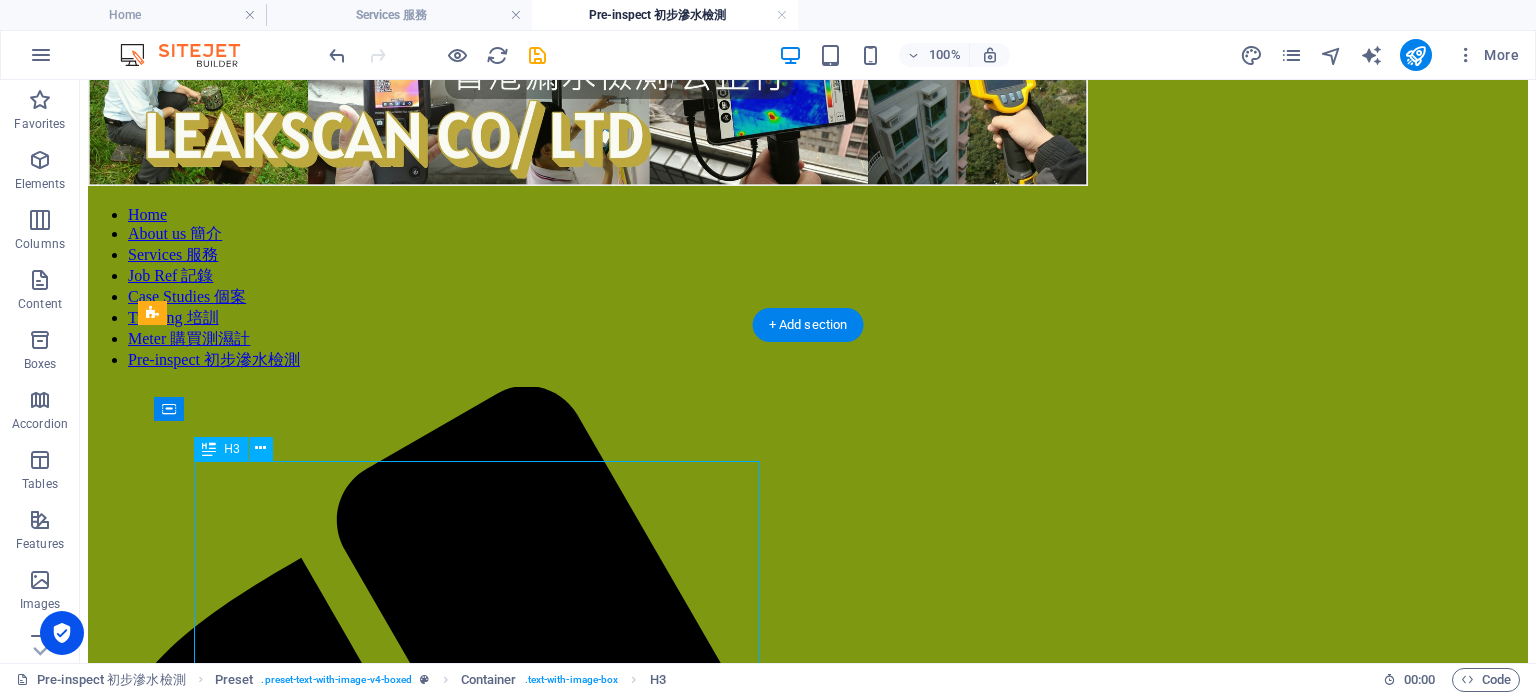 scroll, scrollTop: 110, scrollLeft: 0, axis: vertical 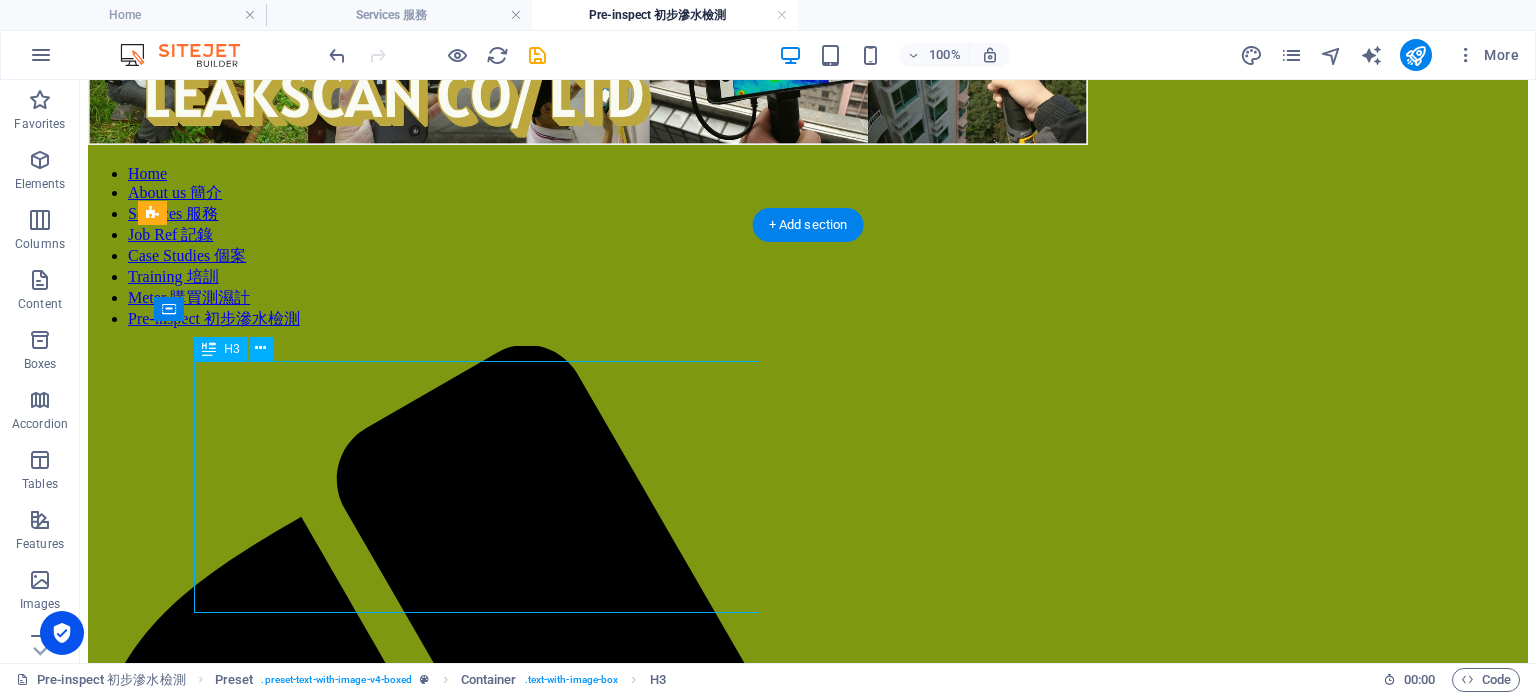 click on "服務A) 初步檢測服務-包紅外線及濕度計連電子記錄 $1,800; 服務B) 來去水測試-包食水管現壓測試, 色水測試連電子記錄 $4,800; (浴室面積<40sf) *不能保證找到源頭及不包專家簽署報告" at bounding box center [808, 2312] 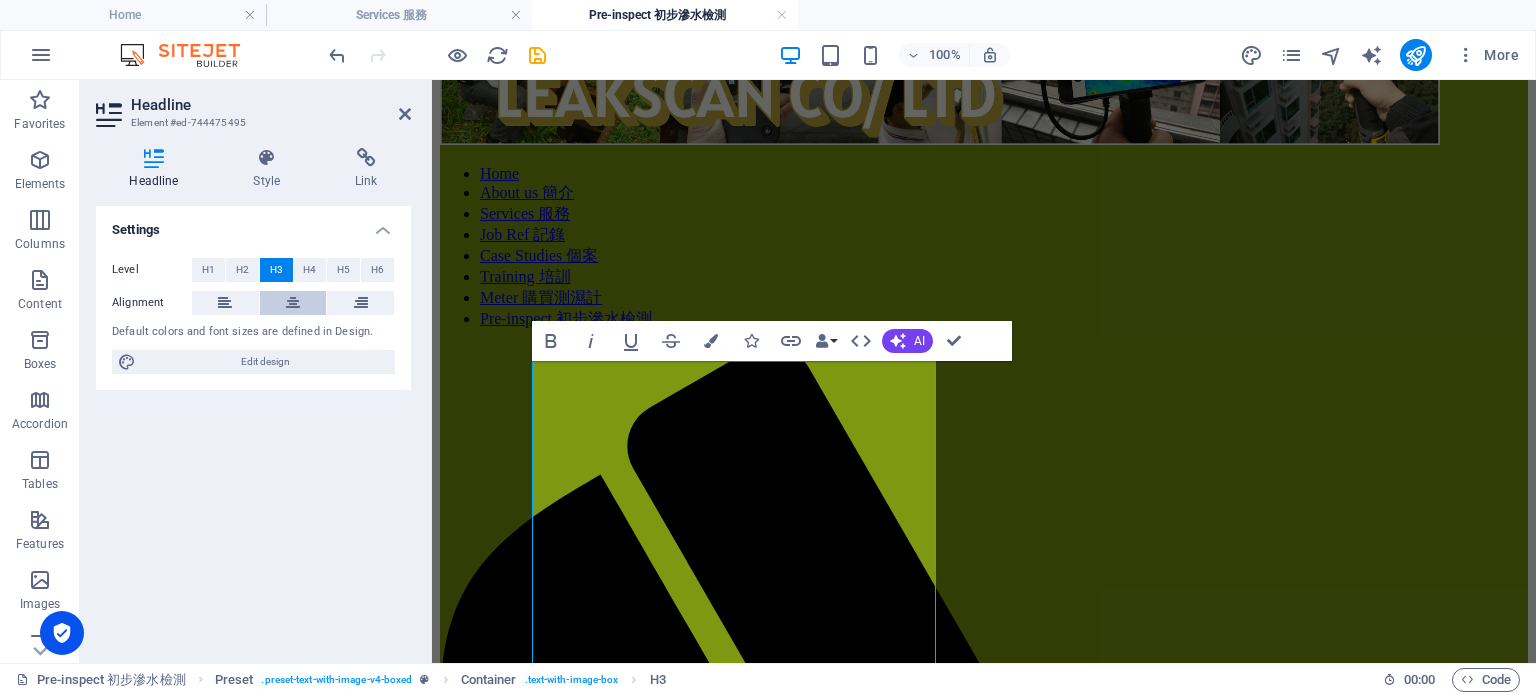 click at bounding box center [293, 303] 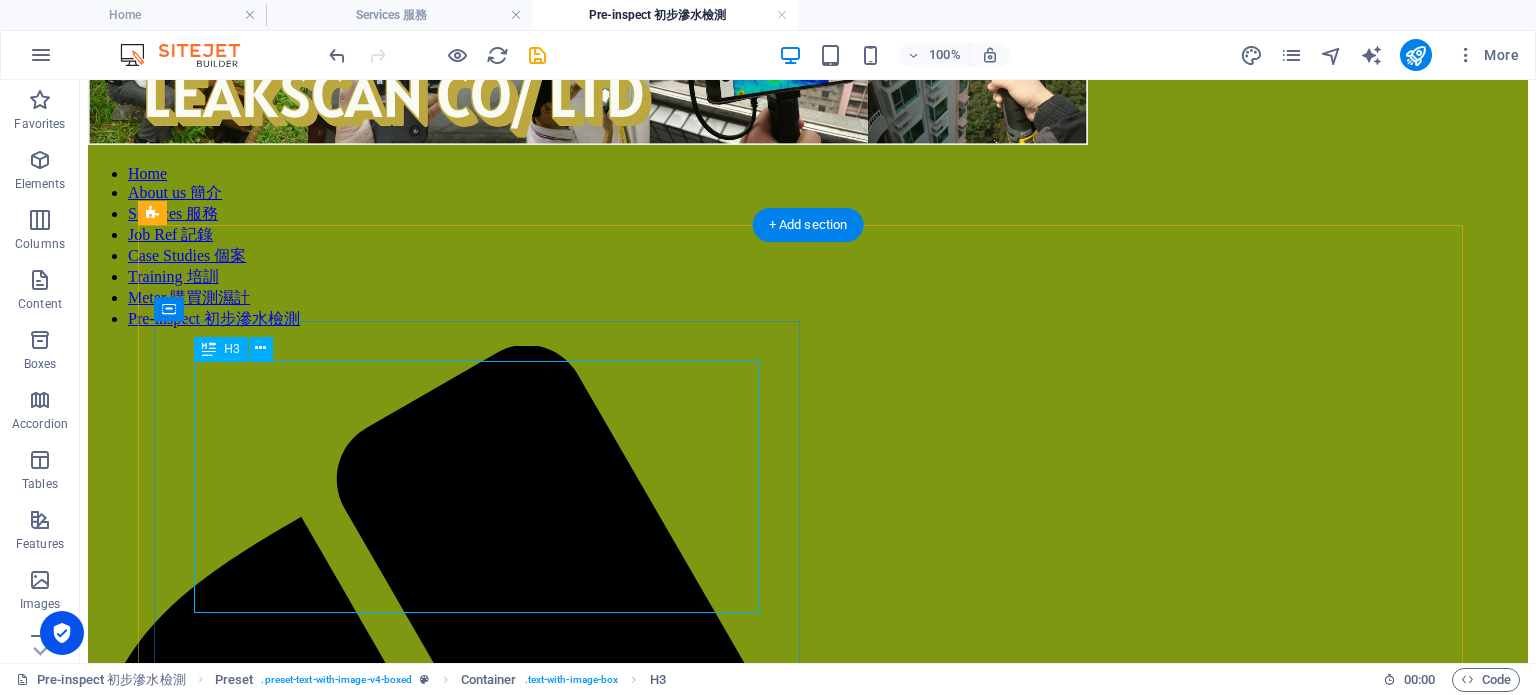 click on "服務A) 初步檢測服務-包紅外線及濕度計連電子記錄 $1,800; 服務B) 來去水測試-包食水管現壓測試, 色水測試連電子記錄 $4,800; (浴室面積<40sf) *不能保證找到源頭及不包專家簽署報告" at bounding box center (808, 2312) 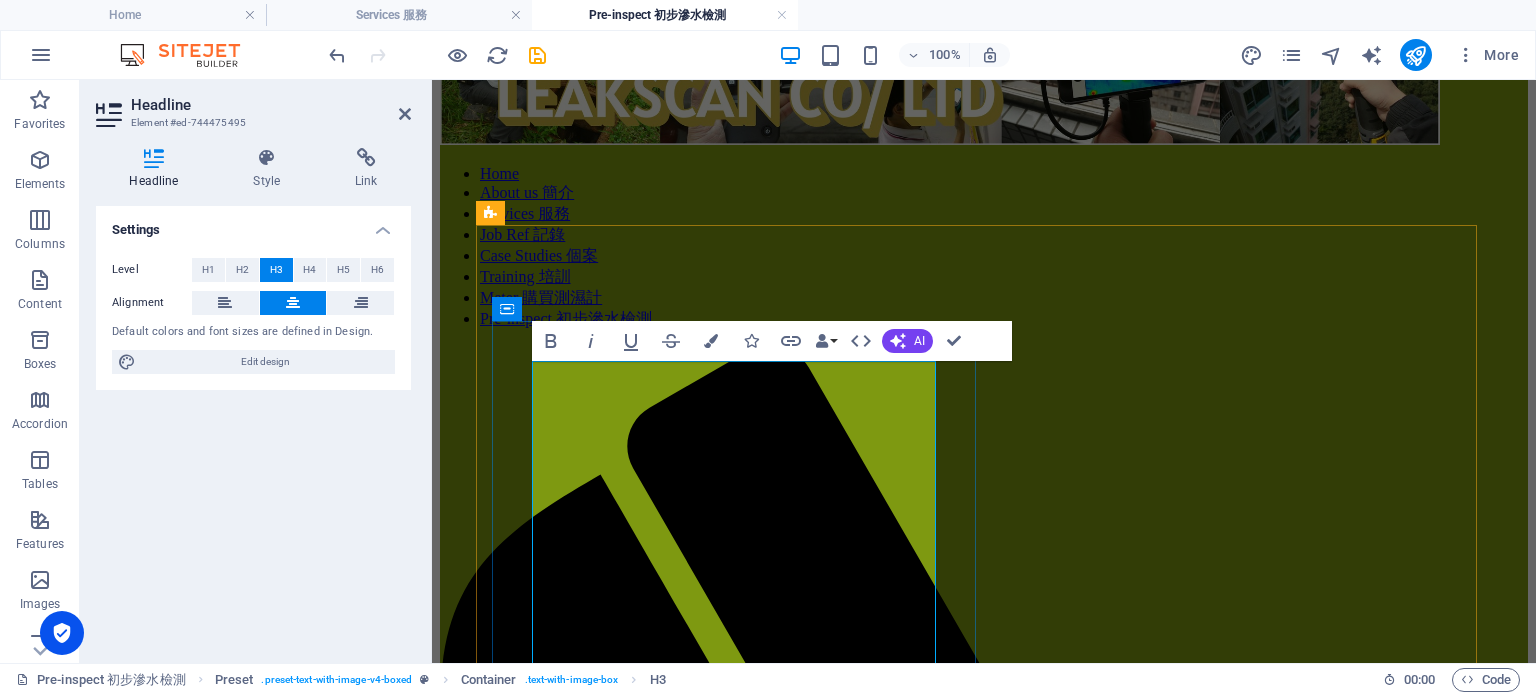 click on "服務A) 初步檢測服務-包紅外線及濕度計連電子記錄 $1,800; 服務B) 來去水測試-包食水管現壓測試, 色水測試連電子記錄 $4,800; (浴室面積<40sf) *不能保證找到源頭及不包專家簽署報告" at bounding box center (984, 1844) 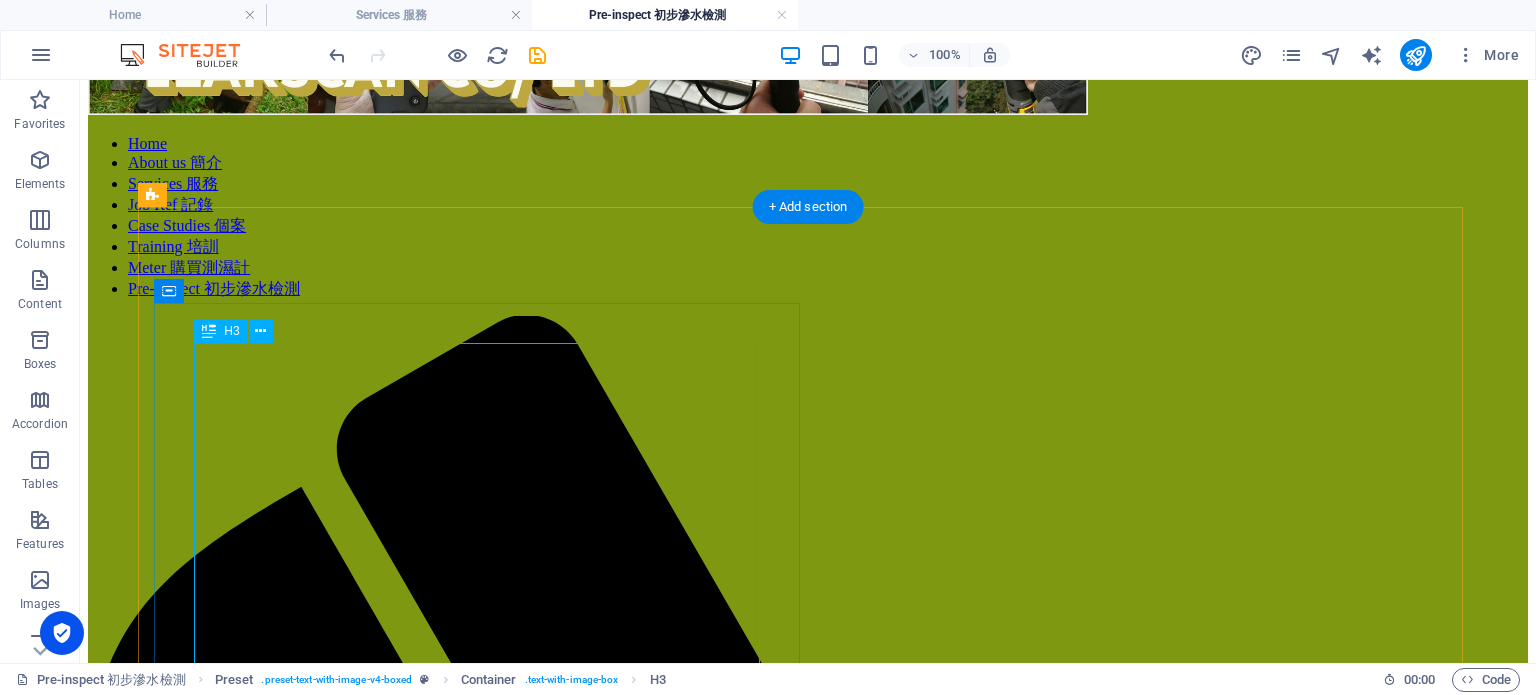 scroll, scrollTop: 110, scrollLeft: 0, axis: vertical 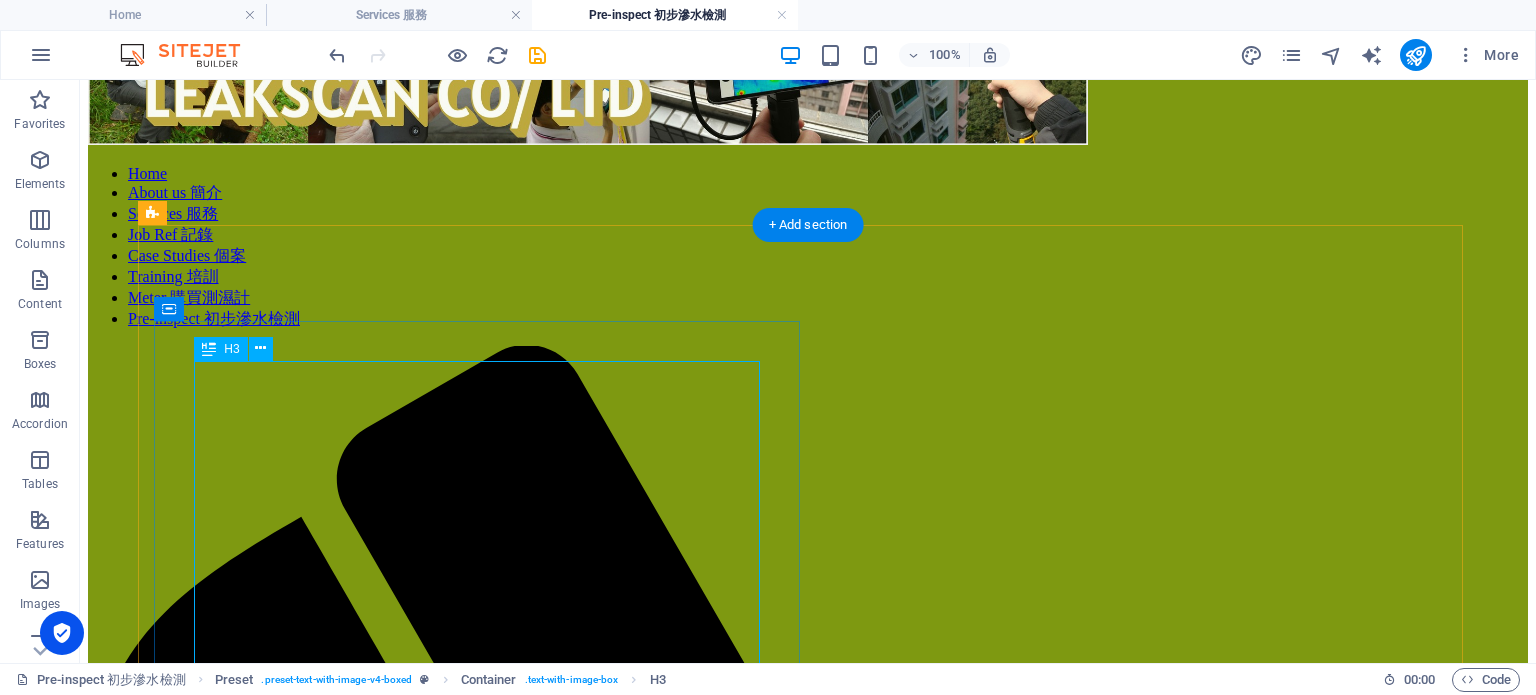 click on "<服務A>  初步檢測服務-包紅外線及濕度計連電子記錄 $1,800; <服務B> 來去水測試-包食水管現壓測試, 色水測試連電子記錄 $4,800; (浴室面積<40sf) *不能保證找到源頭及不包專家簽署報告" at bounding box center (808, 2338) 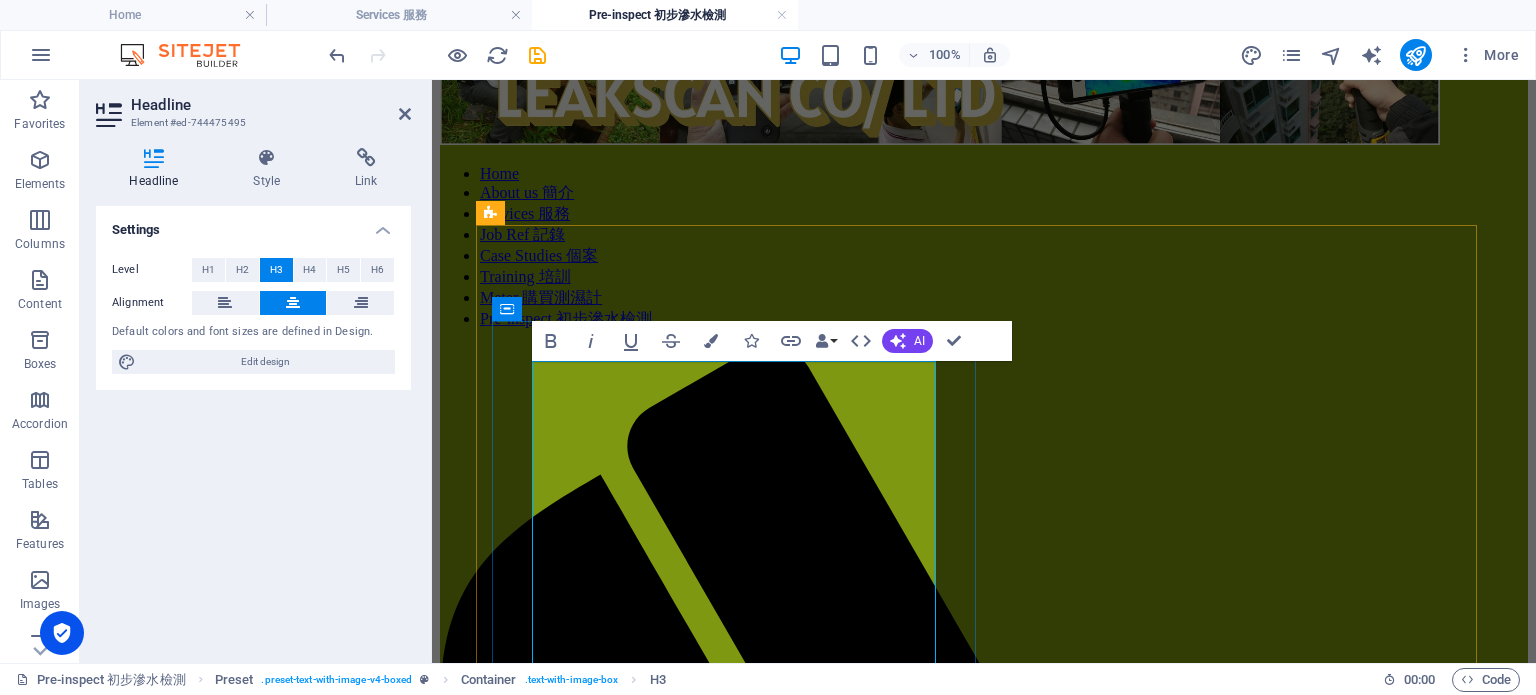 drag, startPoint x: 642, startPoint y: 449, endPoint x: 697, endPoint y: 451, distance: 55.03635 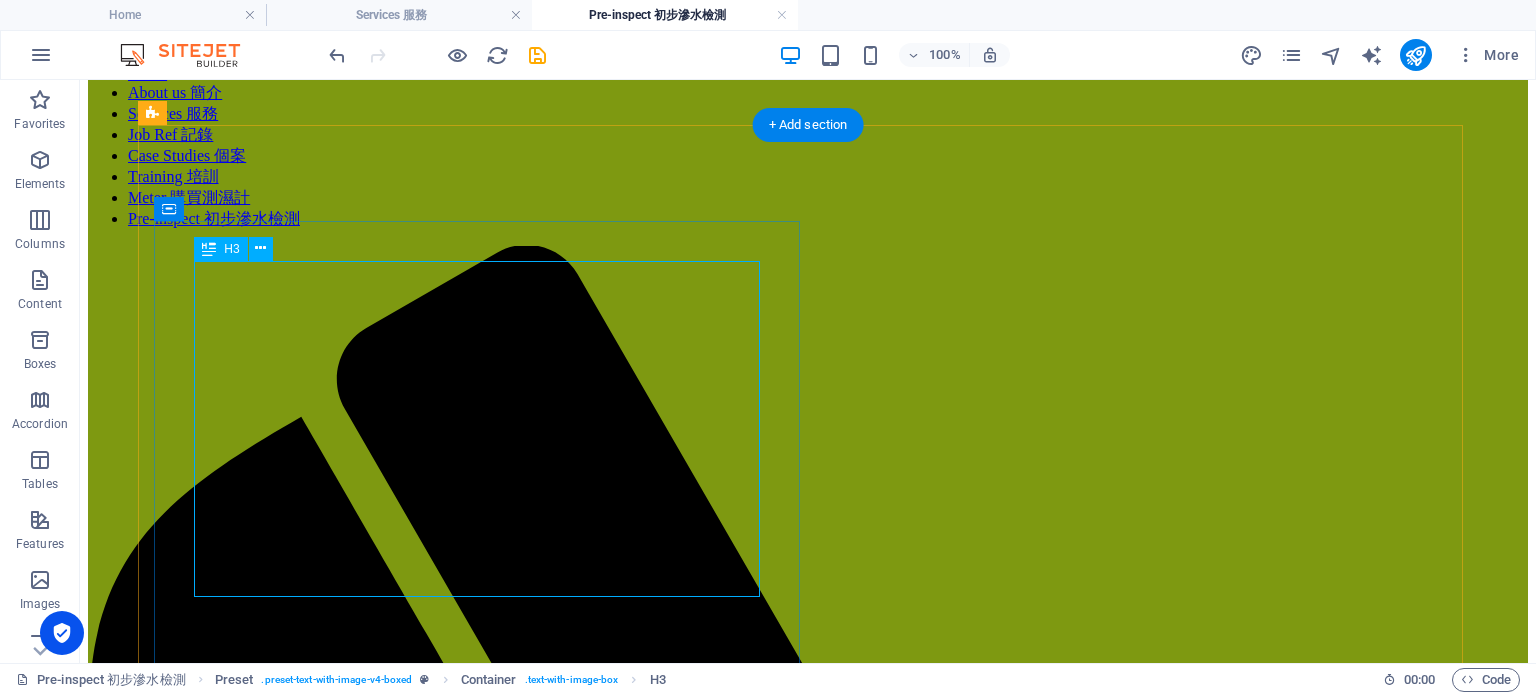 scroll, scrollTop: 110, scrollLeft: 0, axis: vertical 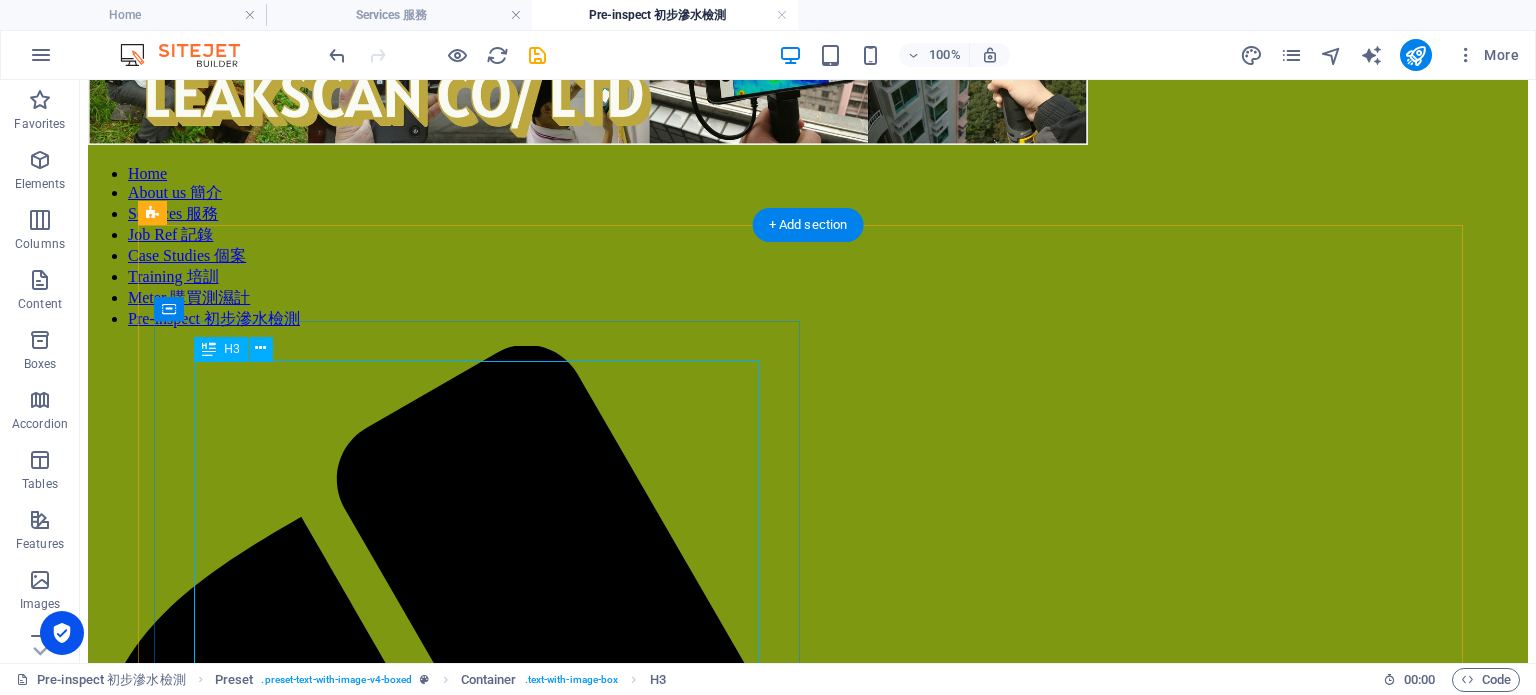 click on "<服務A>  初步檢測服務-包紅外線及濕度計連電子記錄 $1,800; <服務B> 來去水測試-包食水管現壓測試, 色水測試,紅外線及濕度計連電子記錄 $4,800; (浴室面積<40sf) *不能保證找到源頭及不包專家簽署報告" at bounding box center (808, 2338) 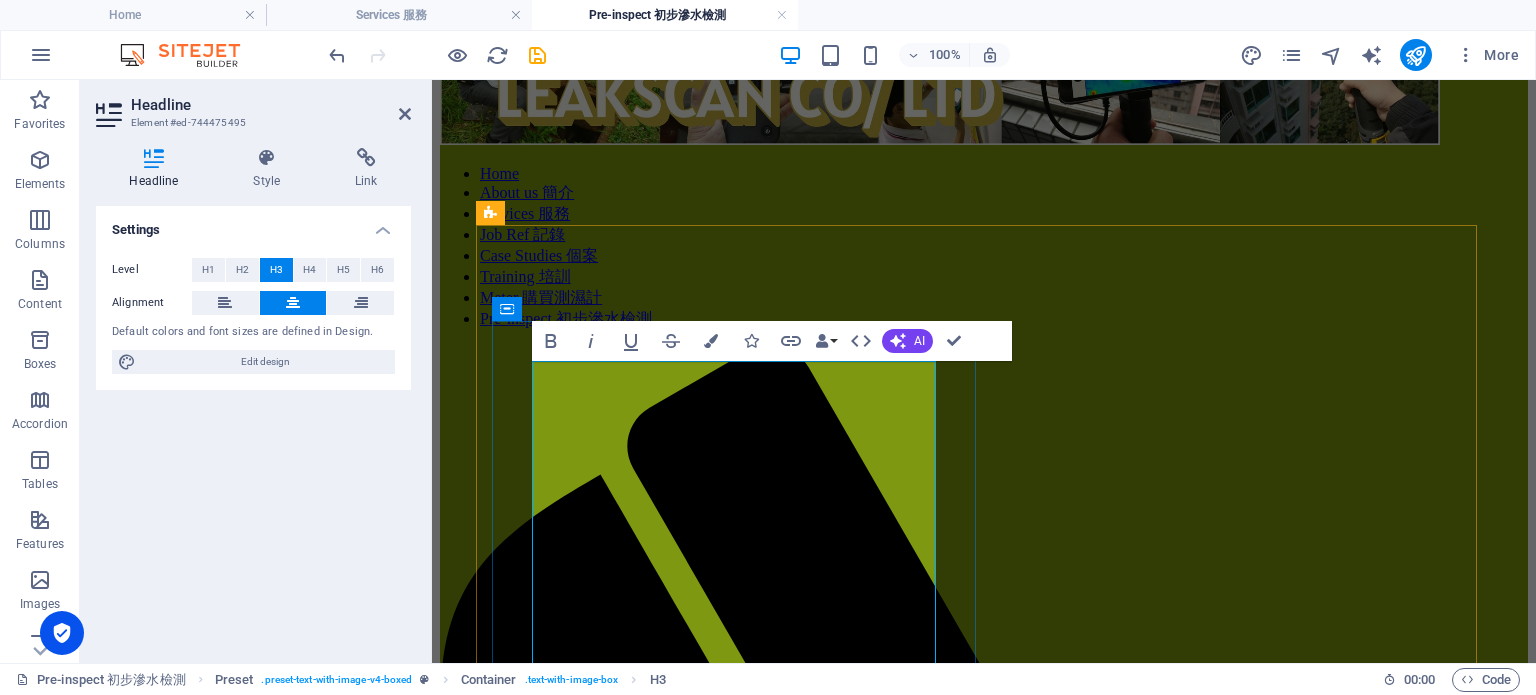 click on "<服務A>  初步檢測服務-包紅外線及濕度計連電子記錄 $1,800; <服務B> 來去水測試-包食水管現壓測試, 色水測試,紅外線及濕度計連電子記錄 $4,800; (浴室面積<40sf) *不能保證找到源頭及不包專家簽署報告" at bounding box center [984, 1870] 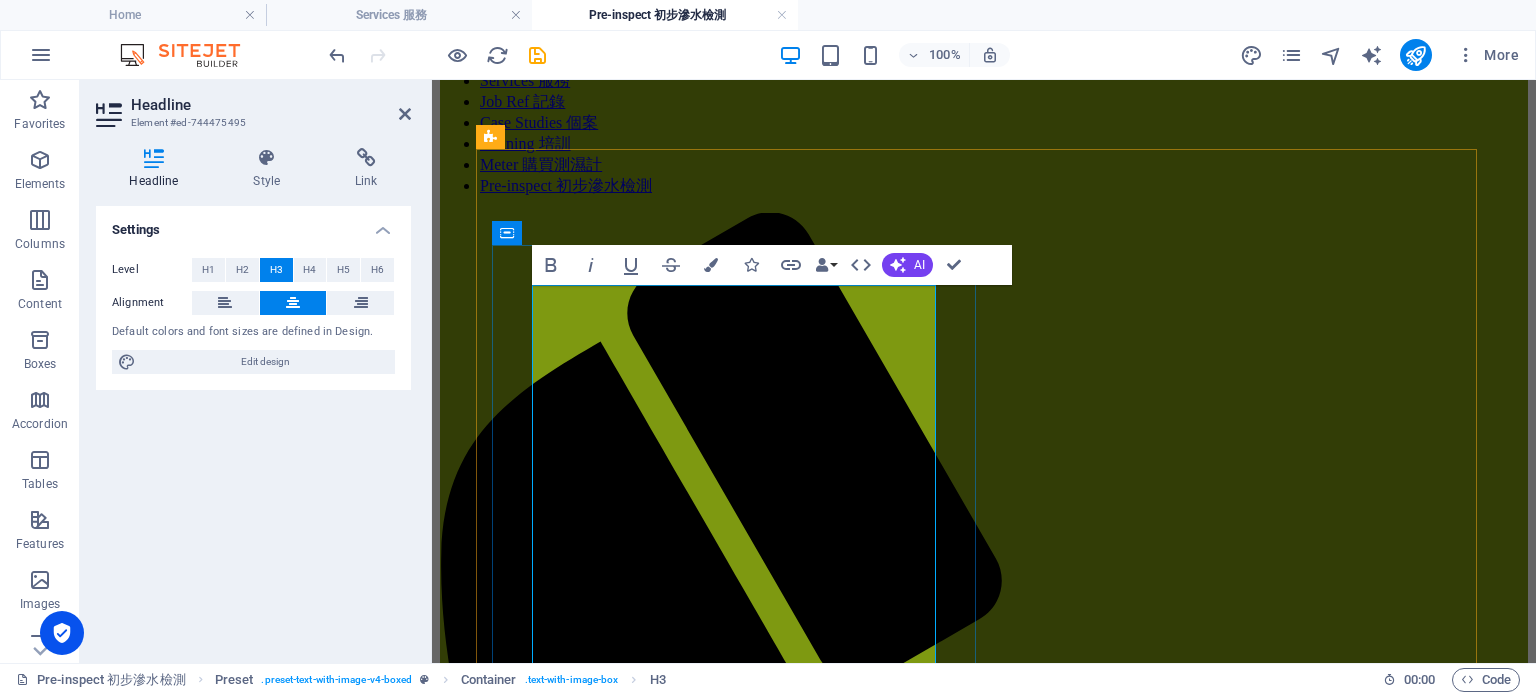 scroll, scrollTop: 277, scrollLeft: 0, axis: vertical 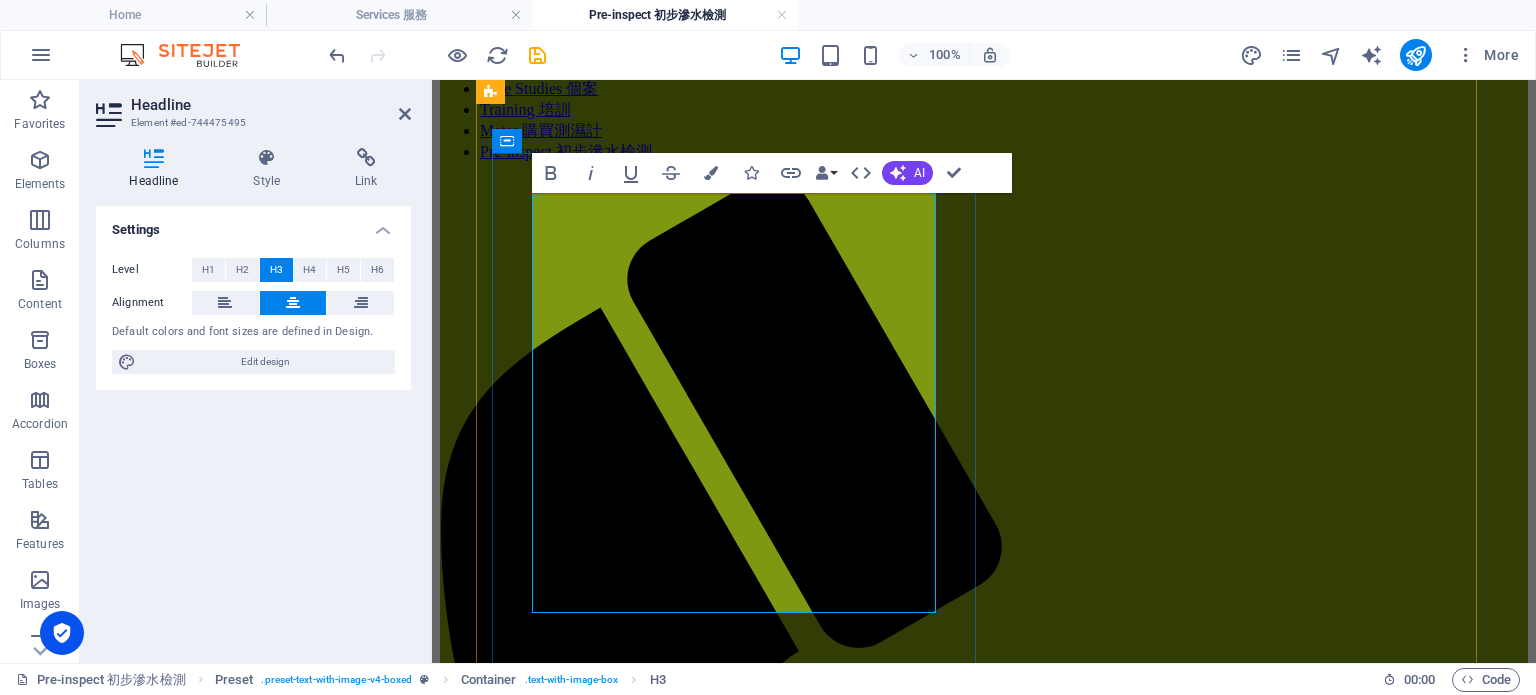 drag, startPoint x: 680, startPoint y: 375, endPoint x: 806, endPoint y: 582, distance: 242.33241 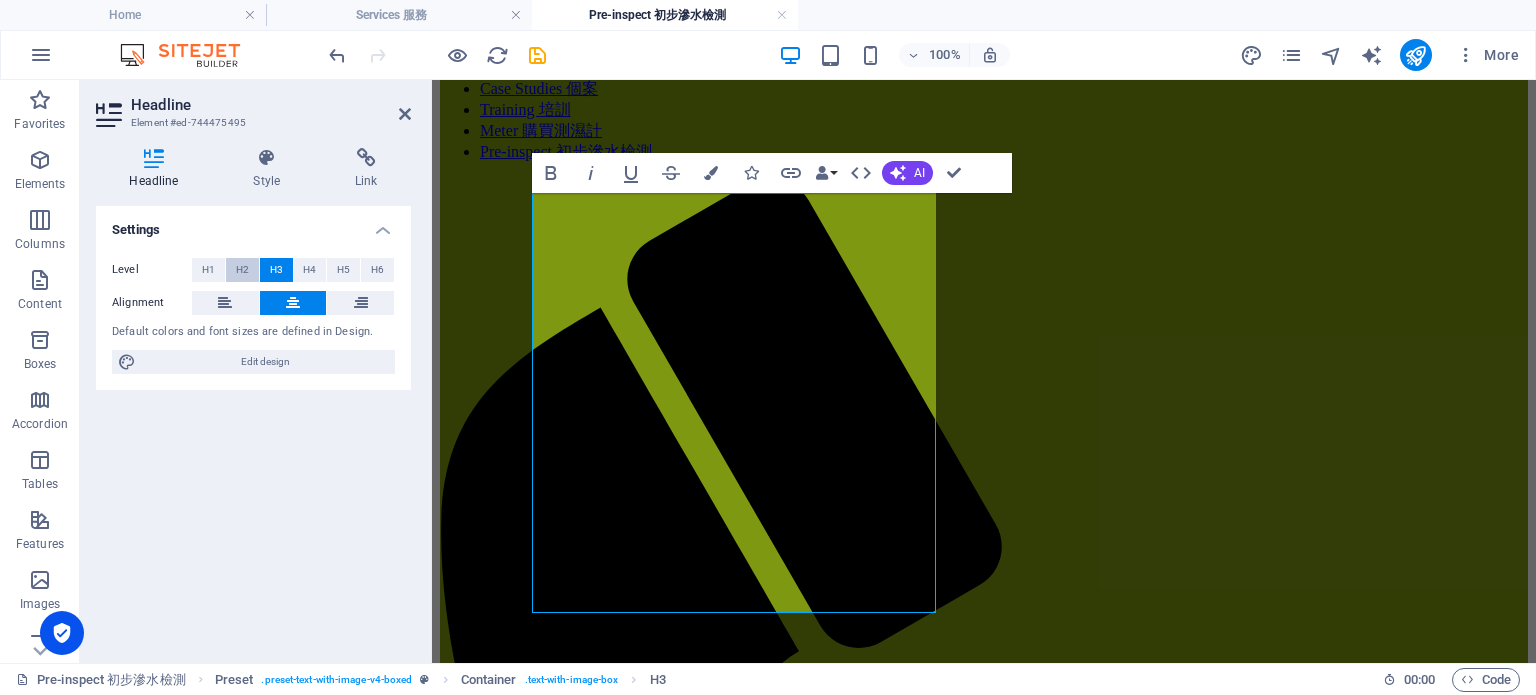 click on "H2" at bounding box center [242, 270] 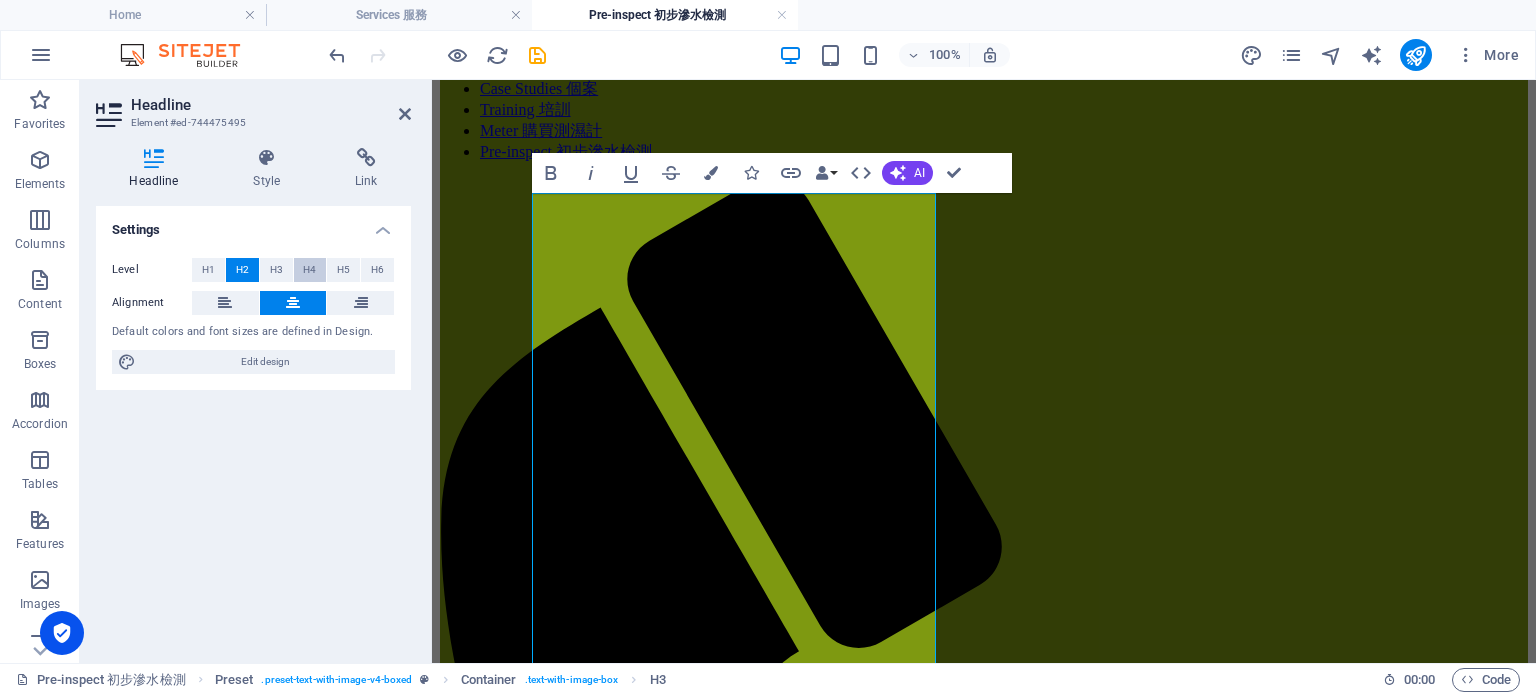click on "H4" at bounding box center [310, 270] 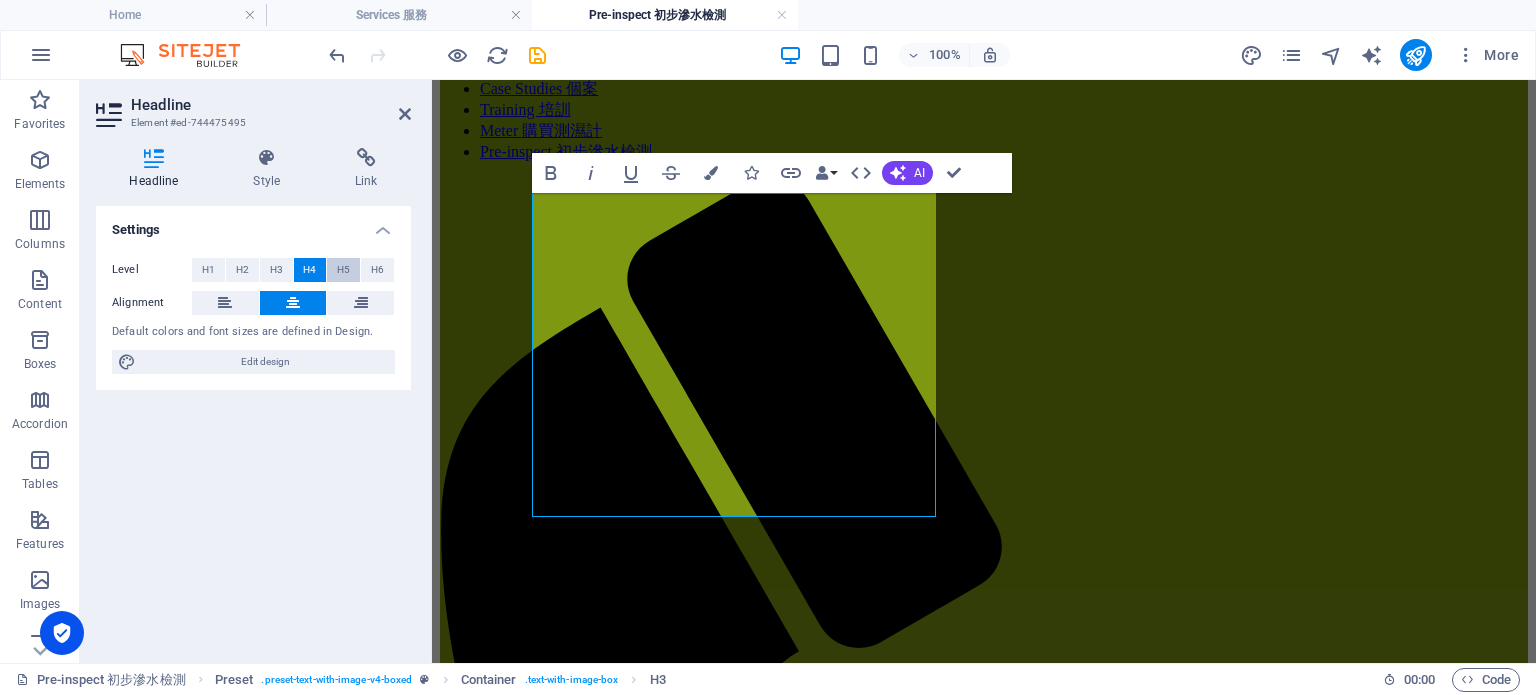 click on "H5" at bounding box center (343, 270) 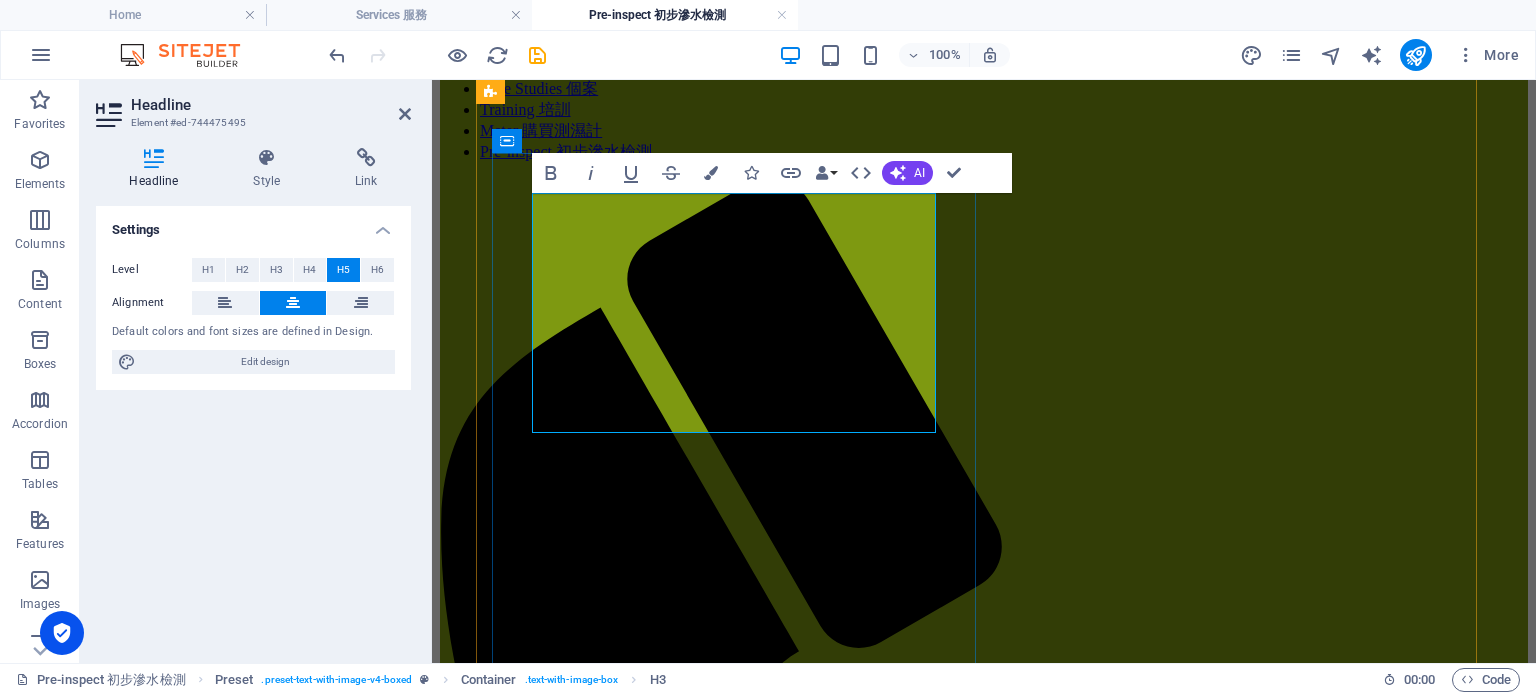 click on "<服務A>  初步檢測服務-包紅外線及濕度計連電子記錄 $1,800; <服務B> 來去水測試-包食水管現壓測試, 色水測試,紅外線及濕度計連電子記錄 $4,800; (浴室面積<40sf) *不能保證找到源頭及不包專家簽署報告" at bounding box center (984, 1683) 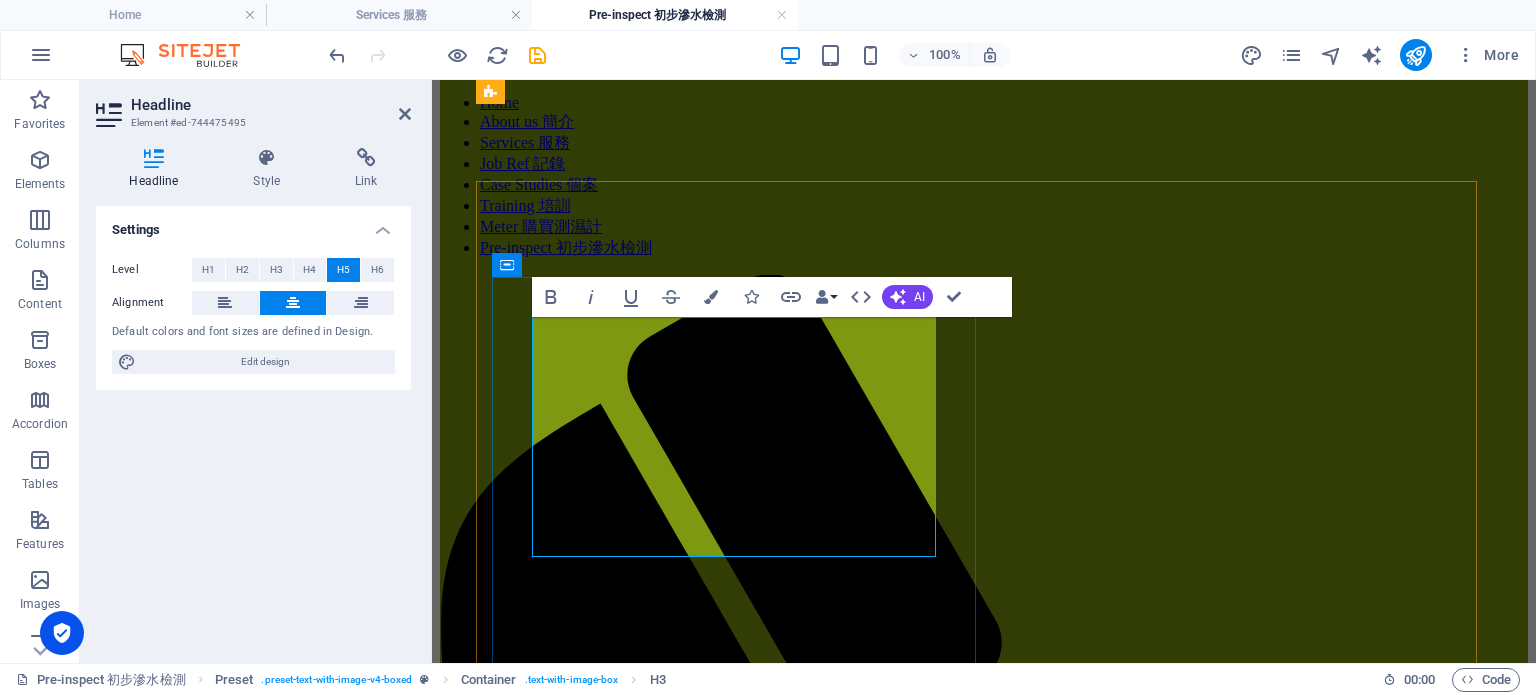 scroll, scrollTop: 77, scrollLeft: 0, axis: vertical 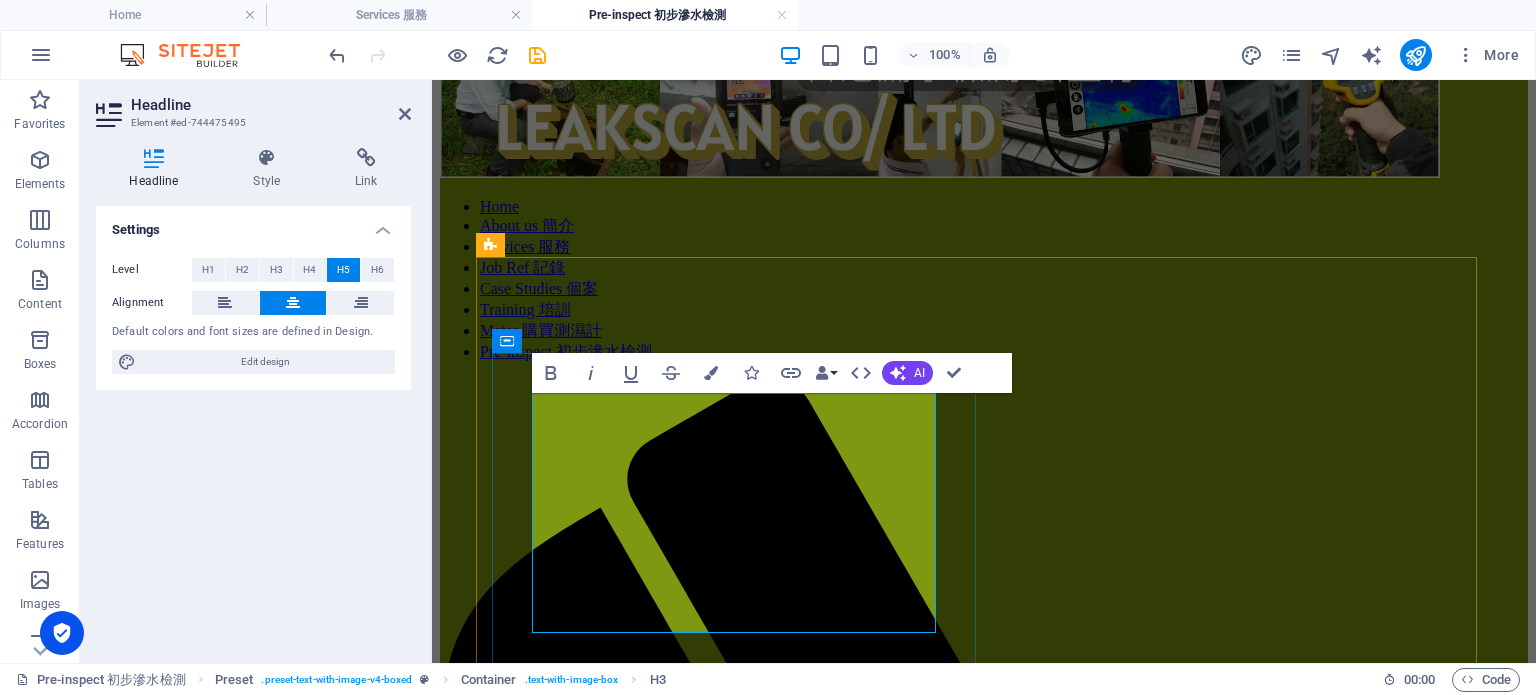 click on "<服務A>  初步檢測服務-包紅外線及濕度計連電子記錄 $1,800; <服務B> 來去水測試-包食水管現壓測試, 色水測試,紅外線及濕度計連電子記錄 $4,800; (浴室面積<40sf) *不能保證找到源頭及不包專家簽署報告" at bounding box center (984, 1883) 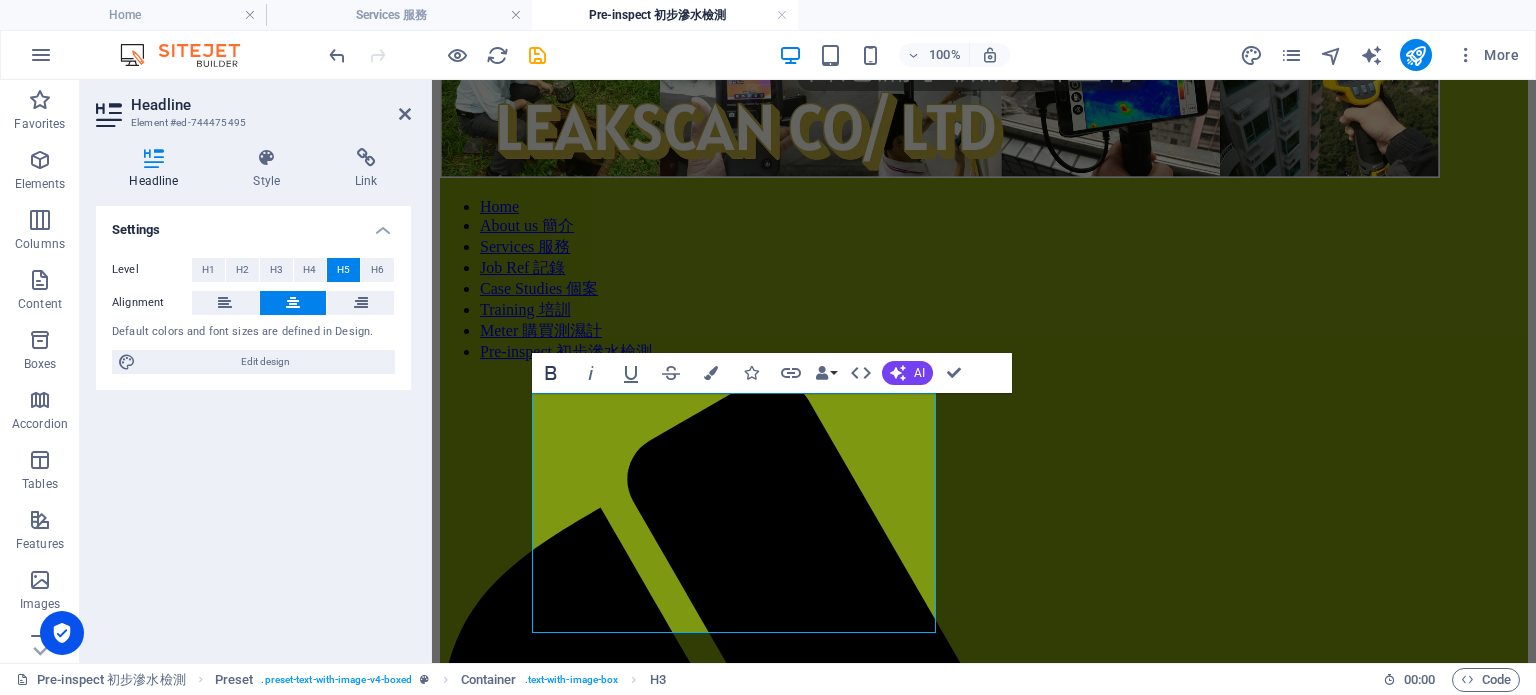 drag, startPoint x: 553, startPoint y: 383, endPoint x: 557, endPoint y: 372, distance: 11.7046995 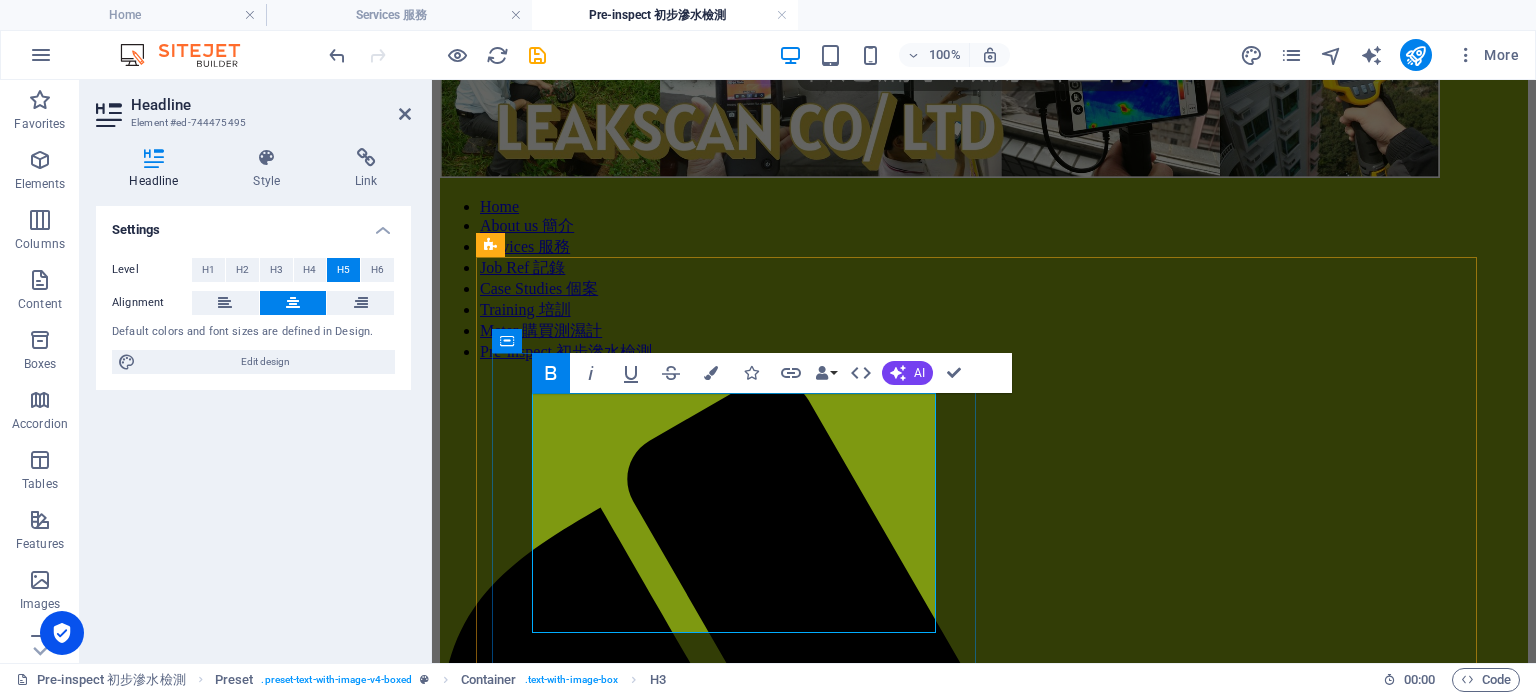 drag, startPoint x: 690, startPoint y: 410, endPoint x: 820, endPoint y: 425, distance: 130.86252 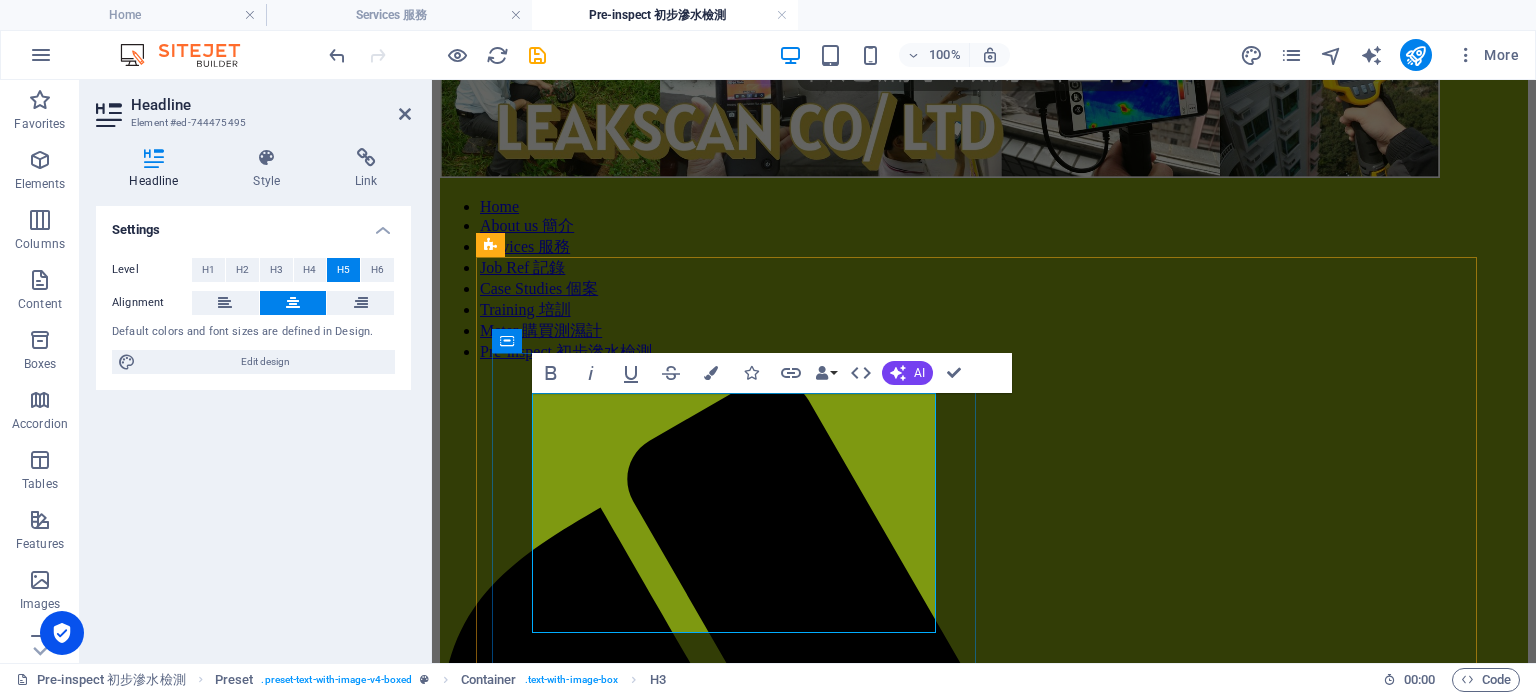 click on "<服務A>  初步檢測服務-包紅外線及濕度計連電子記錄 $1,800; <服務B> 來去水測試-包食水管現壓測試, 色水測試,紅外線及濕度計連電子記錄 $4,800; (浴室面積<40sf) *不能保證找到源頭及不包專家簽署報告" at bounding box center (984, 1883) 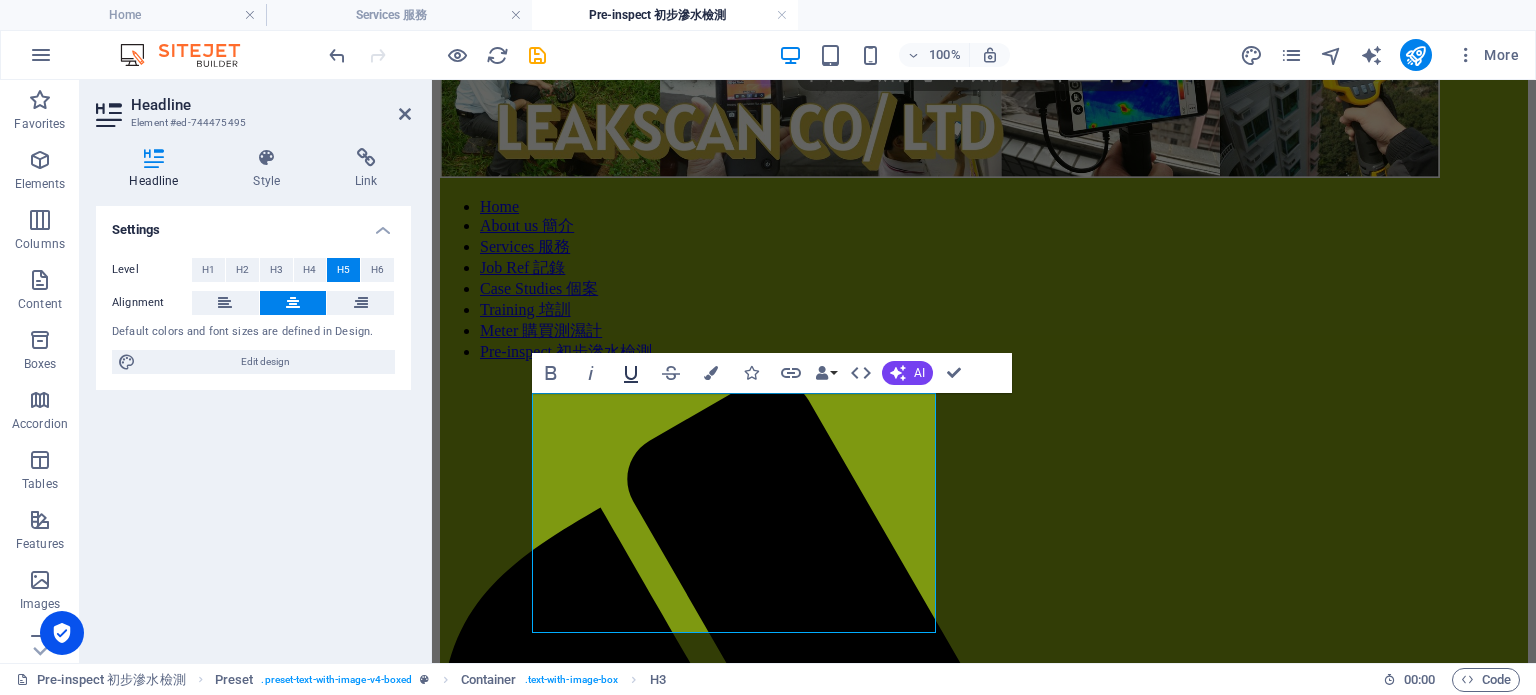 click 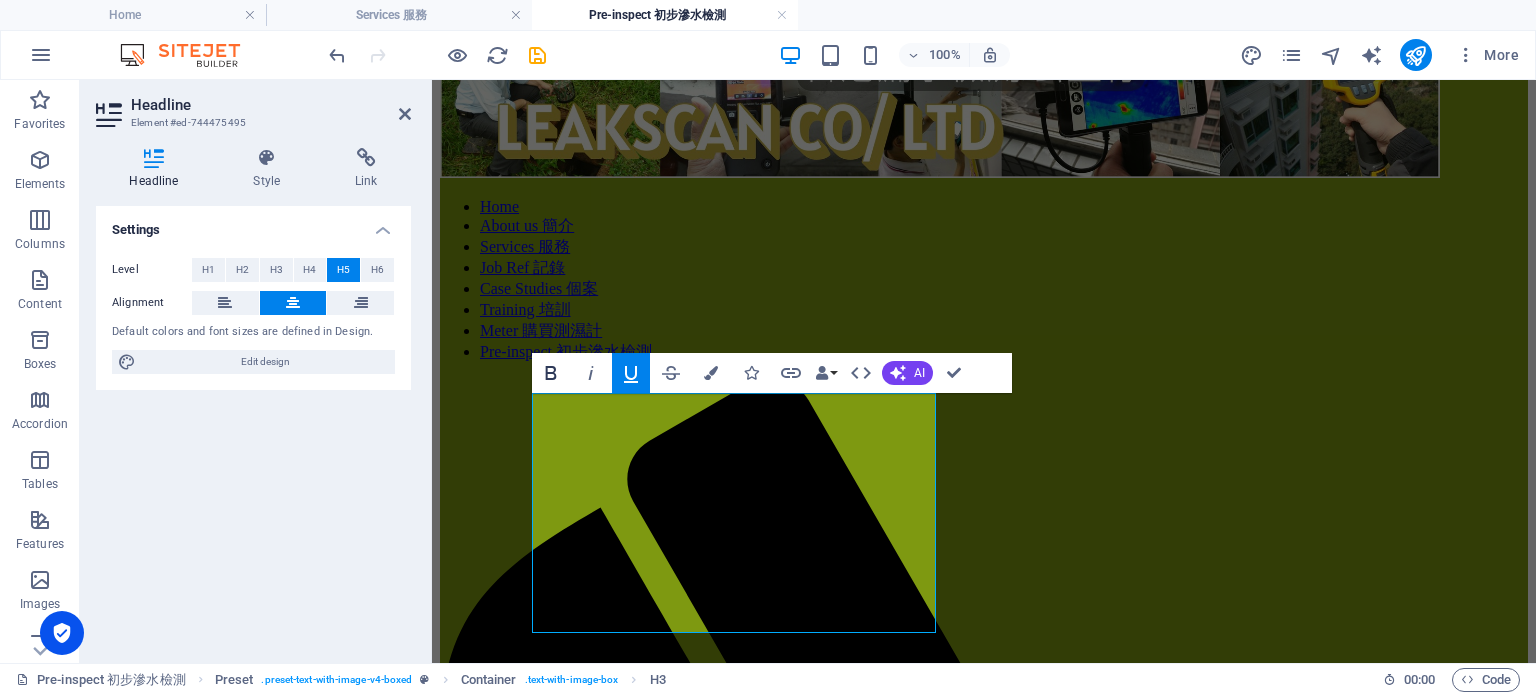 click 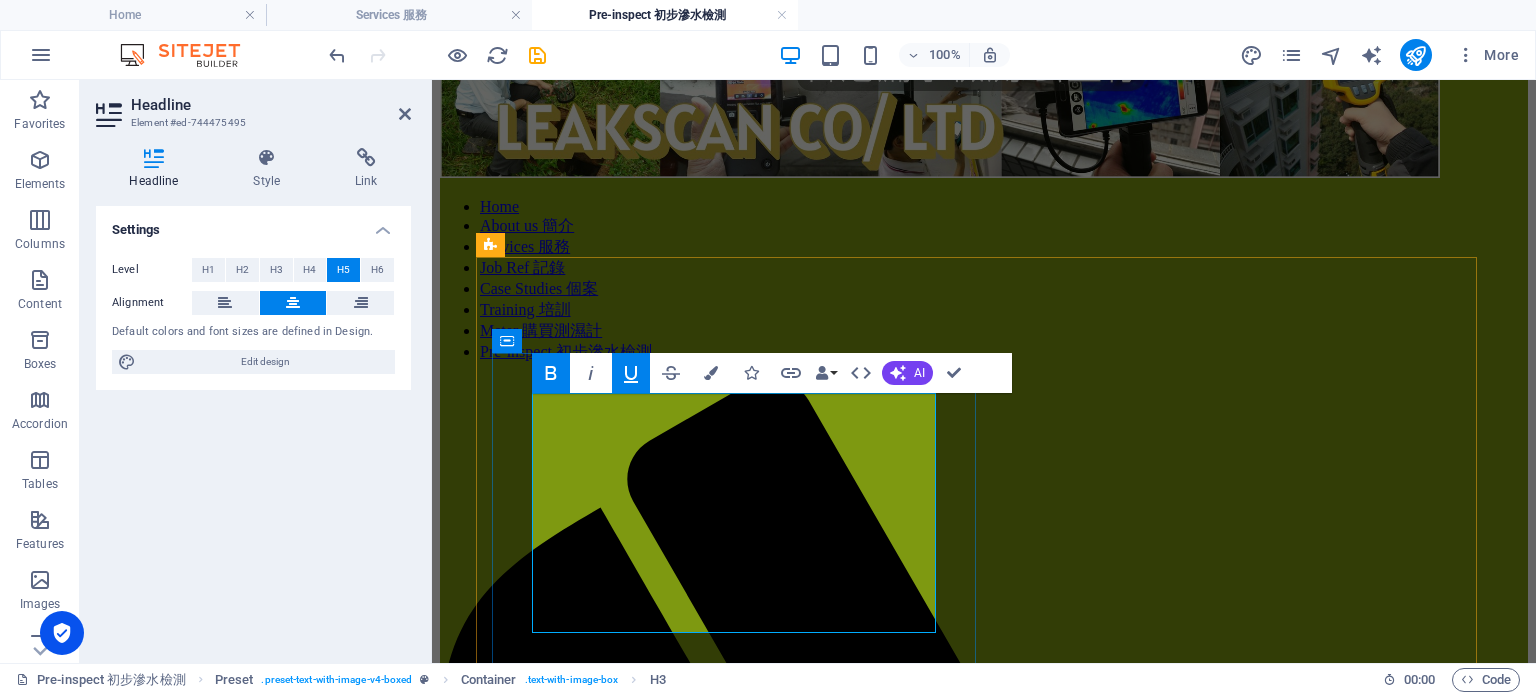drag, startPoint x: 694, startPoint y: 492, endPoint x: 793, endPoint y: 508, distance: 100.28459 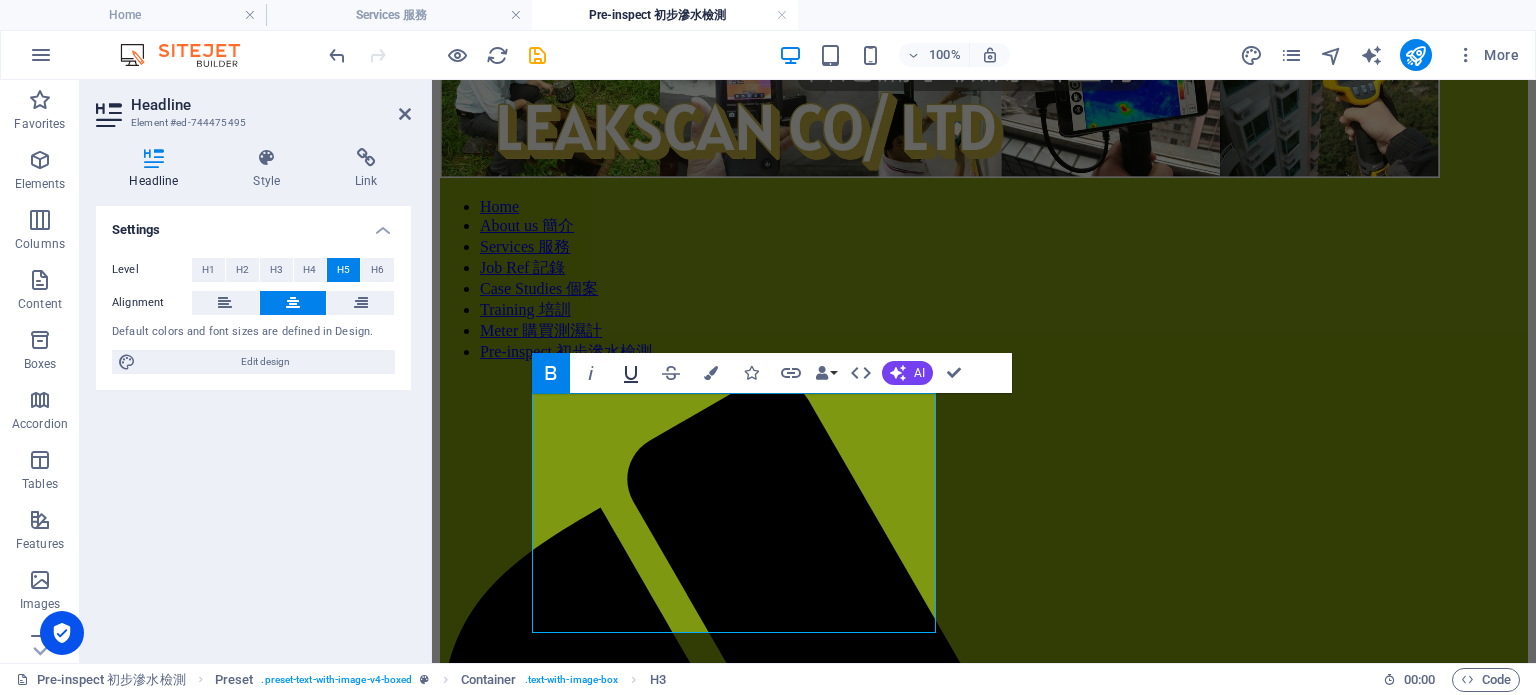click 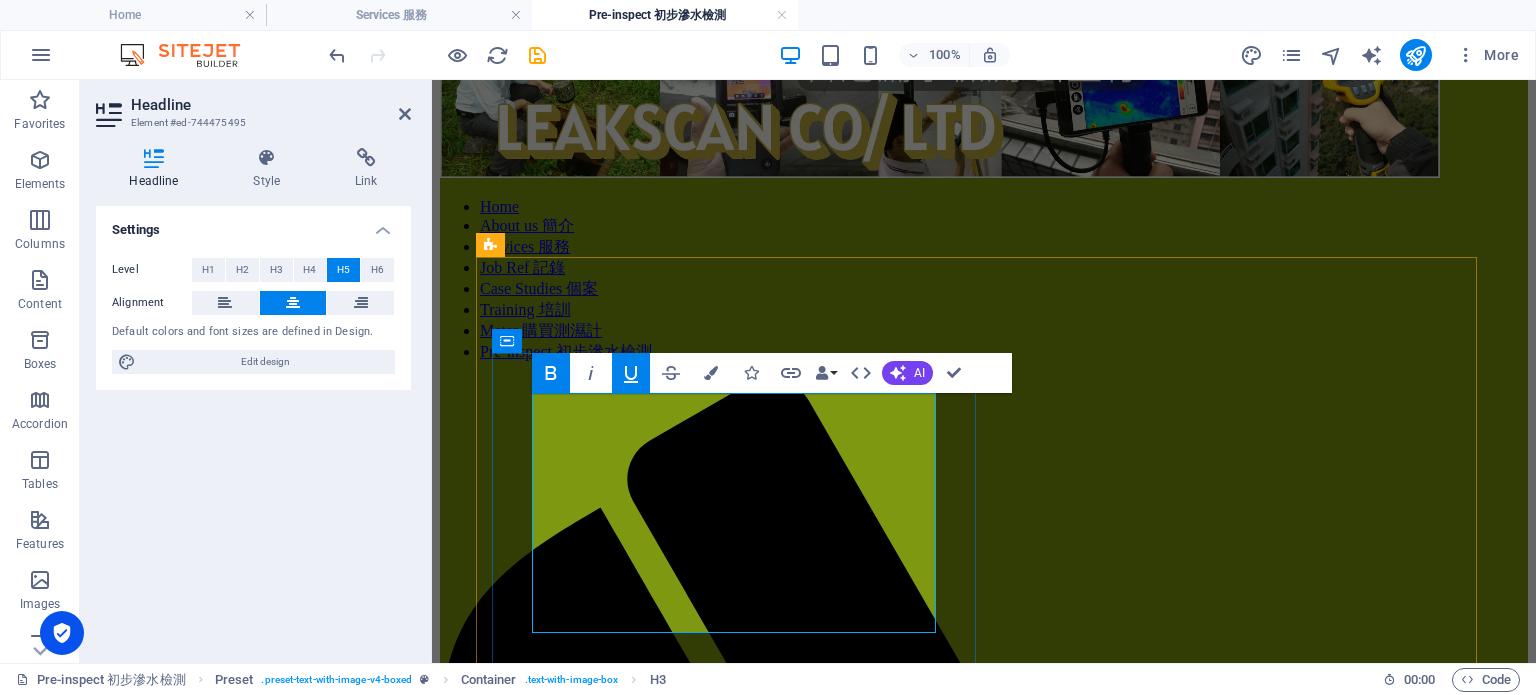 click on "<服務A>  初步檢測服務-包紅外線及濕度計連電子記錄 $1,800; <服務B> 來去水測試-包食水管現壓測試, 色水測試,紅外線及濕度計連電子記錄 $4,800; (浴室面積<40sf) *不能保證找到源頭及不包專家簽署報告" at bounding box center (984, 1883) 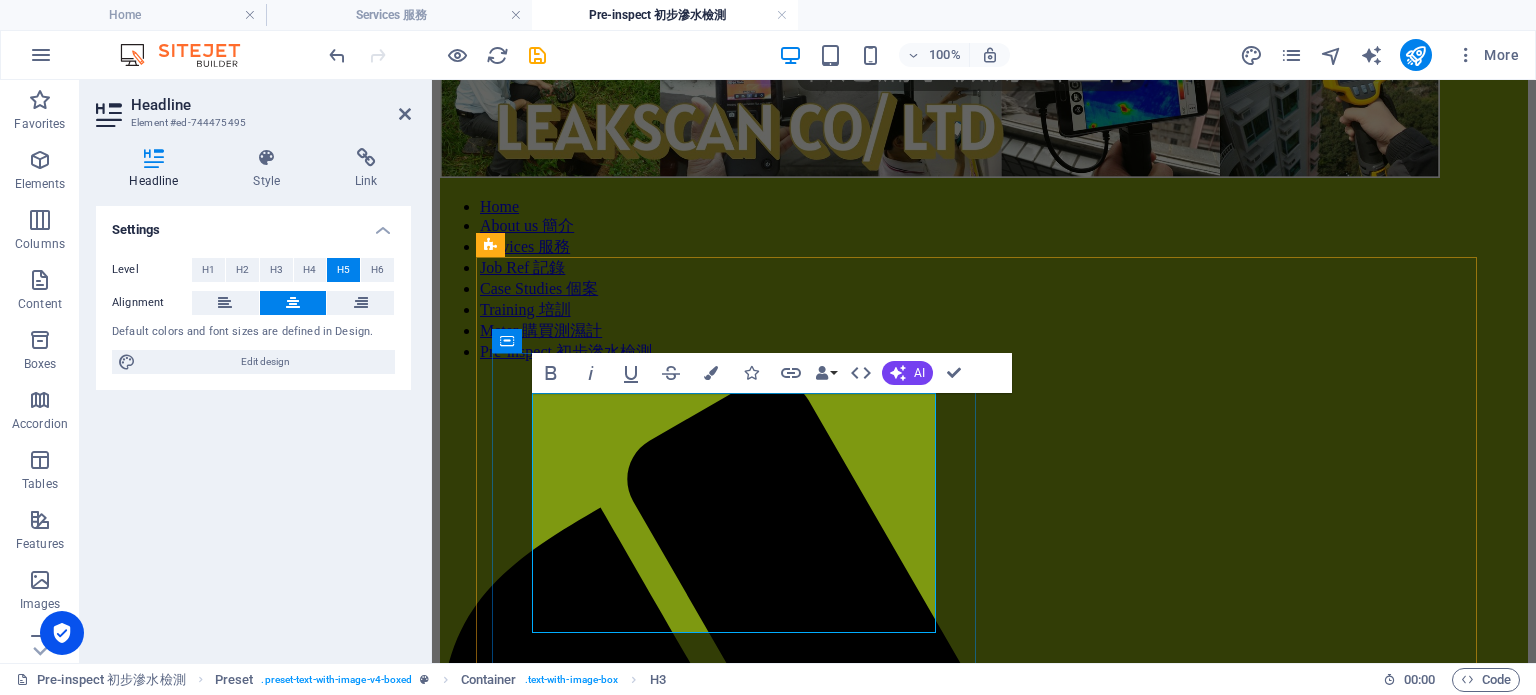 click on "(浴室面積<40sf) *不能保證找到源頭及不包專家簽署報告" at bounding box center [984, 1918] 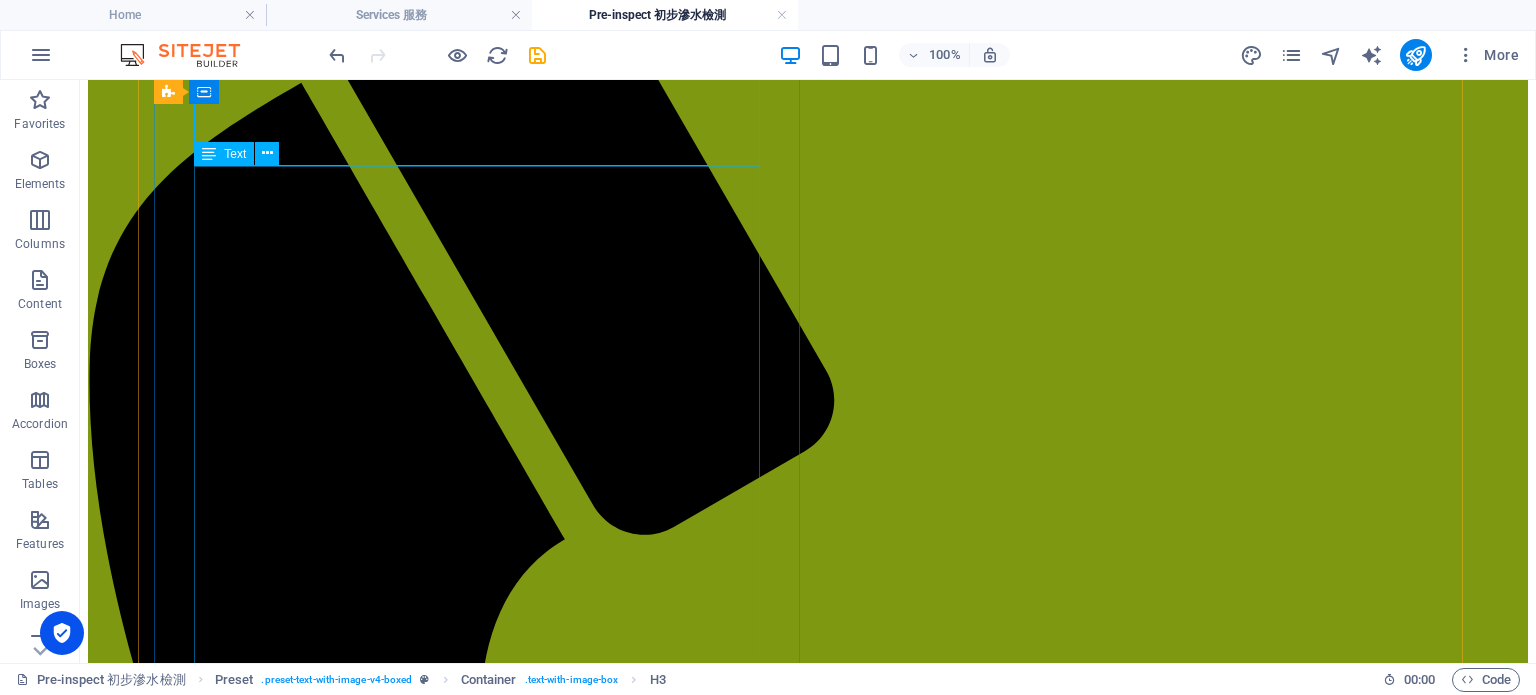scroll, scrollTop: 577, scrollLeft: 0, axis: vertical 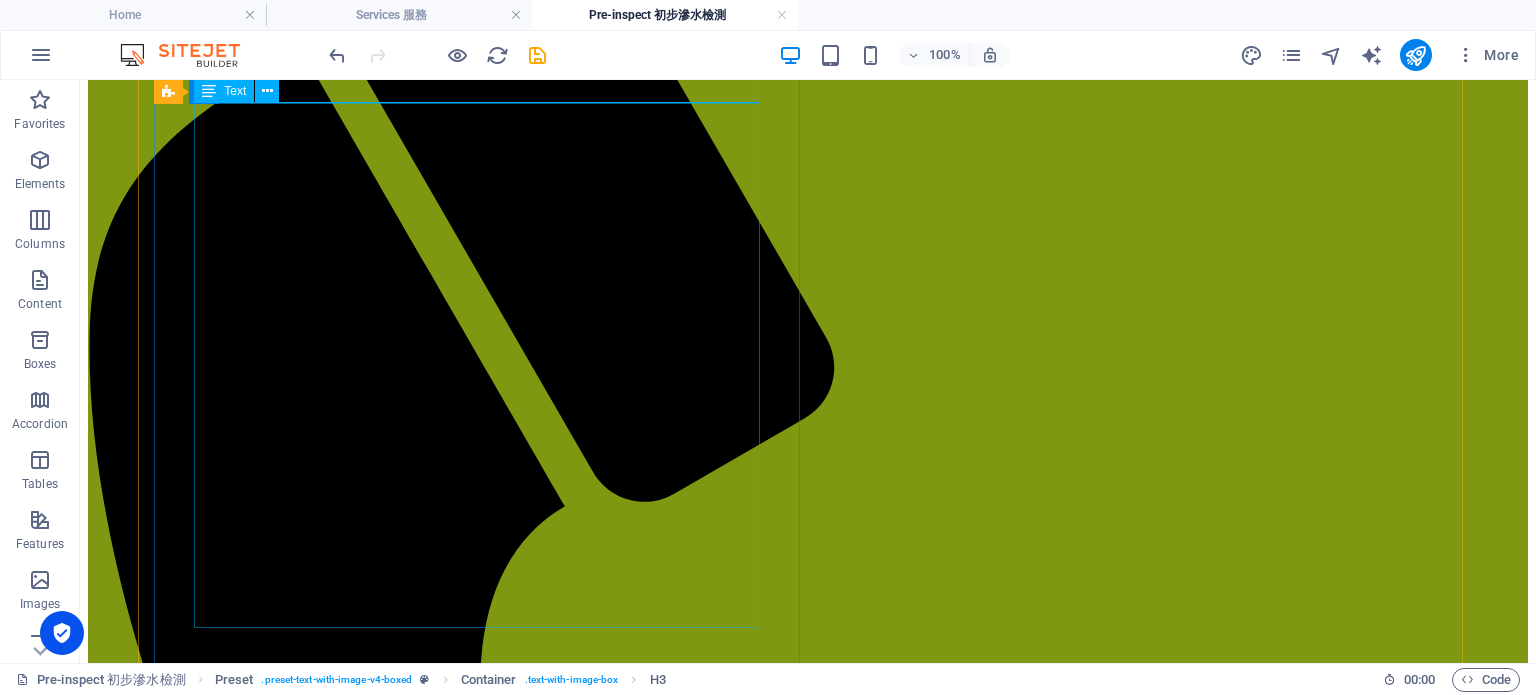 click on "預約:whatsapp [PHONE_NUMBER] 葉生 (星期一至六, 09:00-18:00)" at bounding box center [808, 2296] 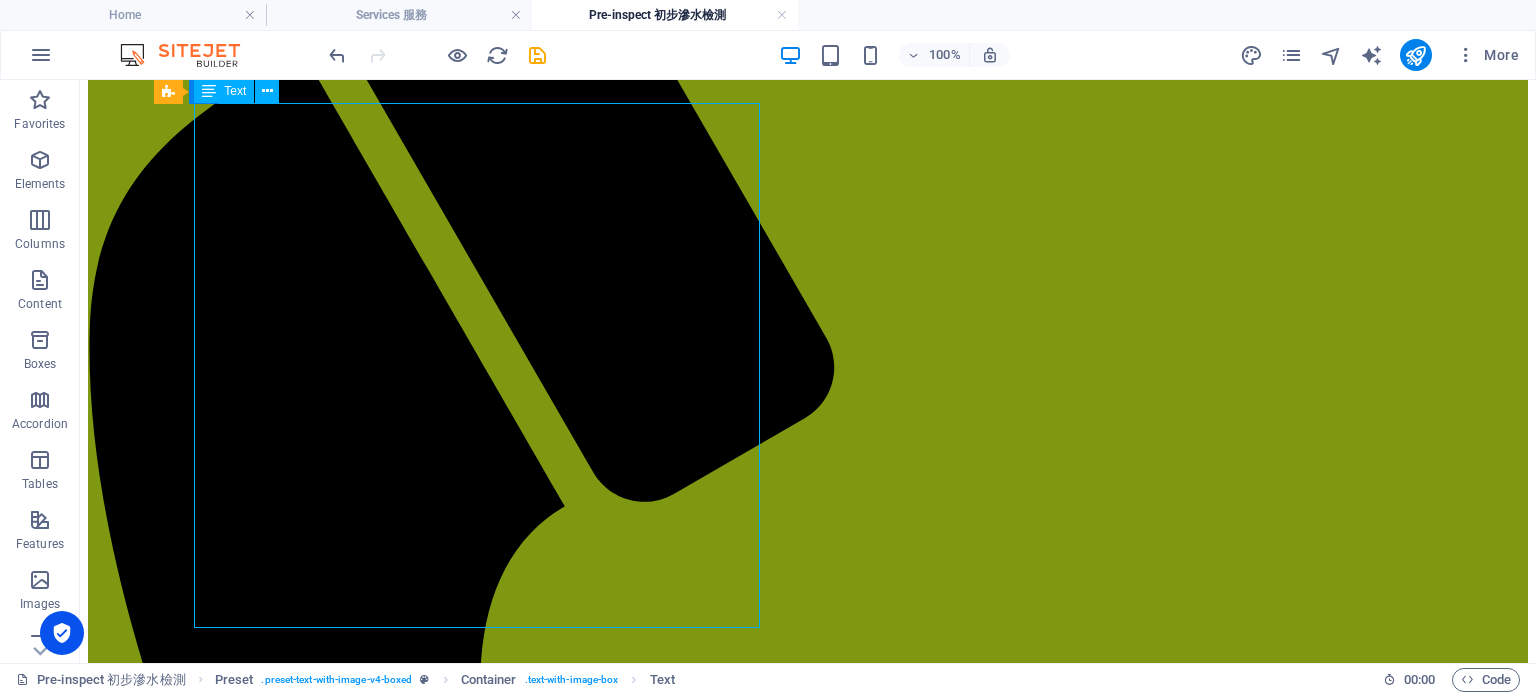 click on "預約:whatsapp [PHONE_NUMBER] 葉生 (星期一至六, 09:00-18:00)" at bounding box center [808, 2296] 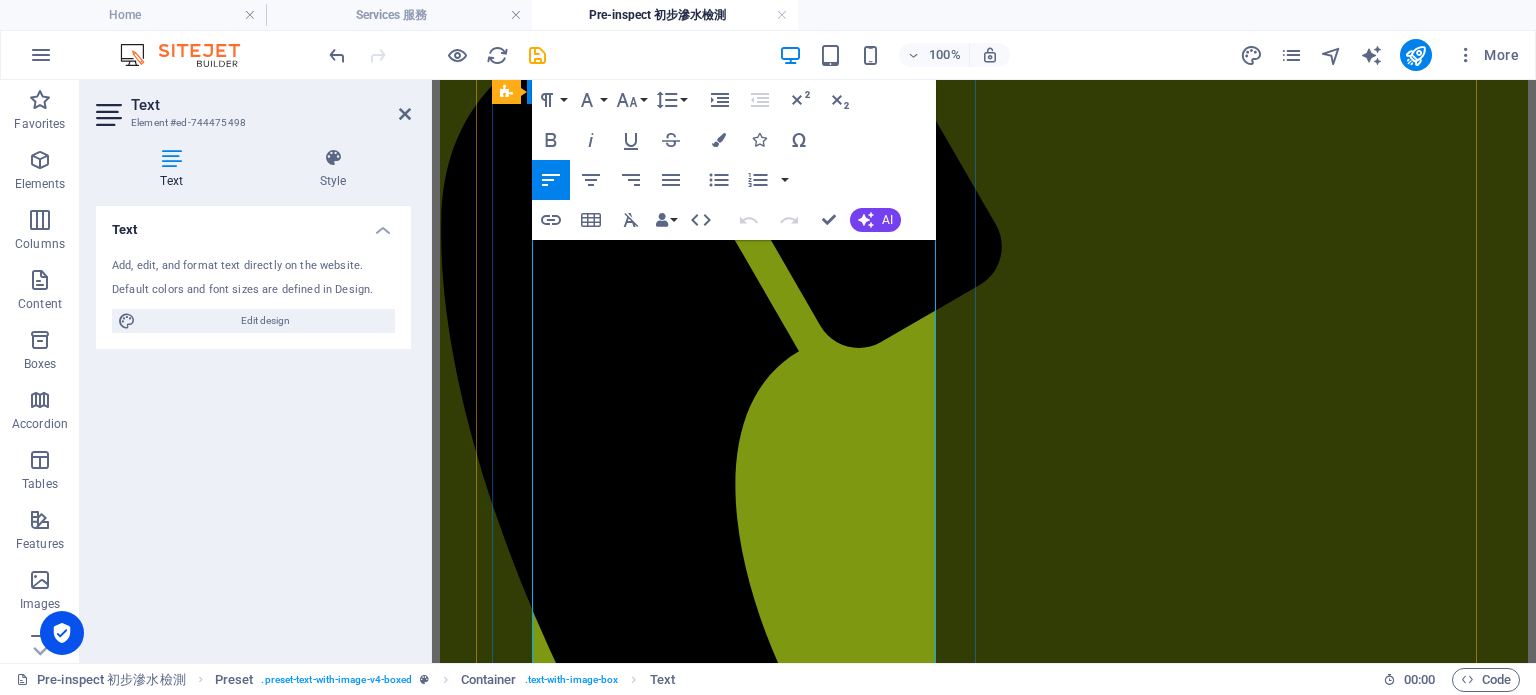 click at bounding box center (984, 1724) 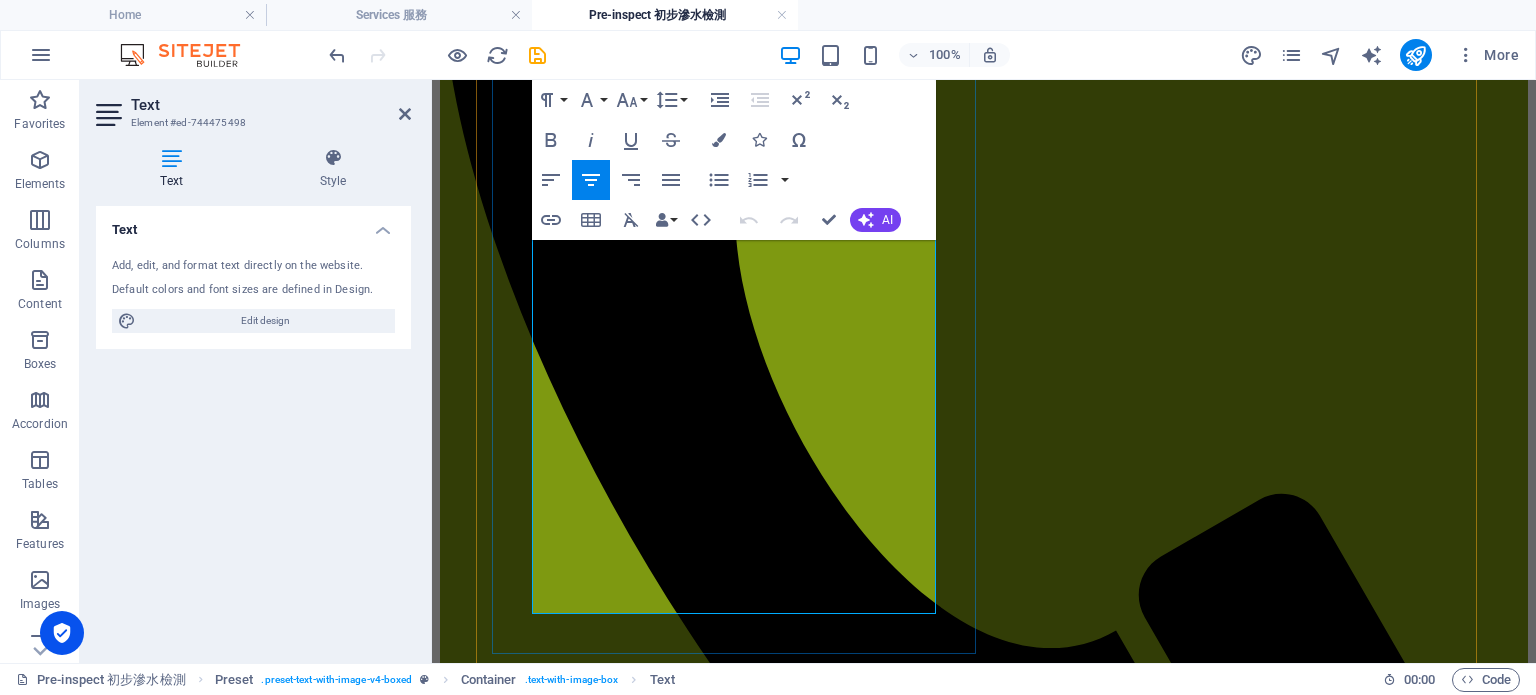 scroll, scrollTop: 877, scrollLeft: 0, axis: vertical 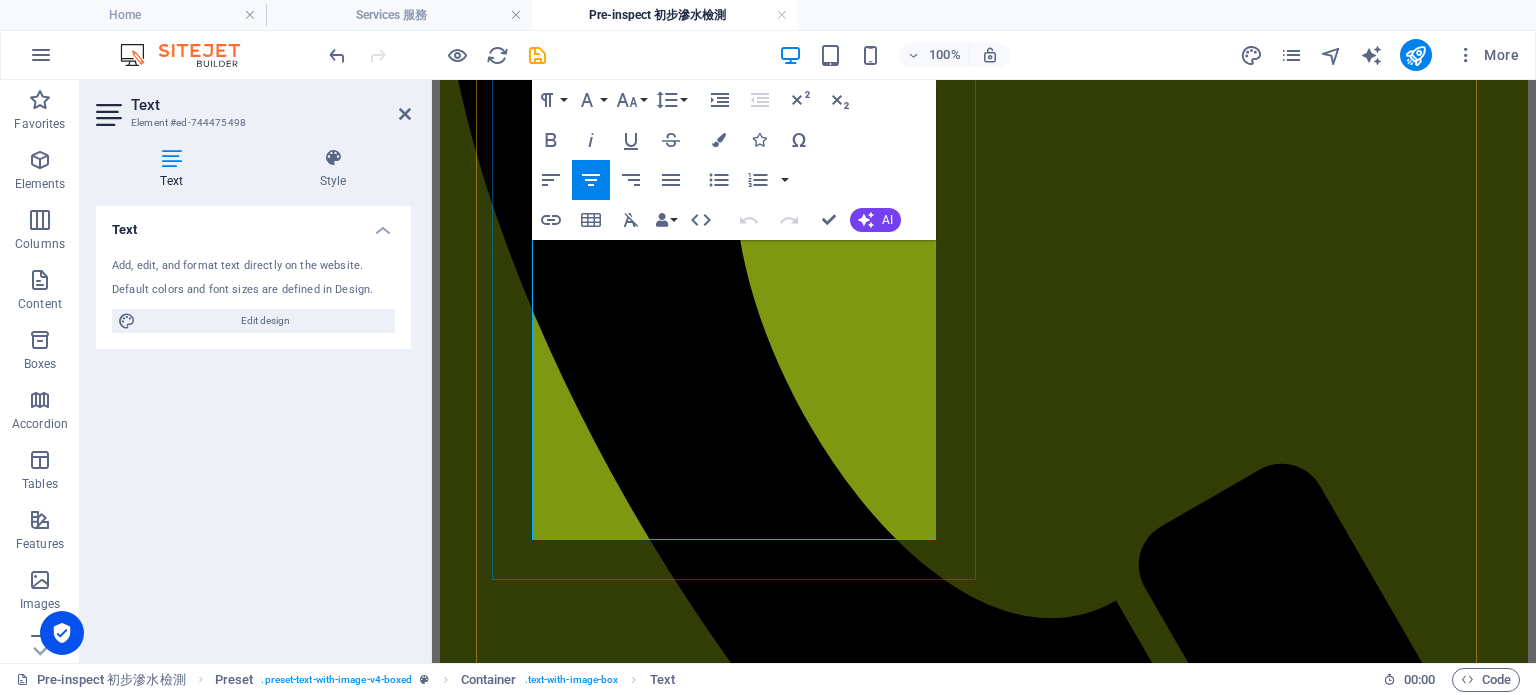 drag, startPoint x: 563, startPoint y: 481, endPoint x: 749, endPoint y: 460, distance: 187.18173 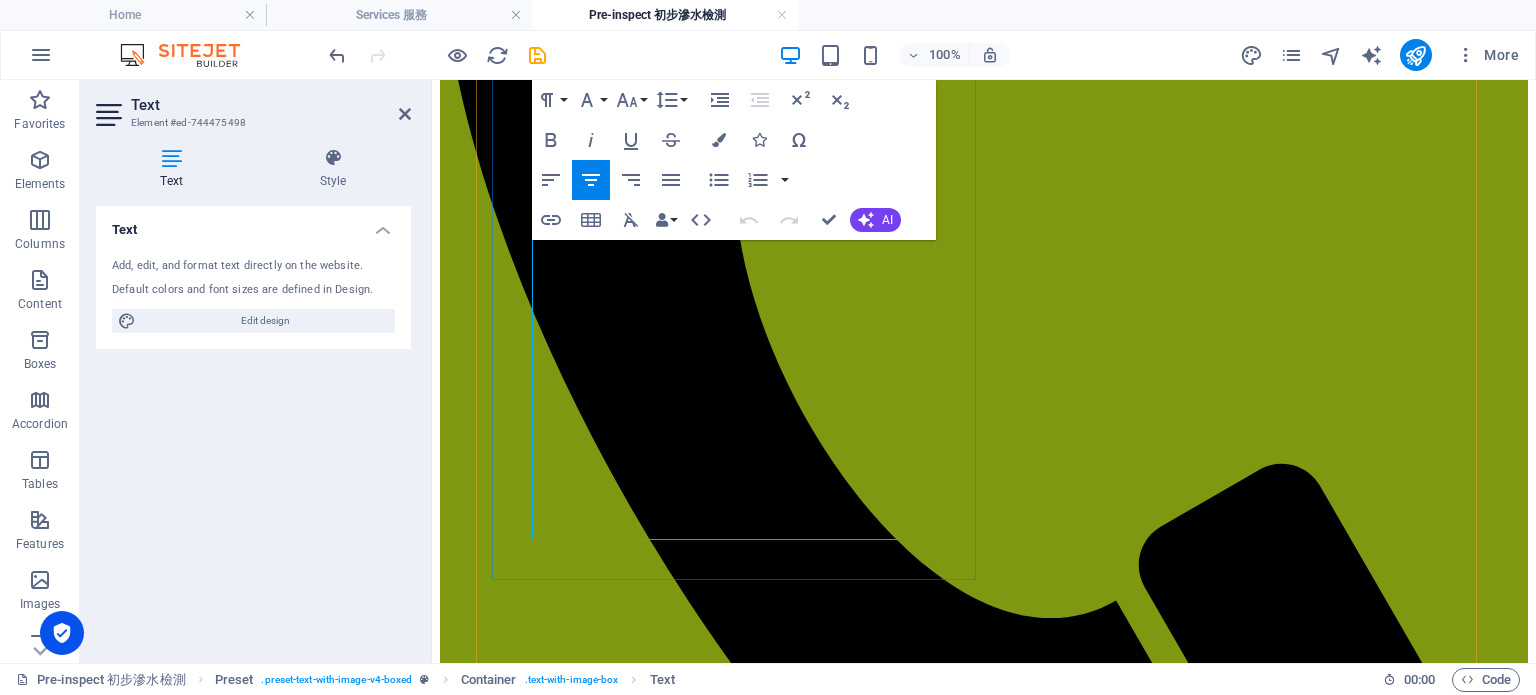 click on "如需水壓測試/閱讀專家報告/色水測試另報價" at bounding box center (984, 1595) 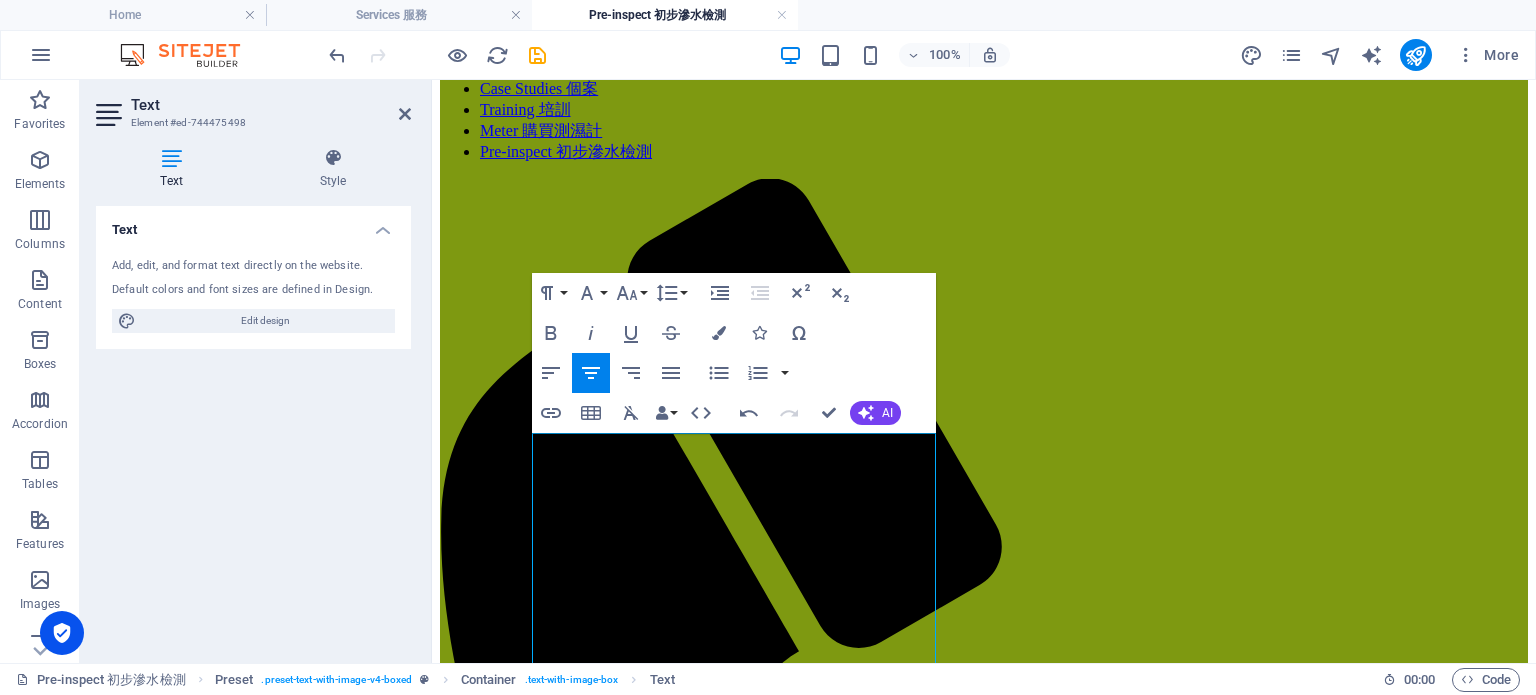 scroll, scrollTop: 77, scrollLeft: 0, axis: vertical 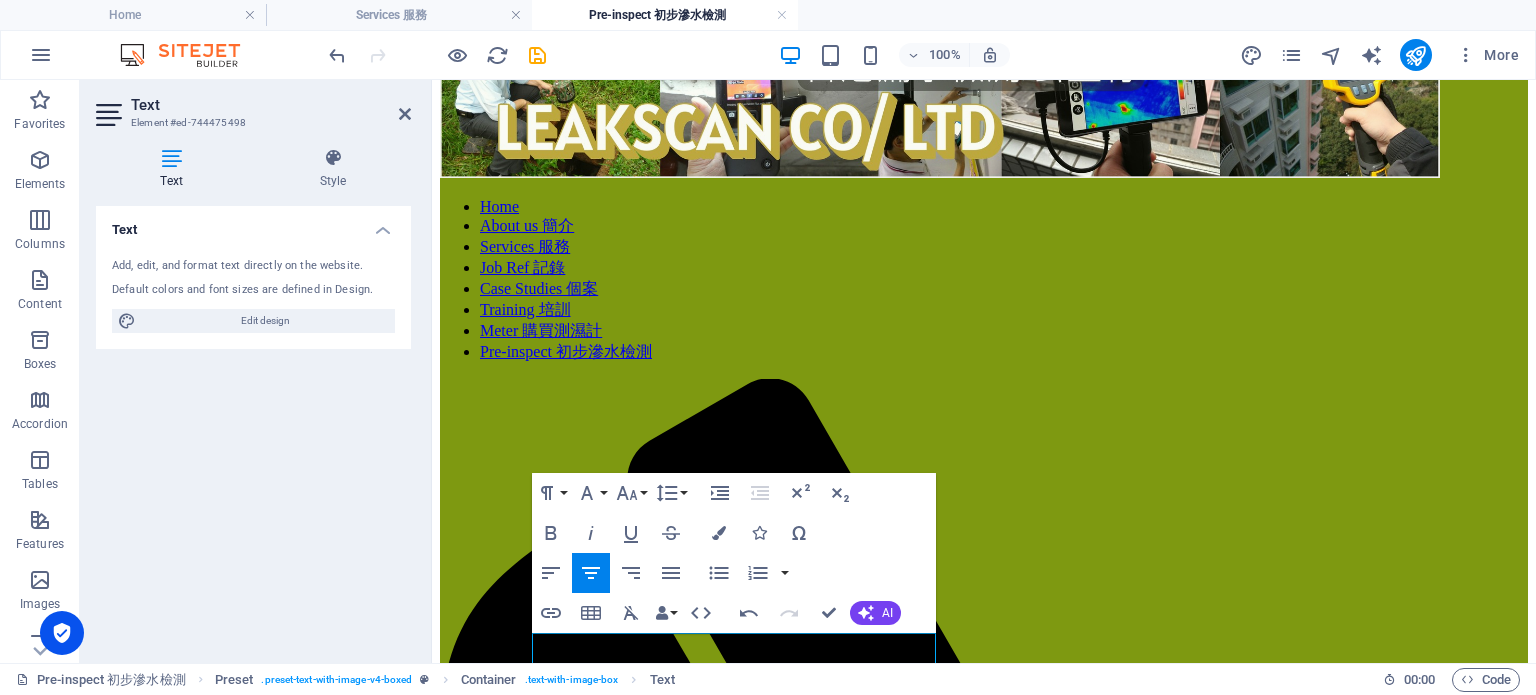 click on "Text Add, edit, and format text directly on the website. Default colors and font sizes are defined in Design. Edit design Alignment Left aligned Centered Right aligned" at bounding box center [253, 426] 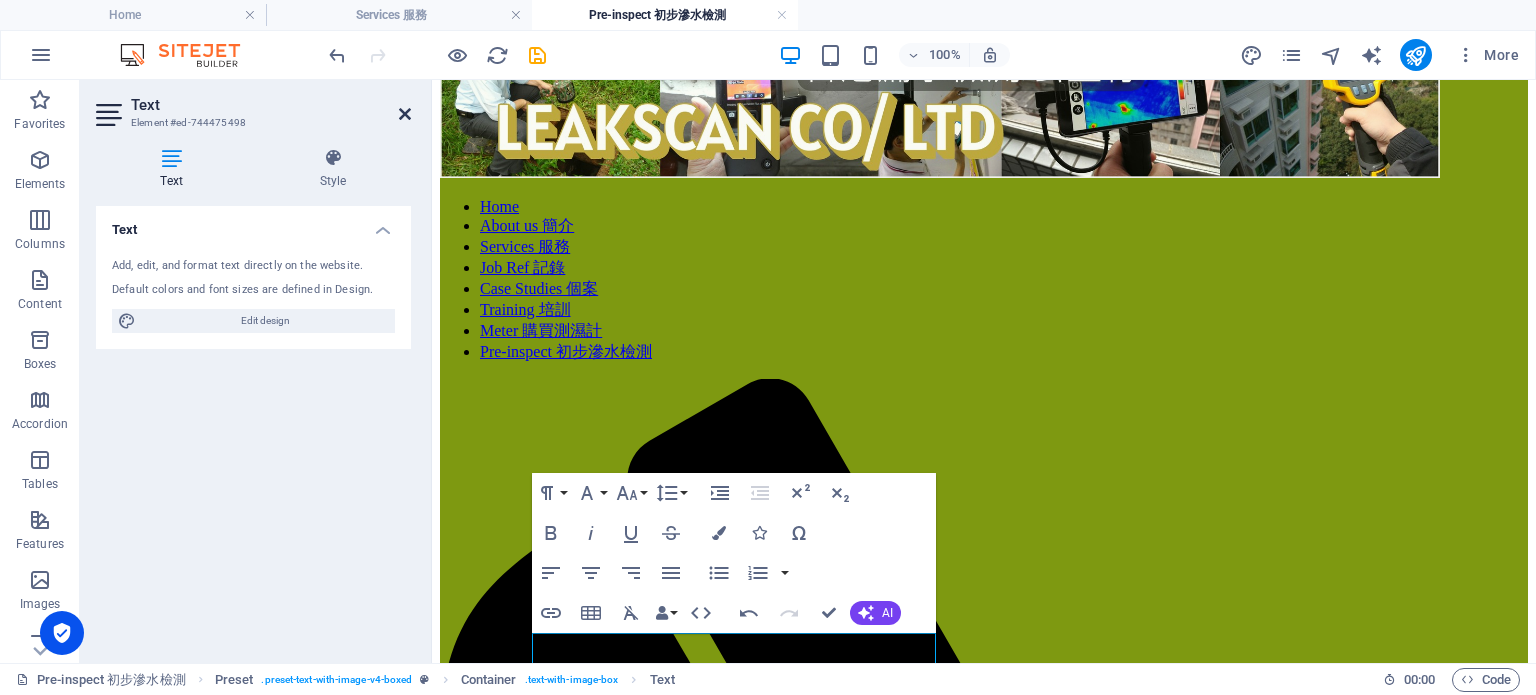 click at bounding box center (405, 114) 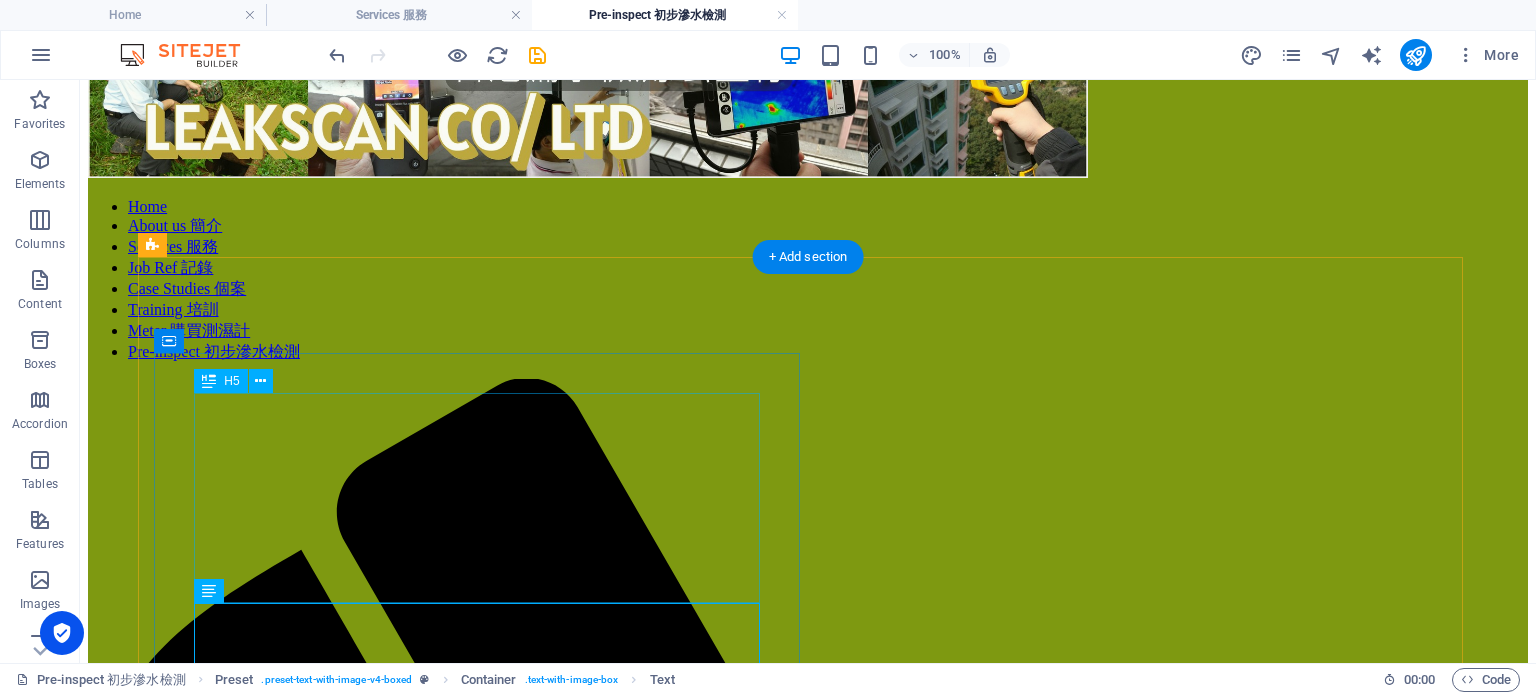 click on "<服務A>  初步檢測服務-包紅外線及濕度計連電子記錄 $1,800; <服務B> 來去水測試-包食水管現壓測試, 色水測試,紅外線及濕度計連電子記錄 $4,800; (浴室面積<40sf) *不能保證找到源頭及不包專家簽署報告" at bounding box center [808, 2350] 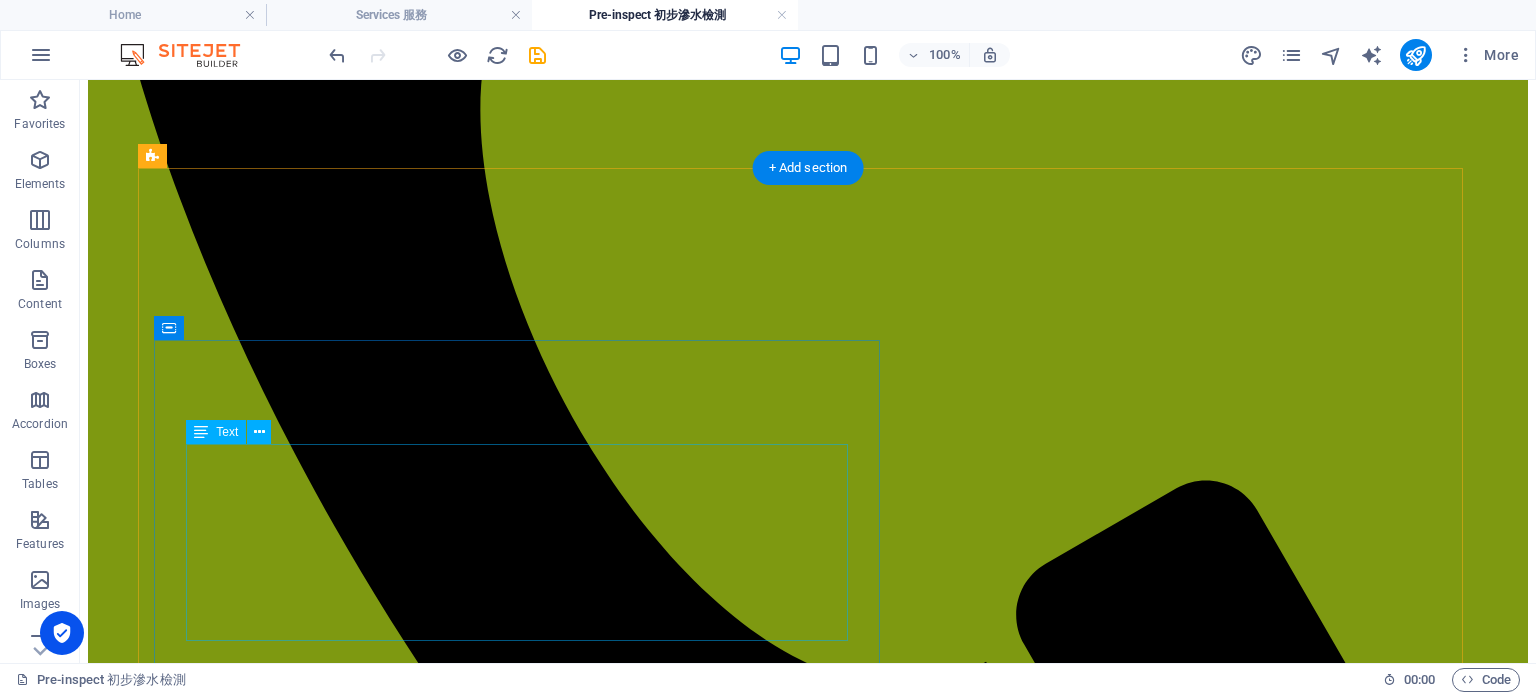 scroll, scrollTop: 1177, scrollLeft: 0, axis: vertical 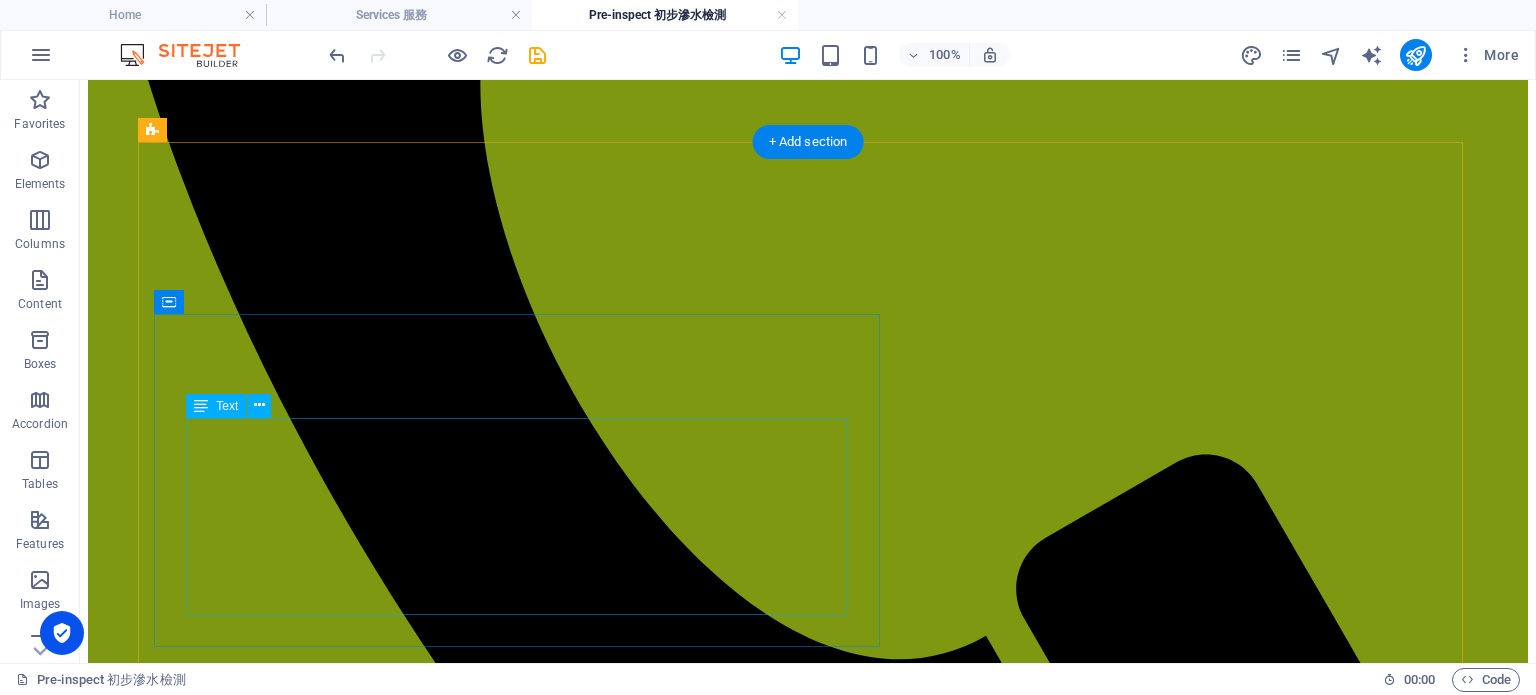 click on "-排水喉及企缸色水測試 (4色), 另收費$3000-4000 (1小時), 如[DATE]再覆檢, 收費$2000" at bounding box center [808, 2864] 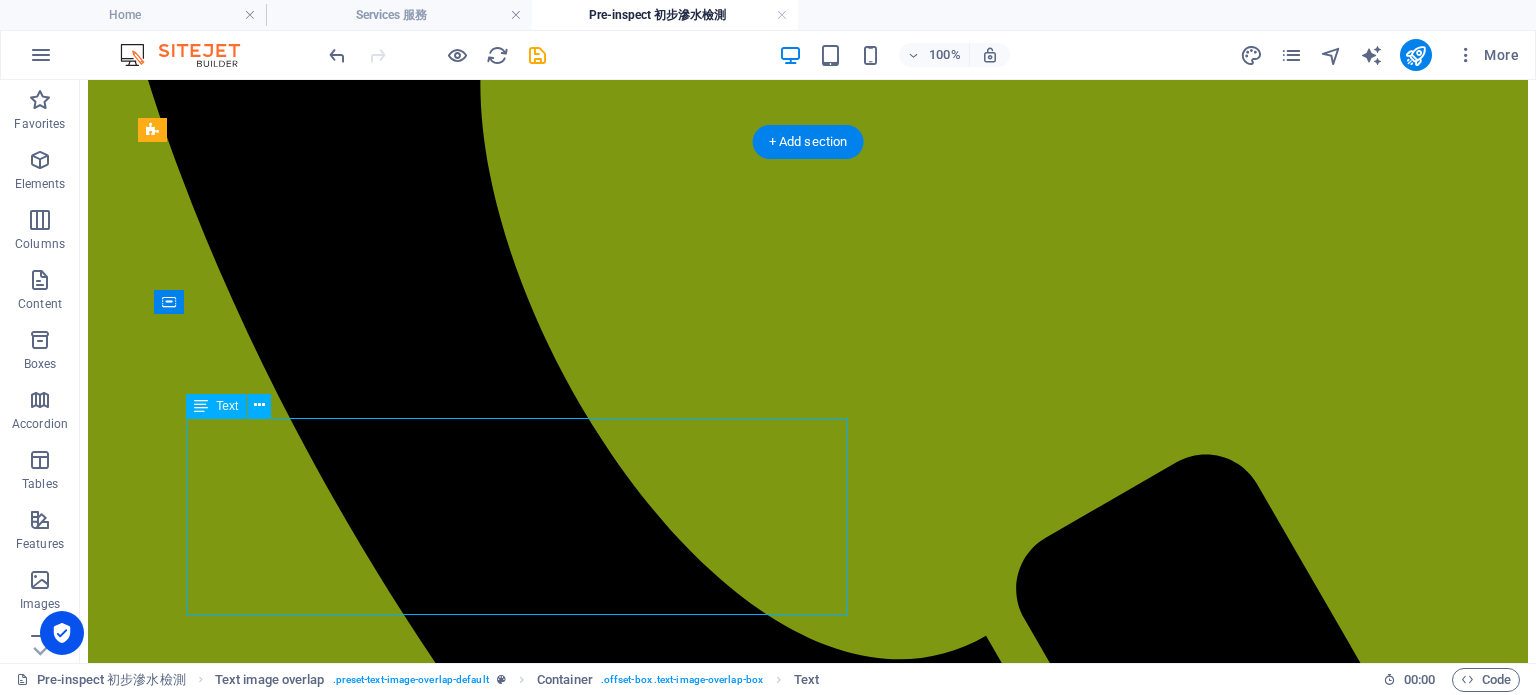 click on "-排水喉及企缸色水測試 (4色), 另收費$3000-4000 (1小時), 如[DATE]再覆檢, 收費$2000" at bounding box center [808, 2864] 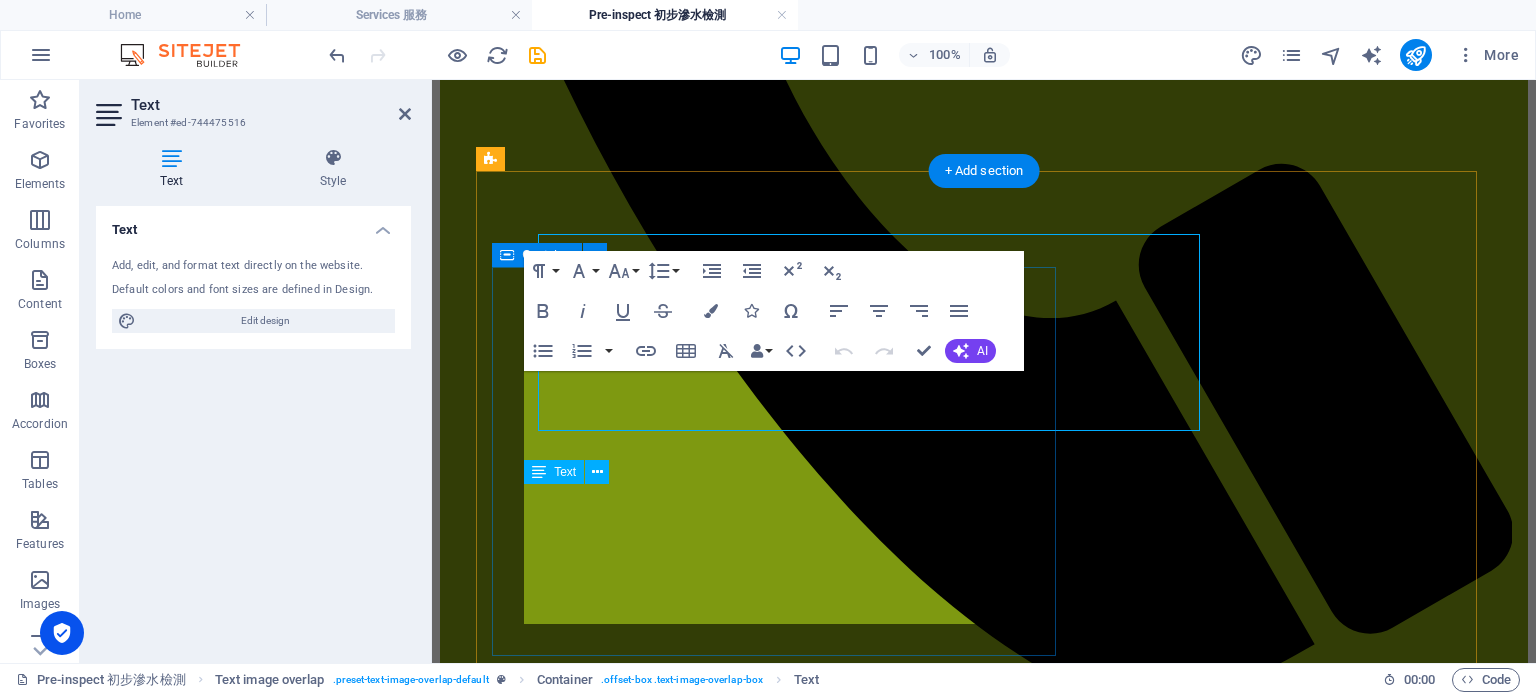 scroll, scrollTop: 1360, scrollLeft: 0, axis: vertical 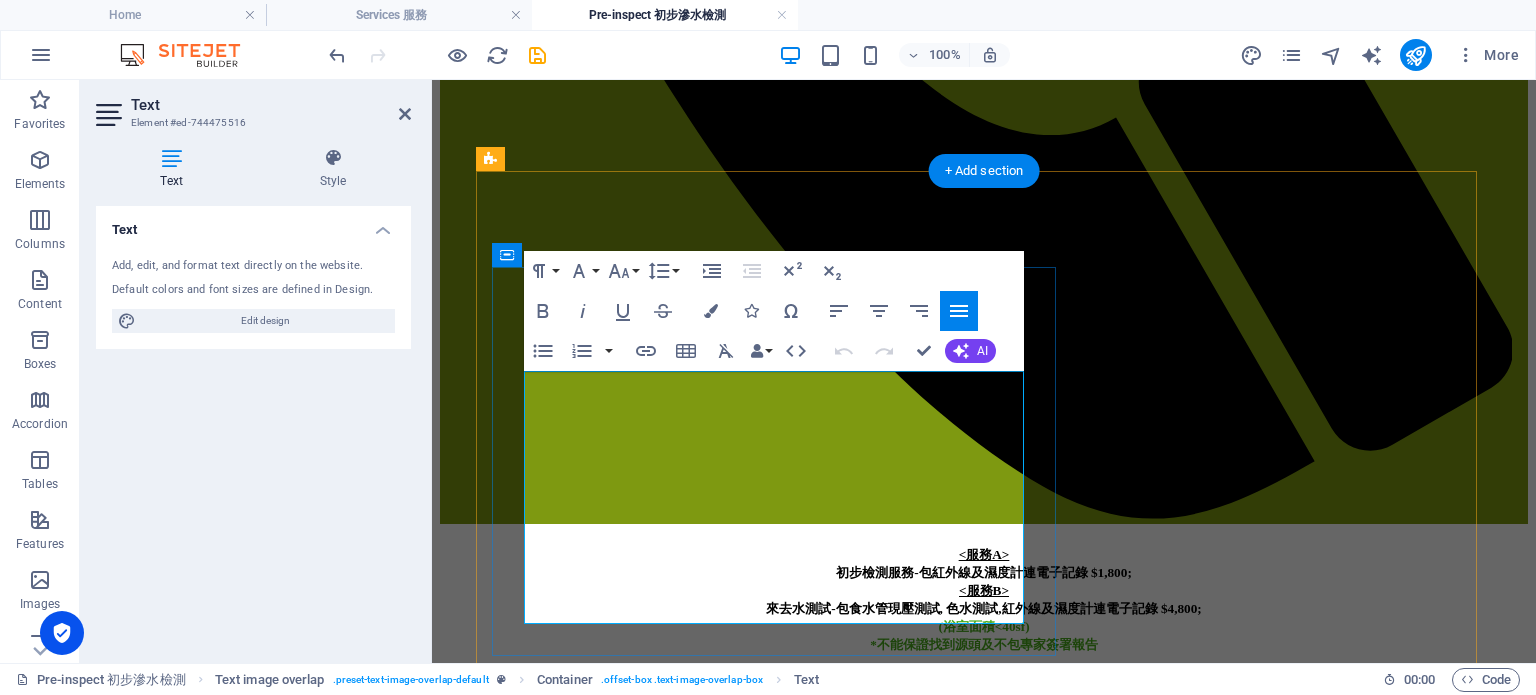 click on "-排水喉及企缸色水測試 (4色), 另收費$3000-4000 (1小時), 如[DATE]再覆檢, 收費$2000" at bounding box center [984, 2427] 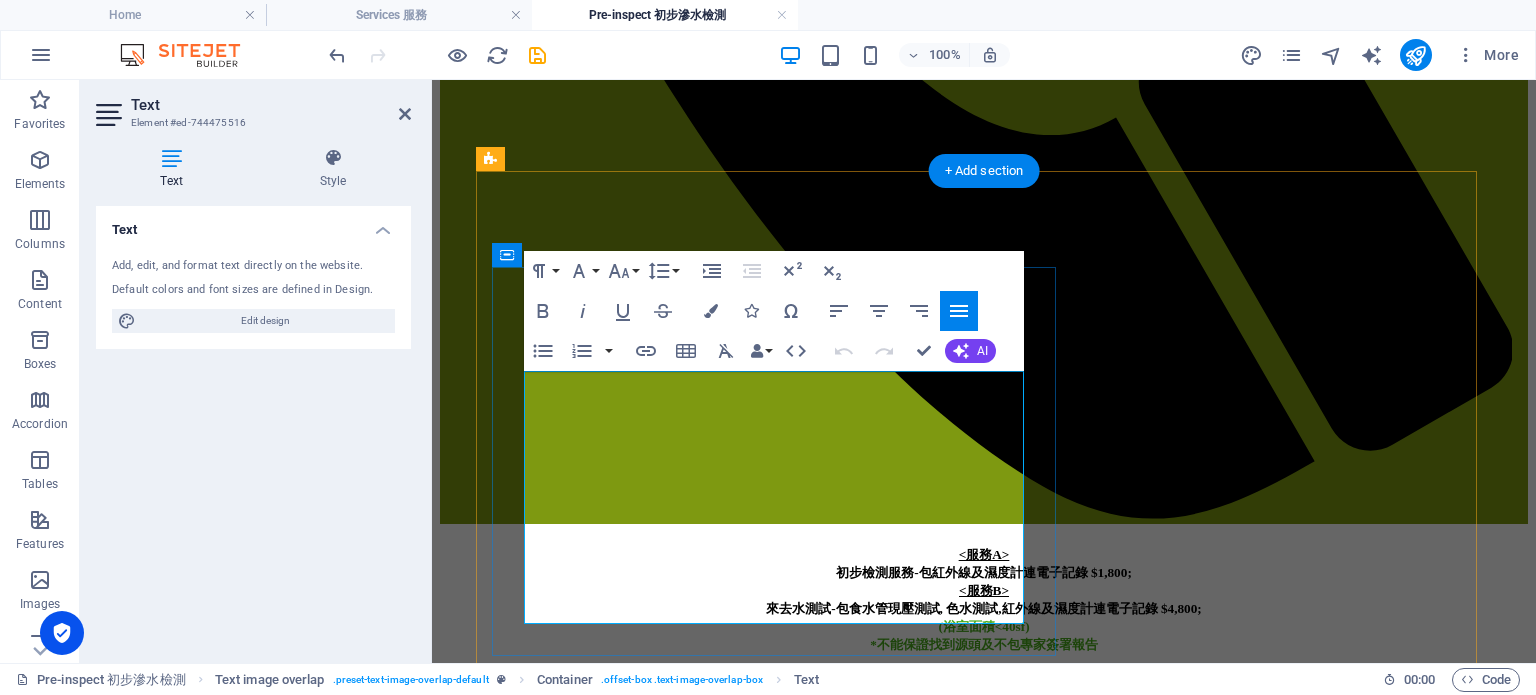 drag, startPoint x: 854, startPoint y: 439, endPoint x: 897, endPoint y: 438, distance: 43.011627 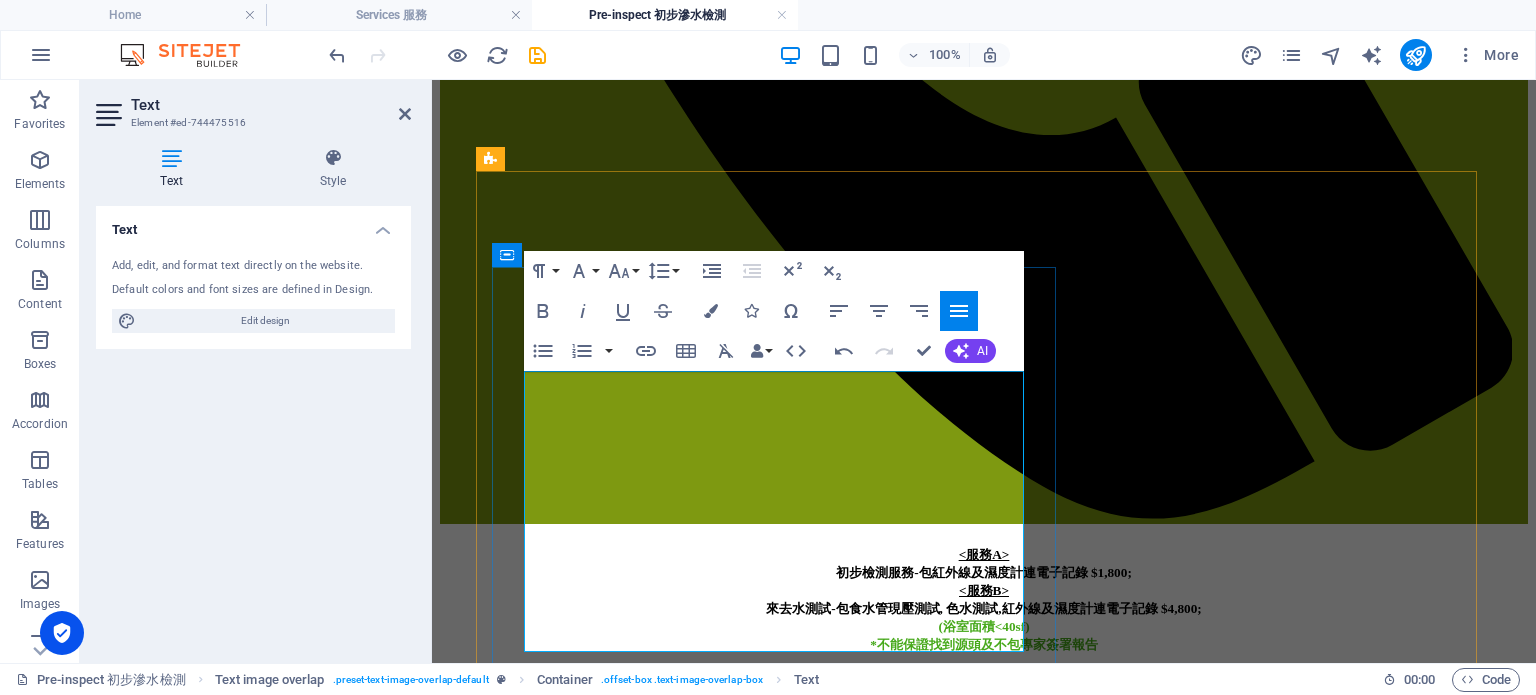 click on "-天花水尾紅外線及濕計監察連報告, 40尺內天花, 兩次檢測收費$5000 (1小時)" at bounding box center [984, 2466] 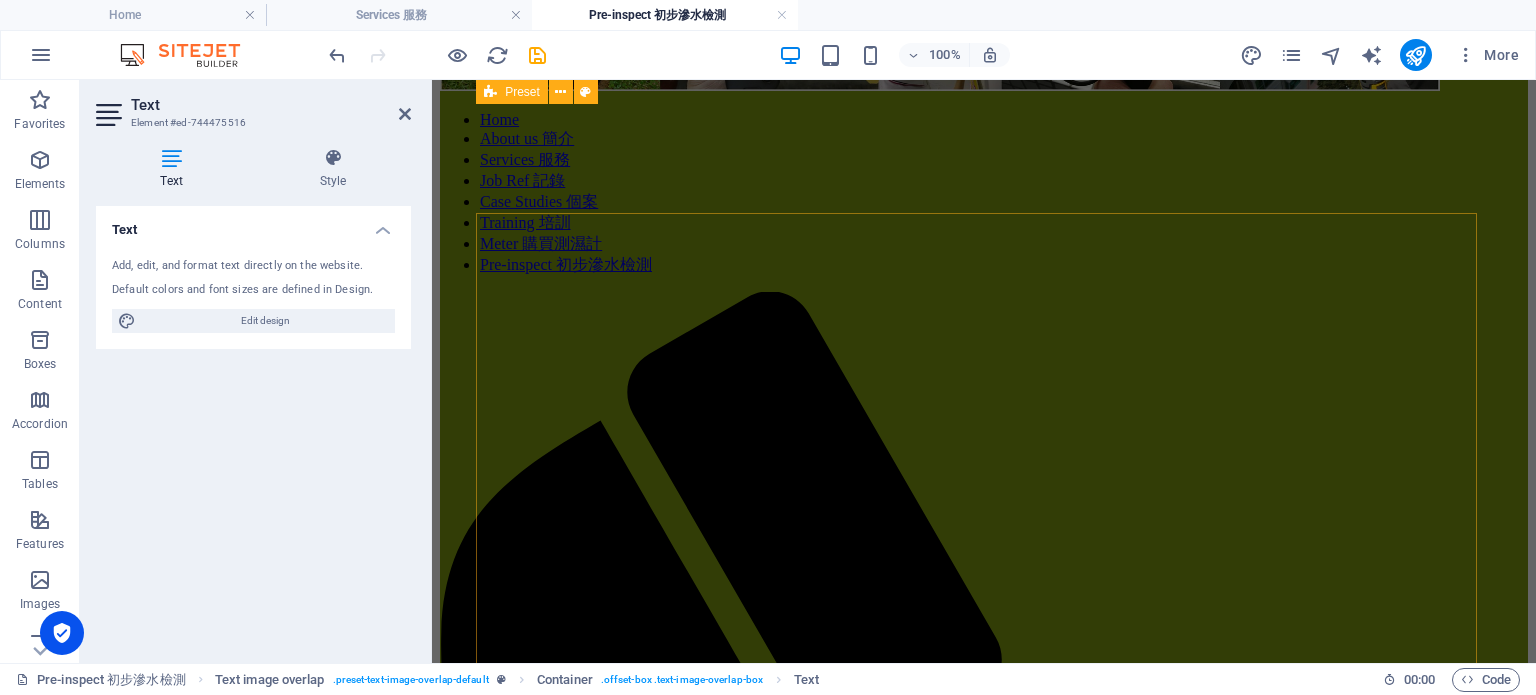 scroll, scrollTop: 0, scrollLeft: 0, axis: both 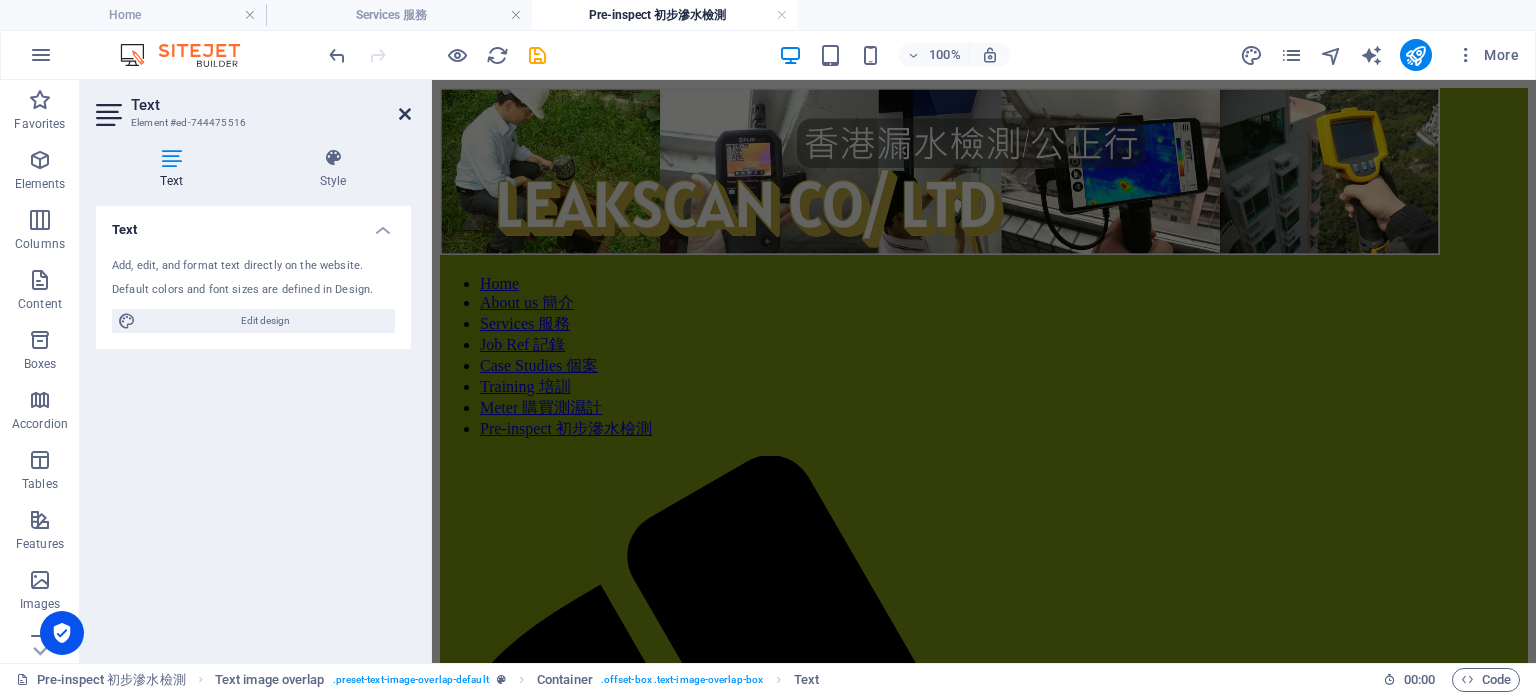 click at bounding box center (405, 114) 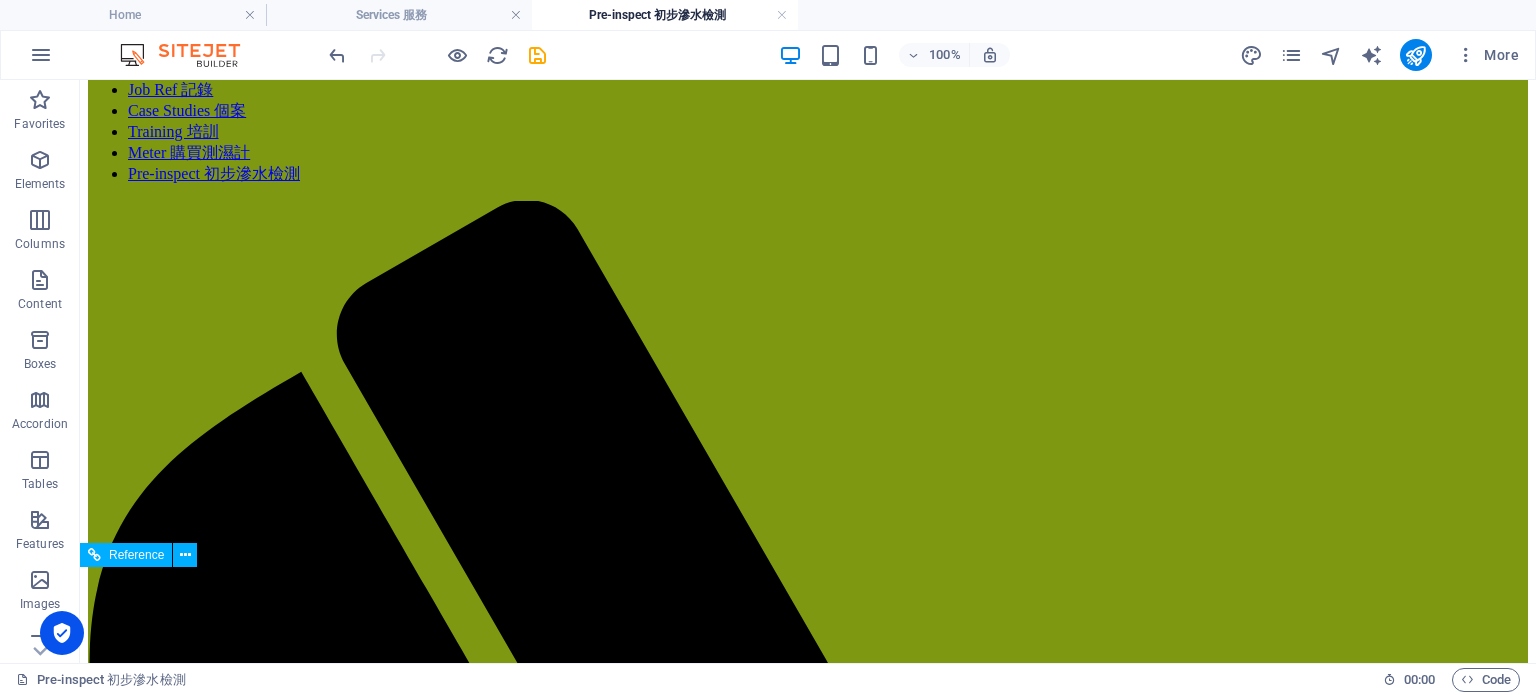 scroll, scrollTop: 22, scrollLeft: 0, axis: vertical 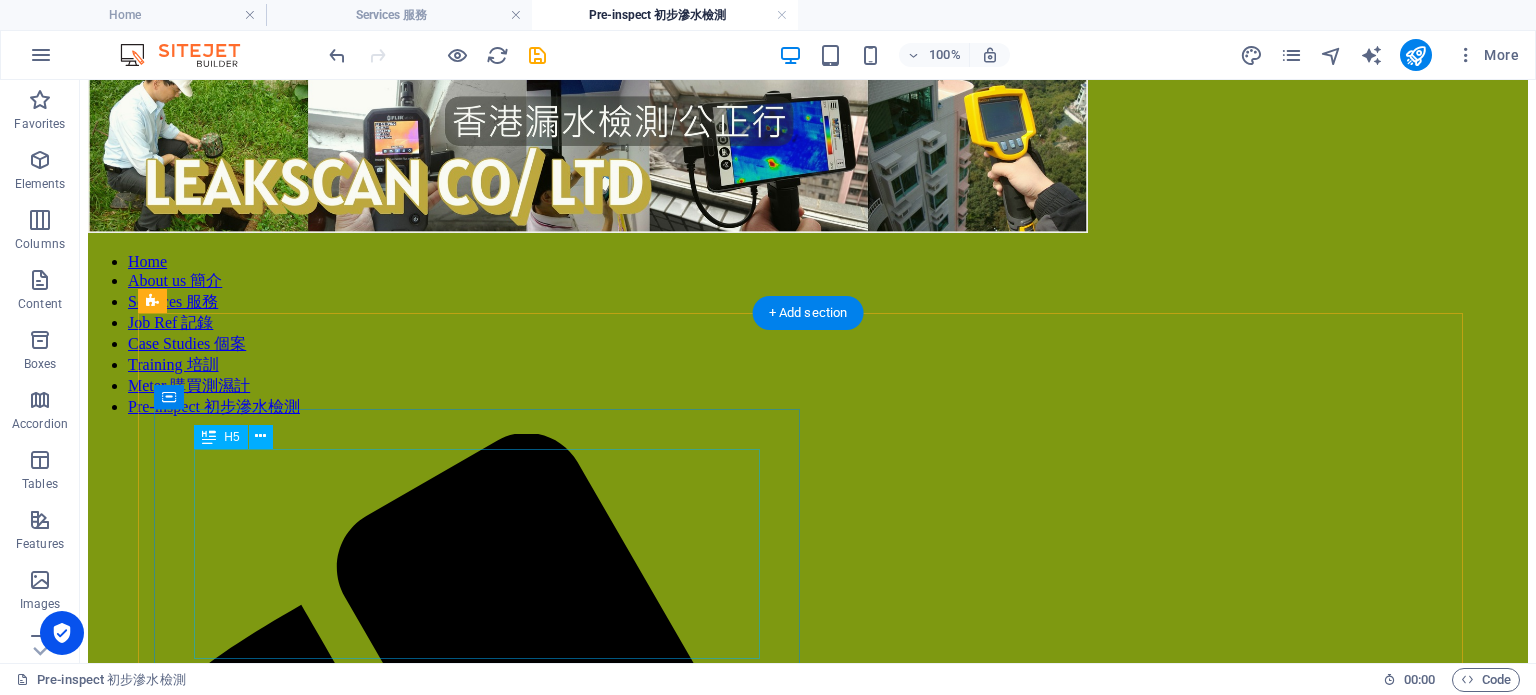click on "<服務A>  初步檢測服務-包紅外線及濕度計連電子記錄 $1,800; <服務B> 來去水測試-包食水管現壓測試, 色水測試,紅外線及濕度計連電子記錄 $4,800; (浴室面積<40sf) *不能保證找到源頭及不包專家簽署報告" at bounding box center (808, 2405) 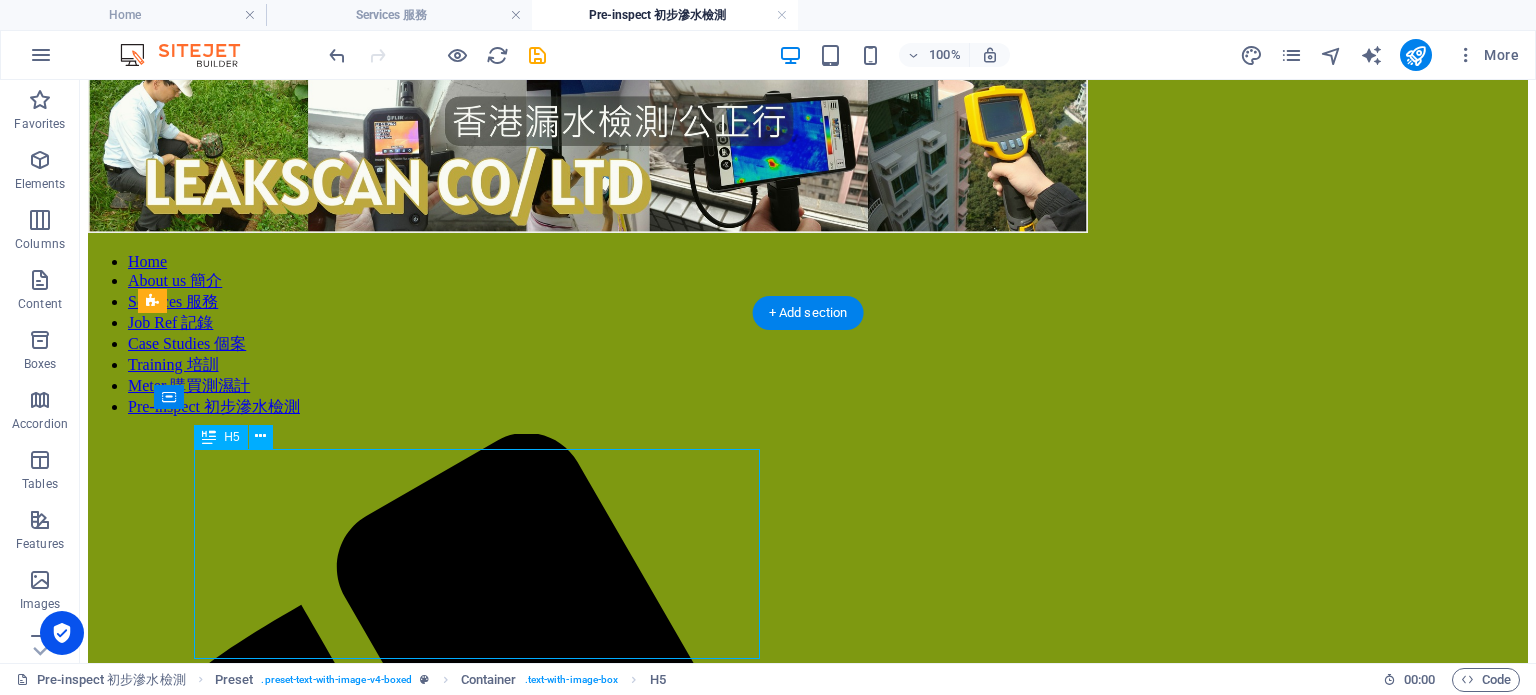 click on "<服務A>  初步檢測服務-包紅外線及濕度計連電子記錄 $1,800; <服務B> 來去水測試-包食水管現壓測試, 色水測試,紅外線及濕度計連電子記錄 $4,800; (浴室面積<40sf) *不能保證找到源頭及不包專家簽署報告" at bounding box center (808, 2405) 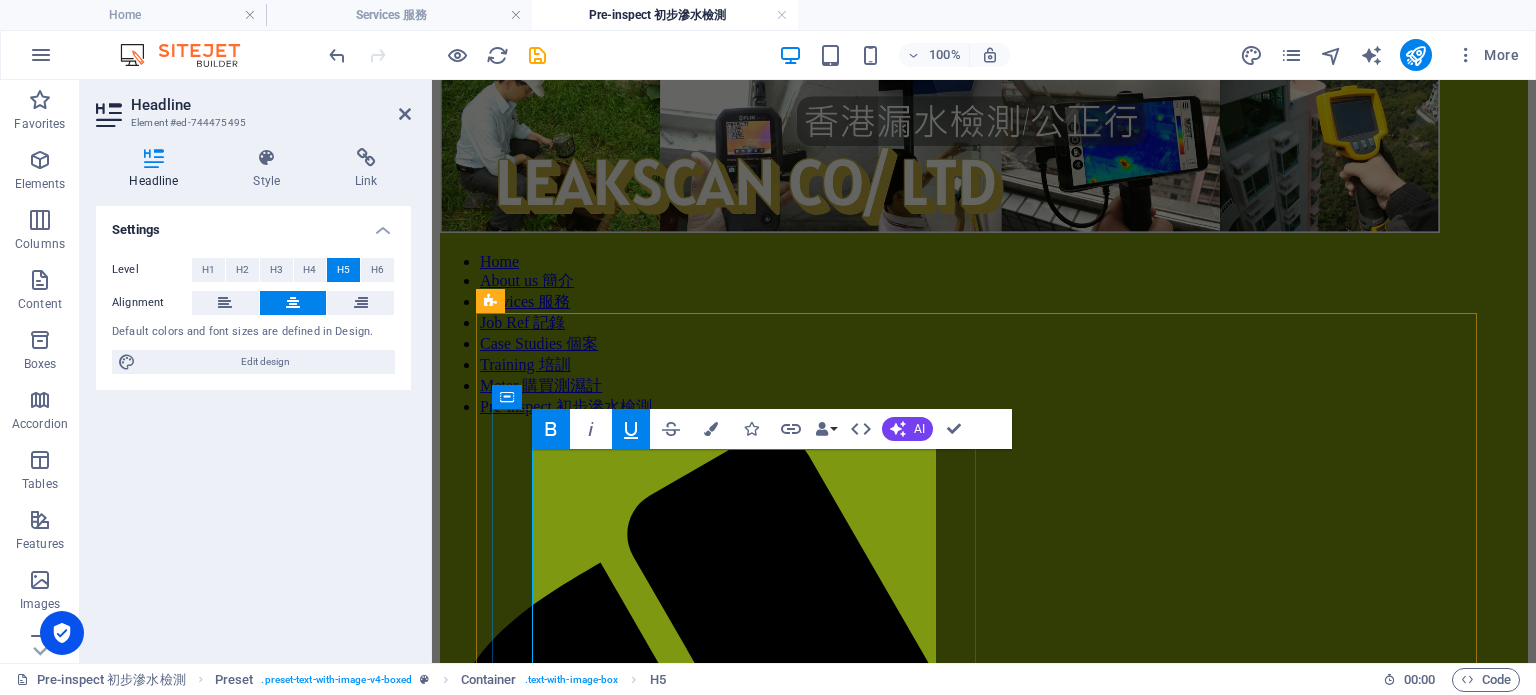 click on "<服務A>  初步檢測服務-包紅外線及濕度計連電子記錄 $1,800; <服務B> 來去水測試-包食水管現壓測試, 色水測試,紅外線及濕度計連電子記錄 $4,800; (浴室面積<40sf) *不能保證找到源頭及不包專家簽署報告" at bounding box center [984, 1938] 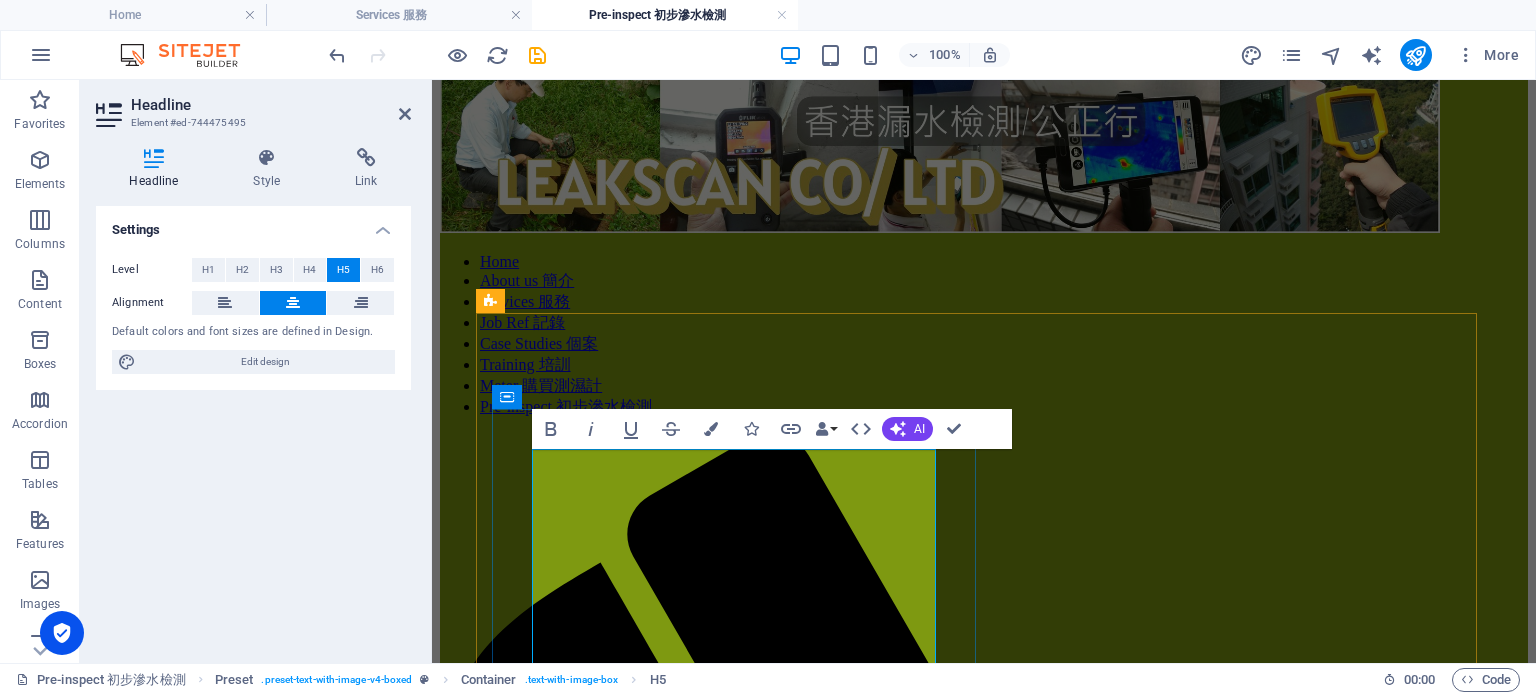 type 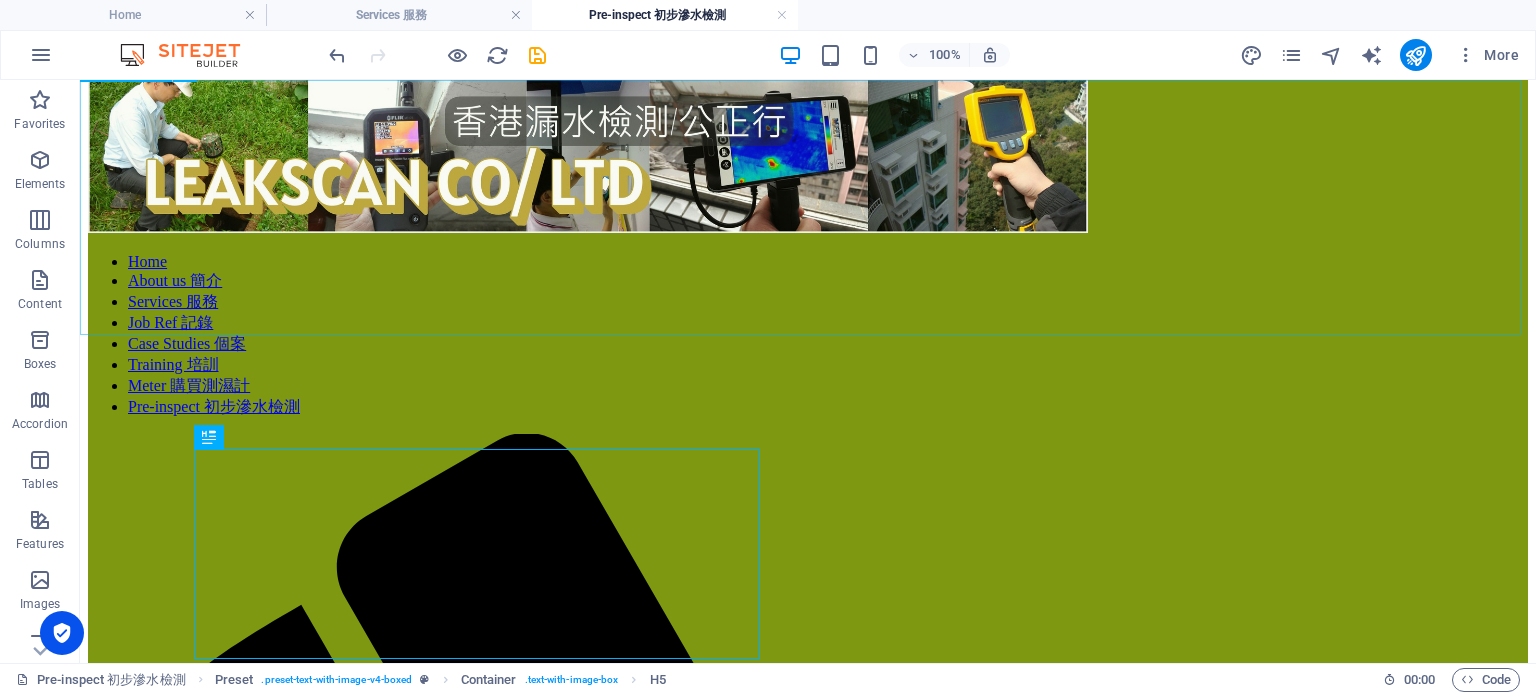 click at bounding box center [808, 151] 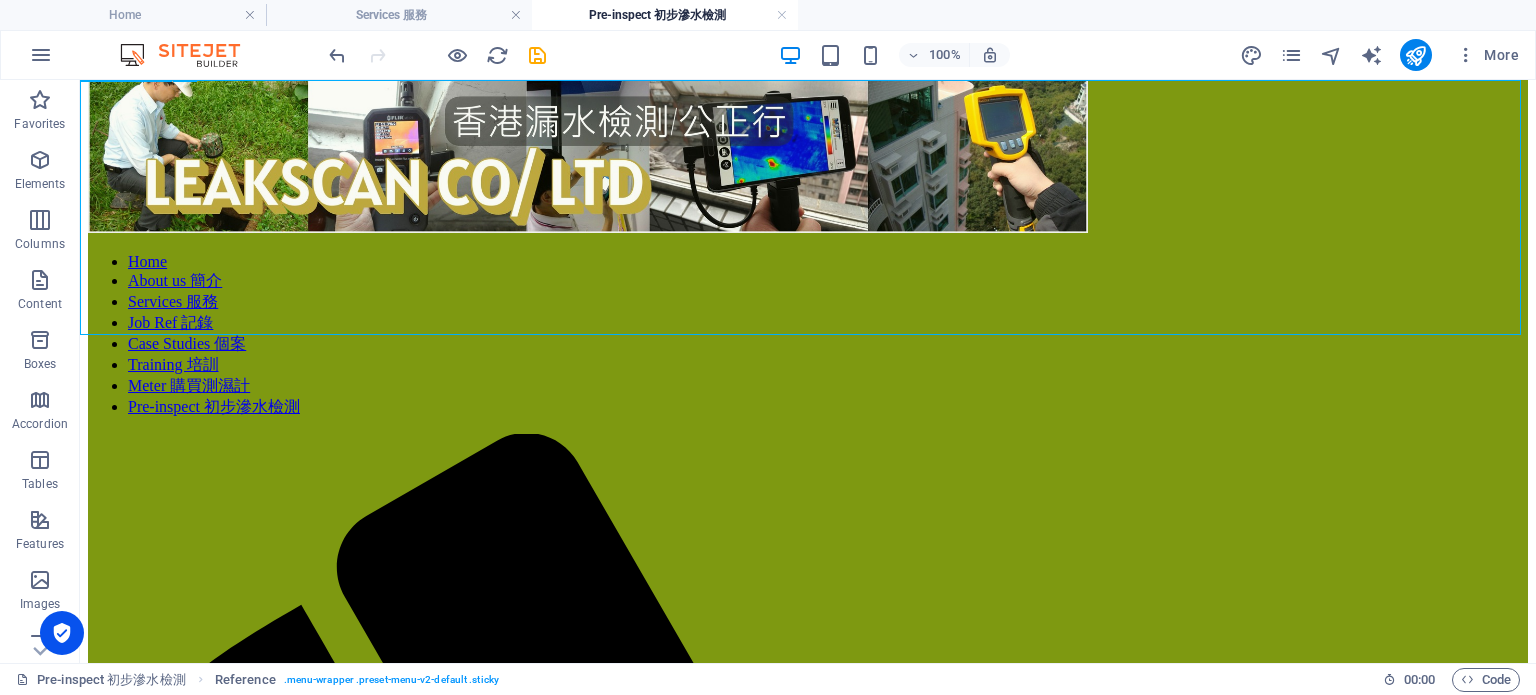 click at bounding box center (808, 151) 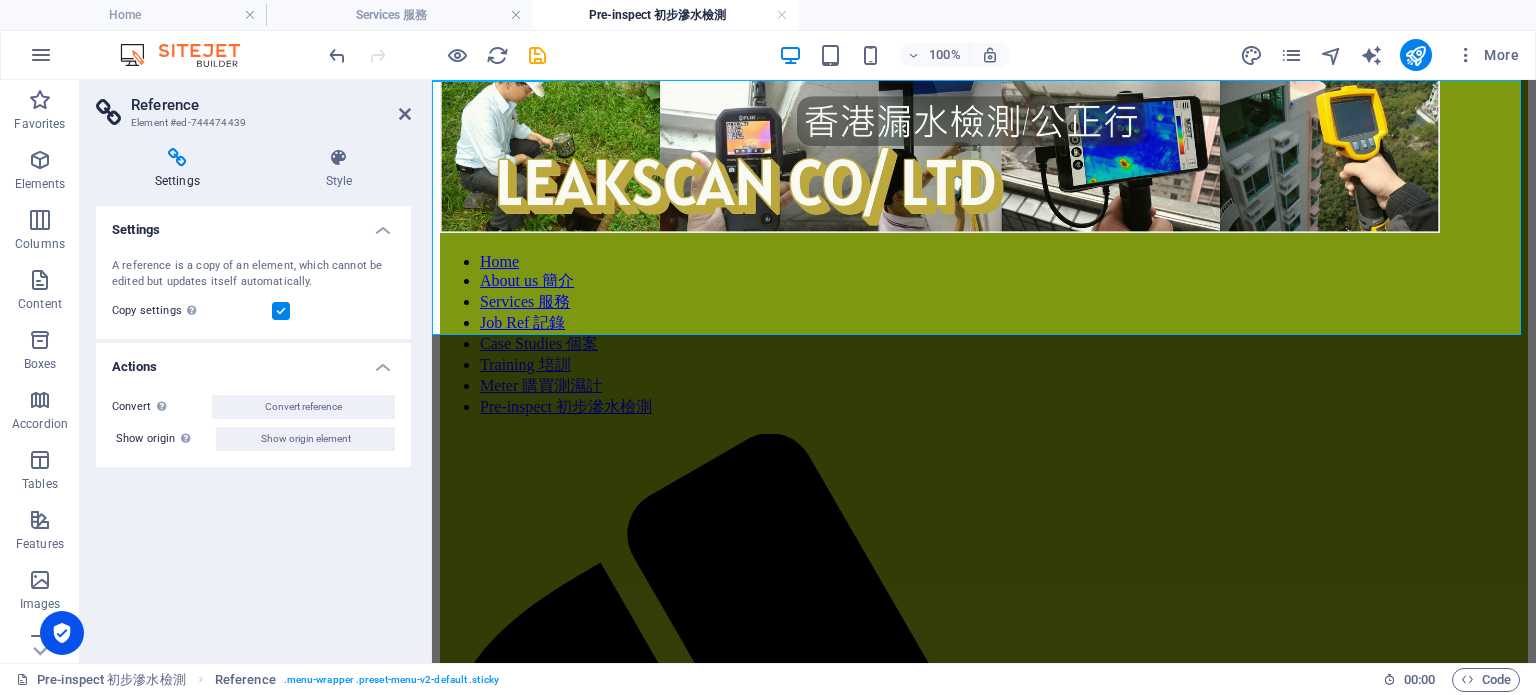 click at bounding box center (984, 151) 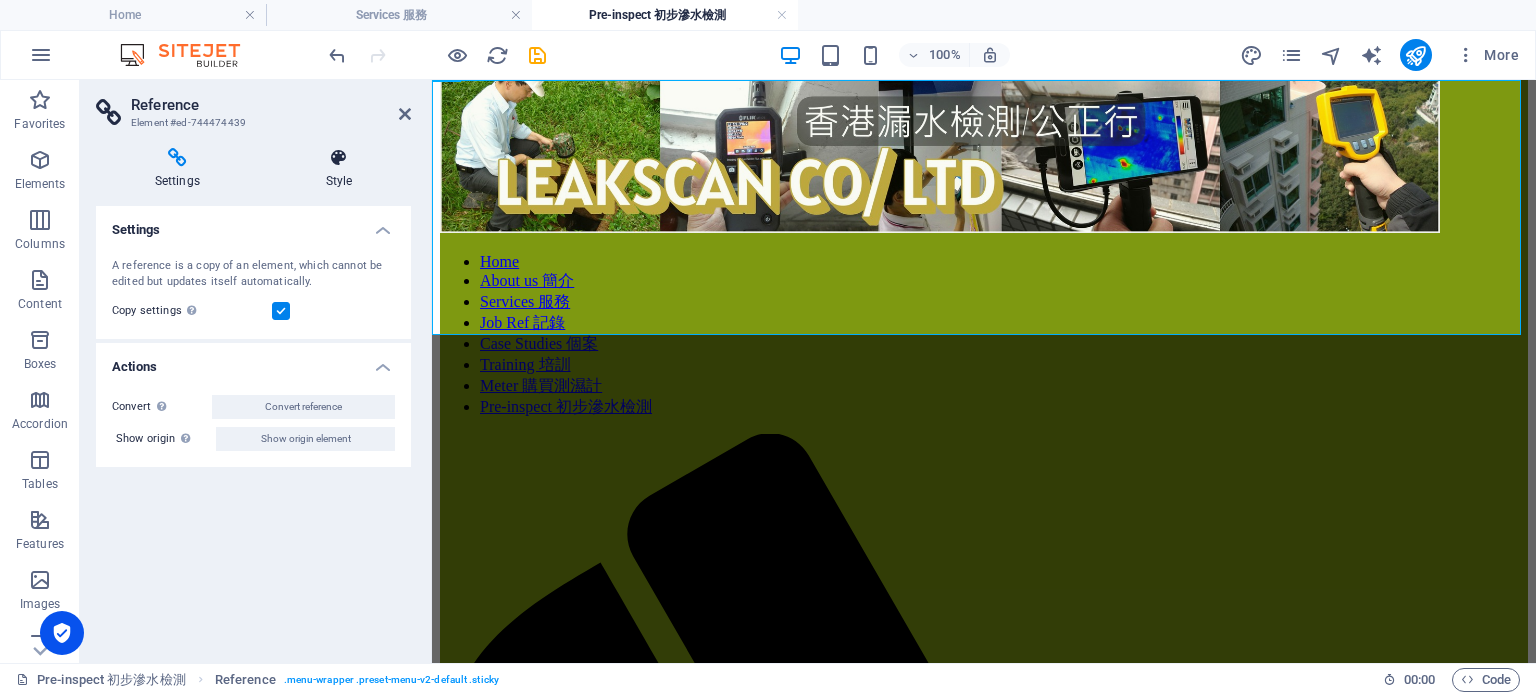 click at bounding box center (339, 158) 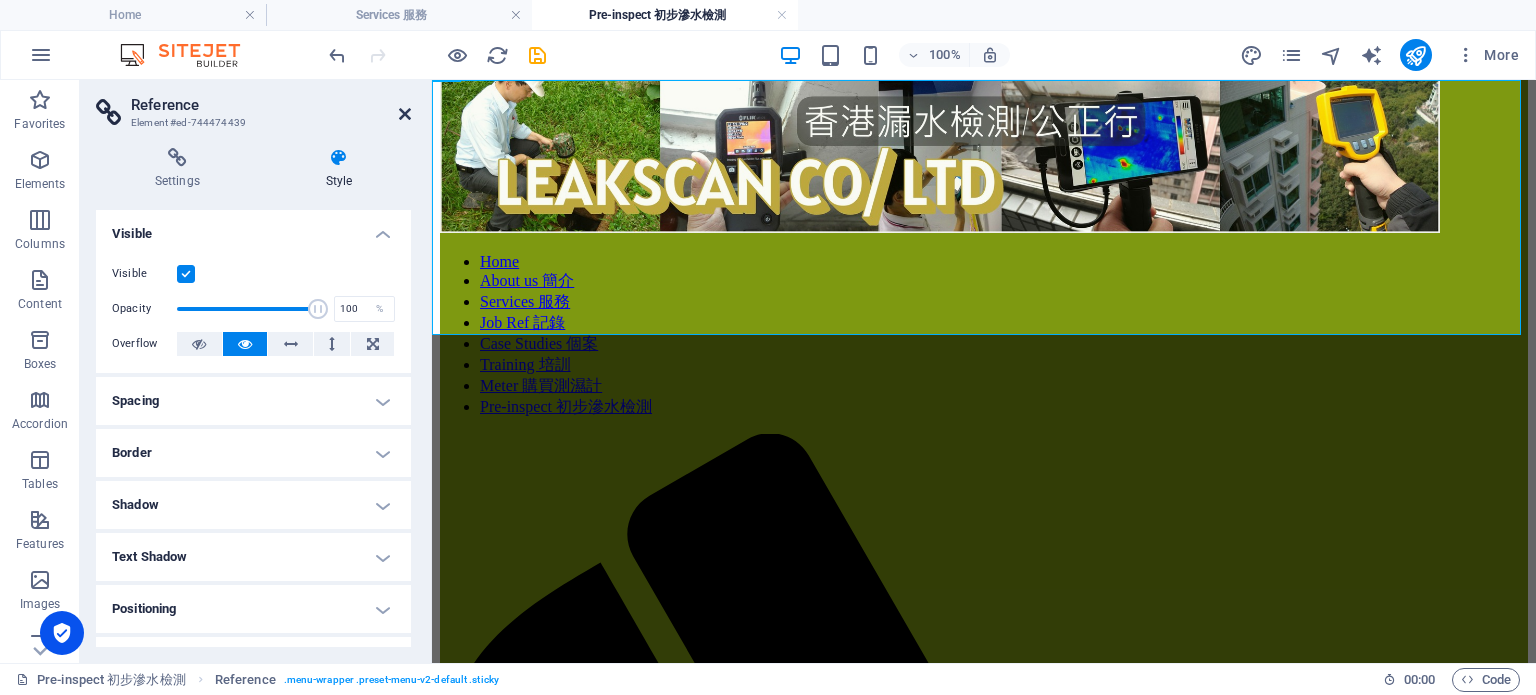 click at bounding box center [405, 114] 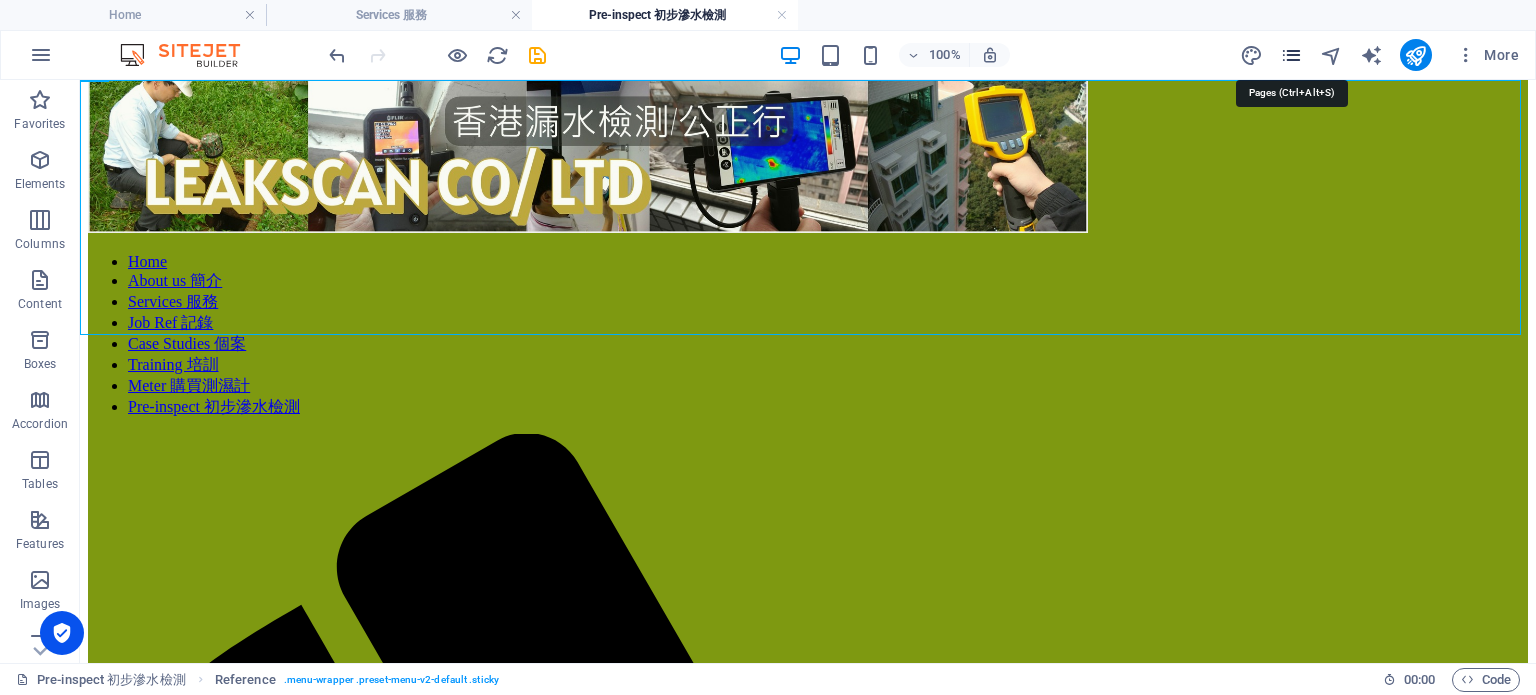 click at bounding box center [1291, 55] 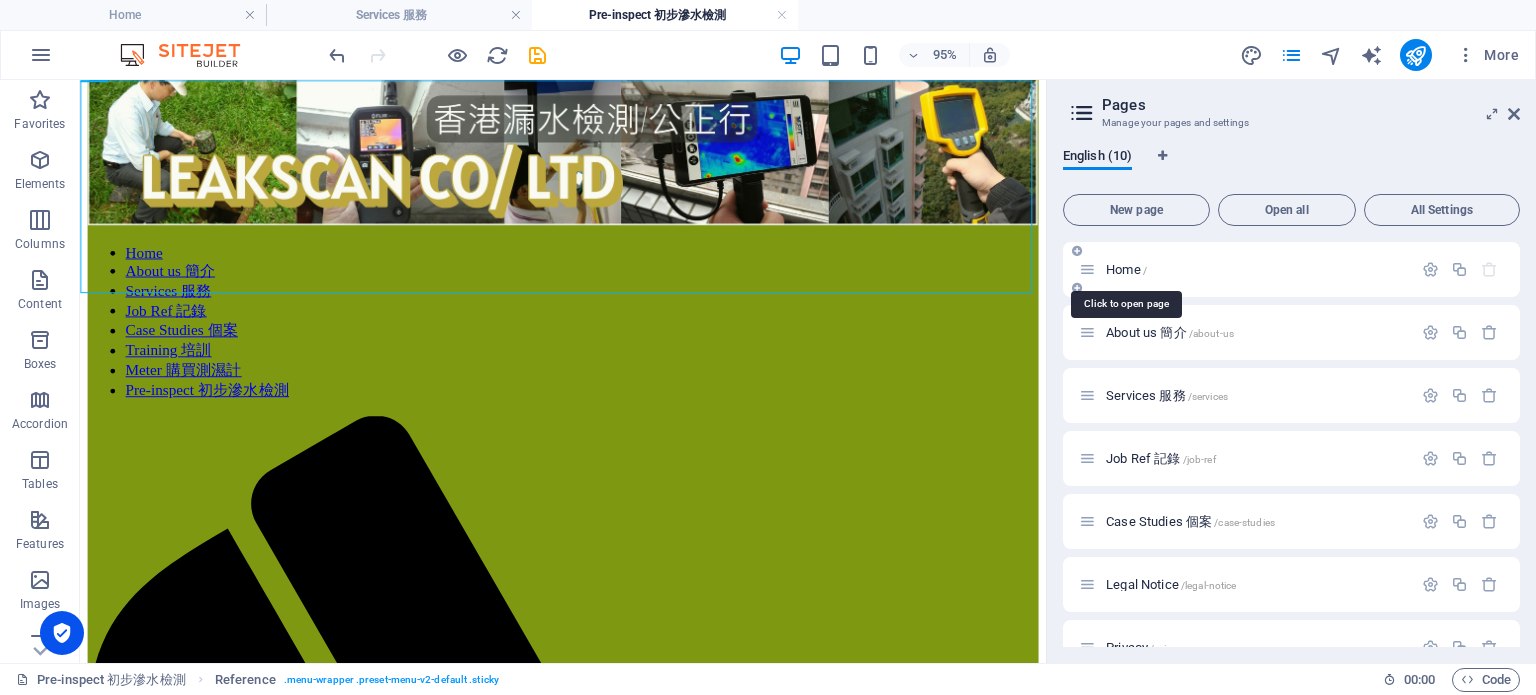 click on "Home /" at bounding box center (1126, 269) 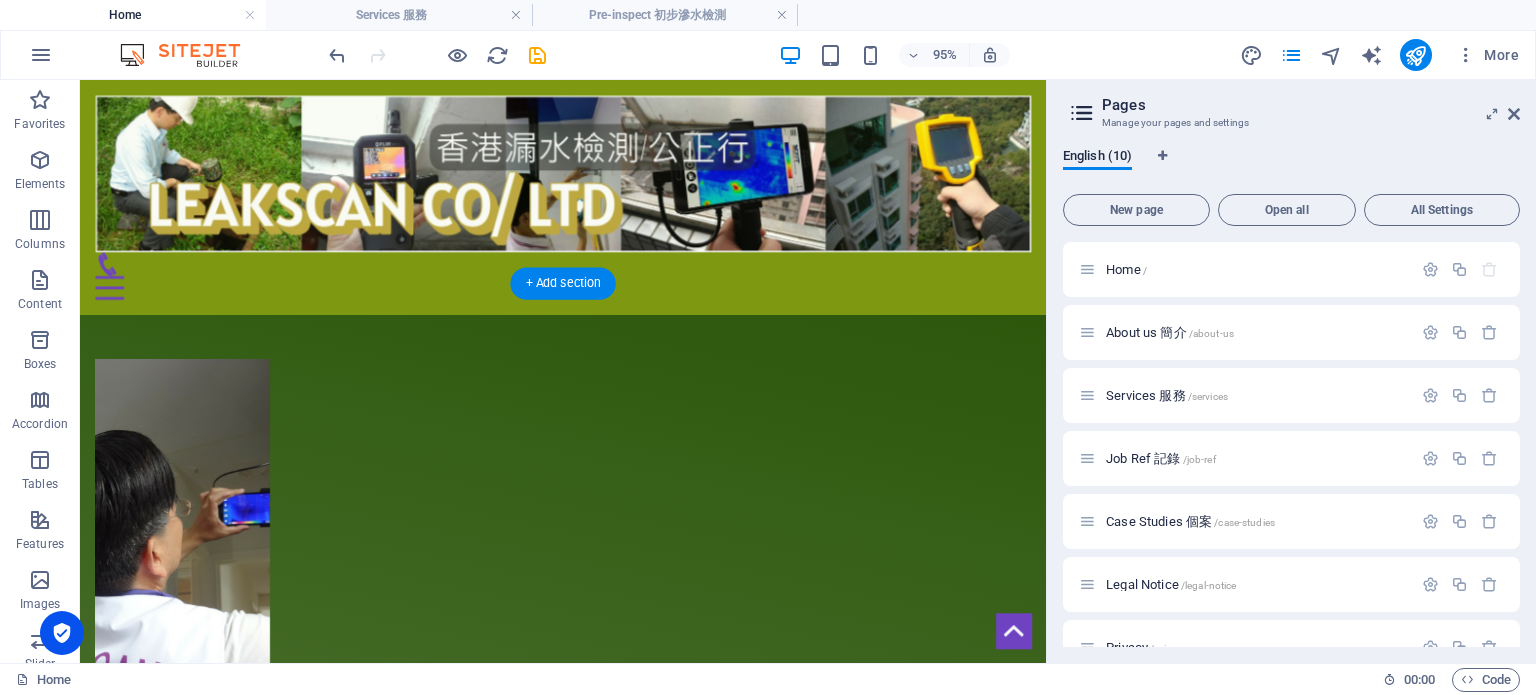 scroll, scrollTop: 0, scrollLeft: 0, axis: both 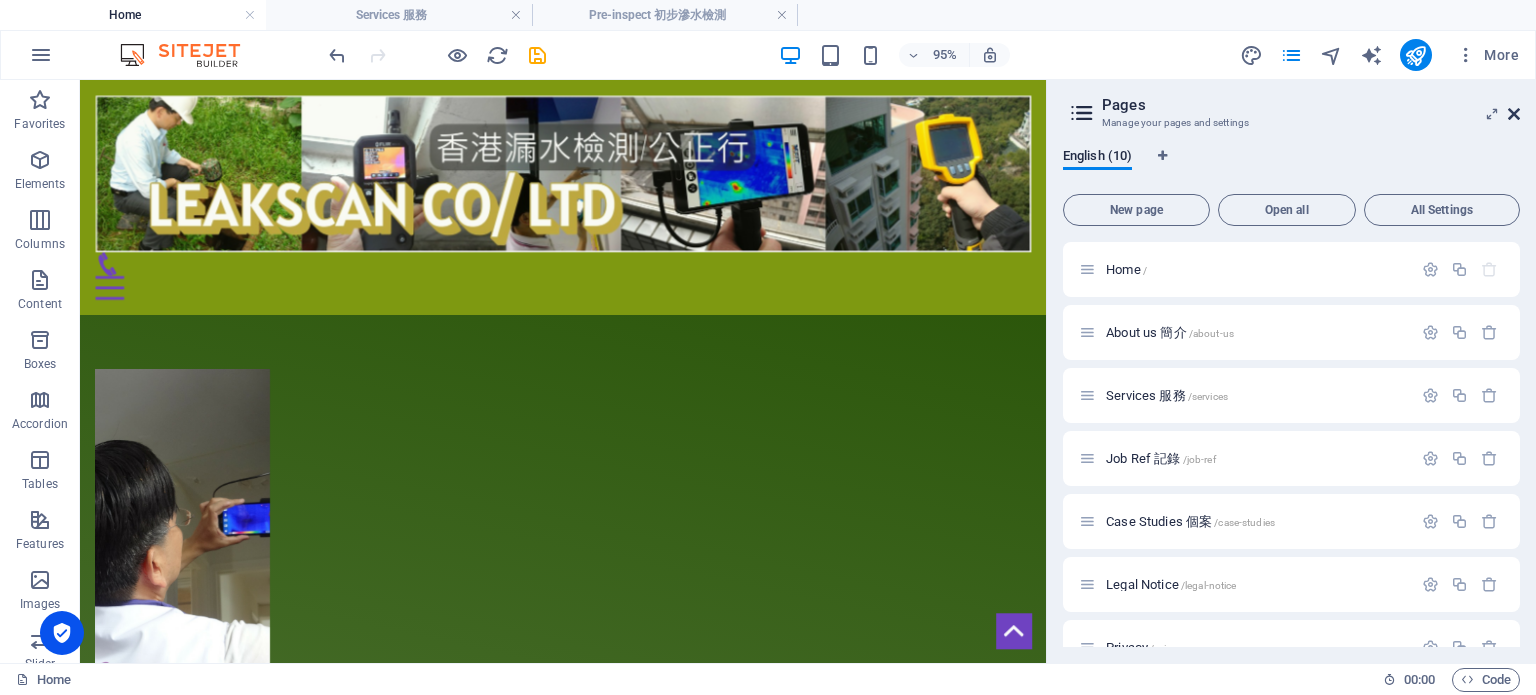 click at bounding box center [1514, 114] 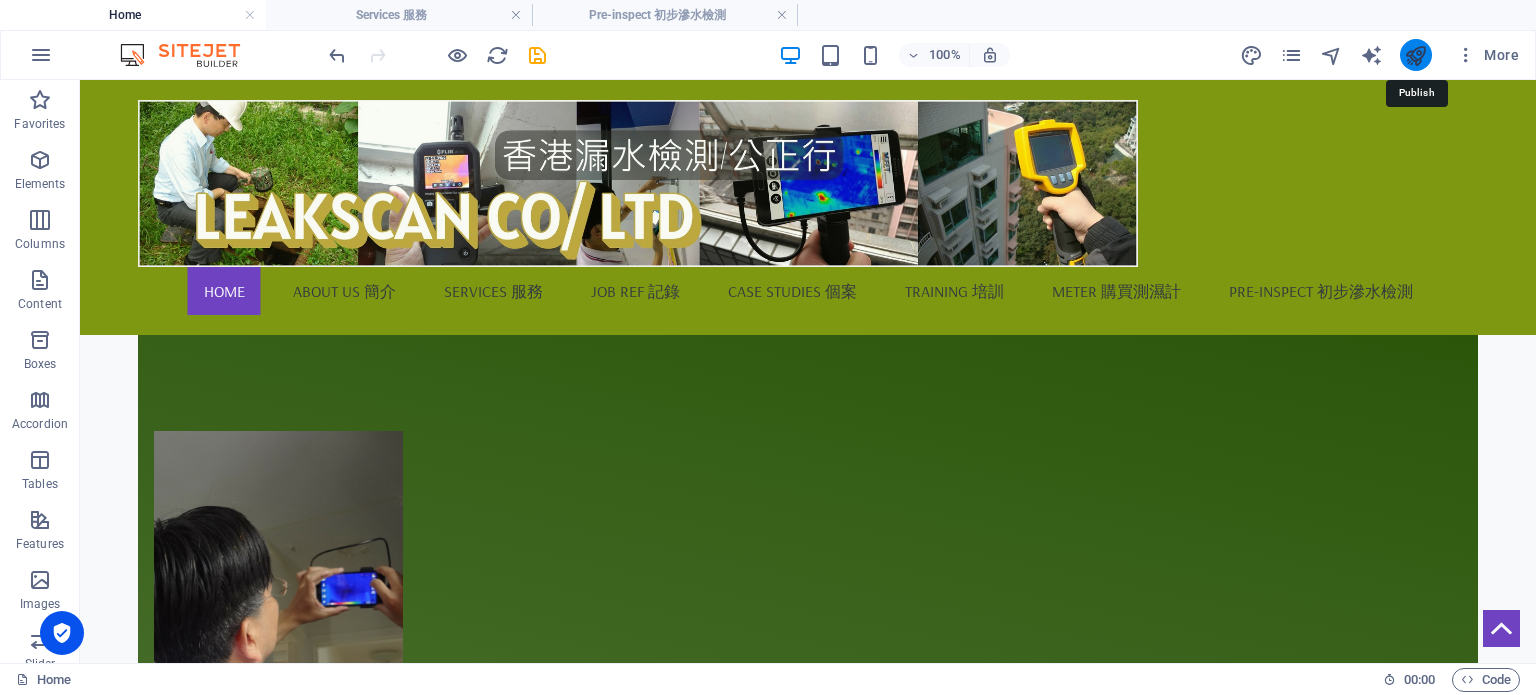 click at bounding box center [1415, 55] 